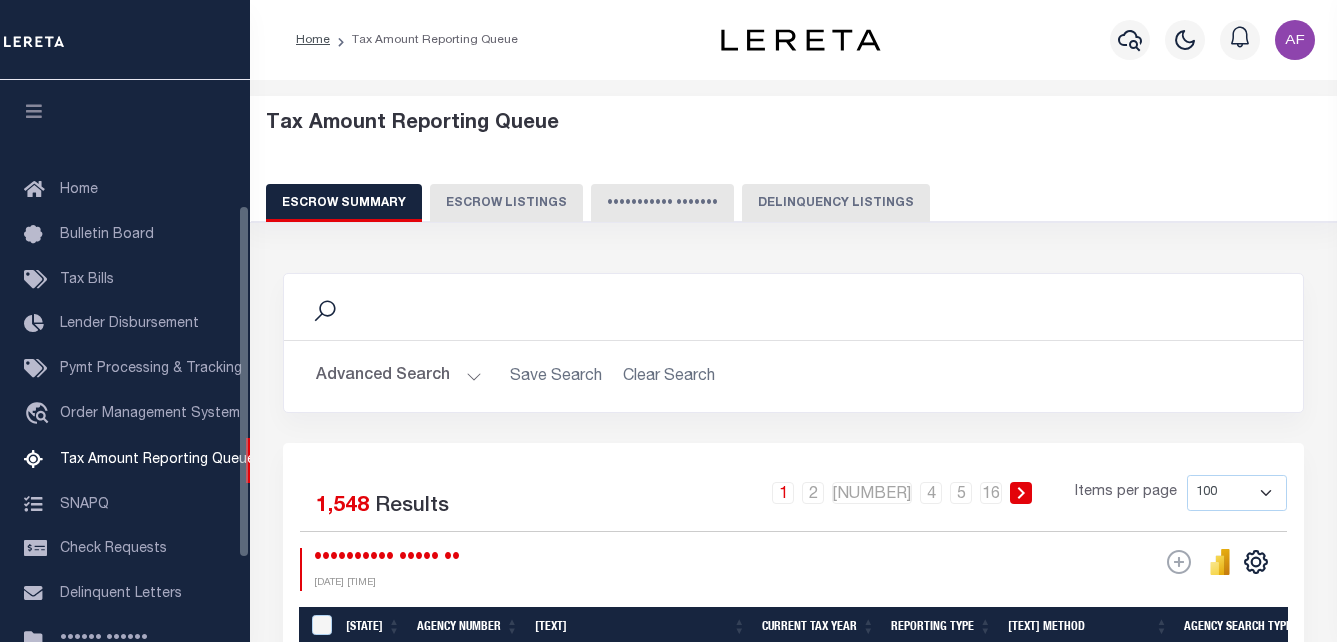 scroll, scrollTop: 0, scrollLeft: 0, axis: both 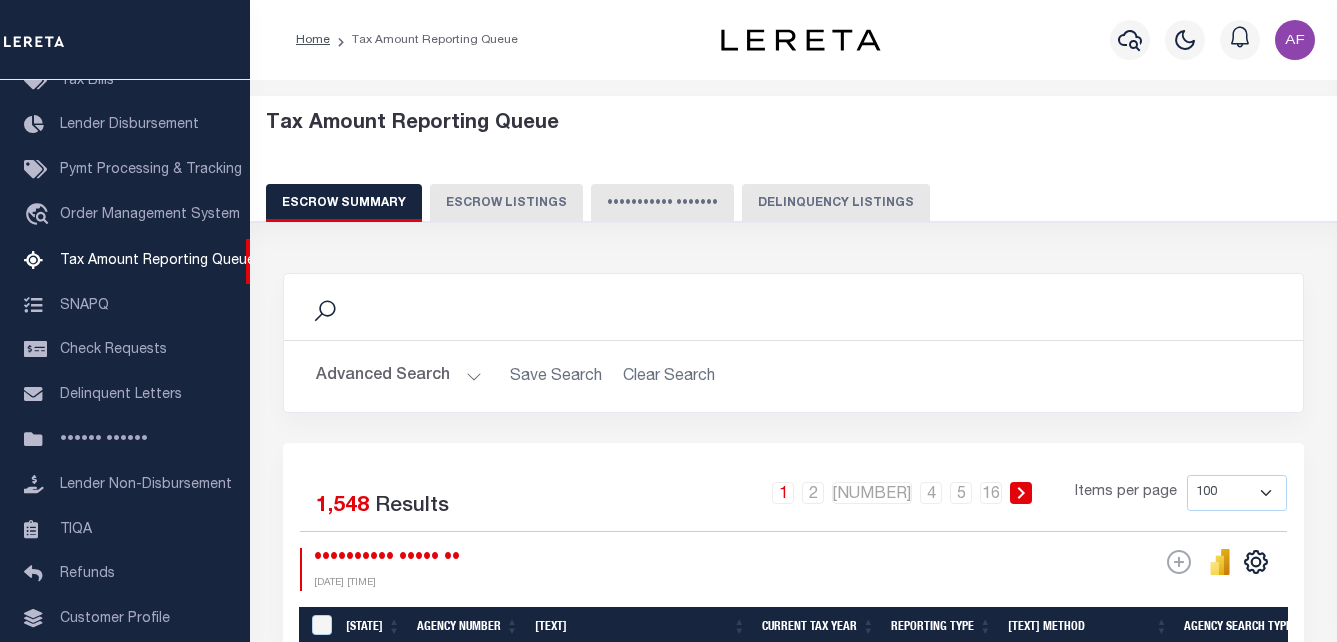 click on "Delinquency Listings" at bounding box center (836, 203) 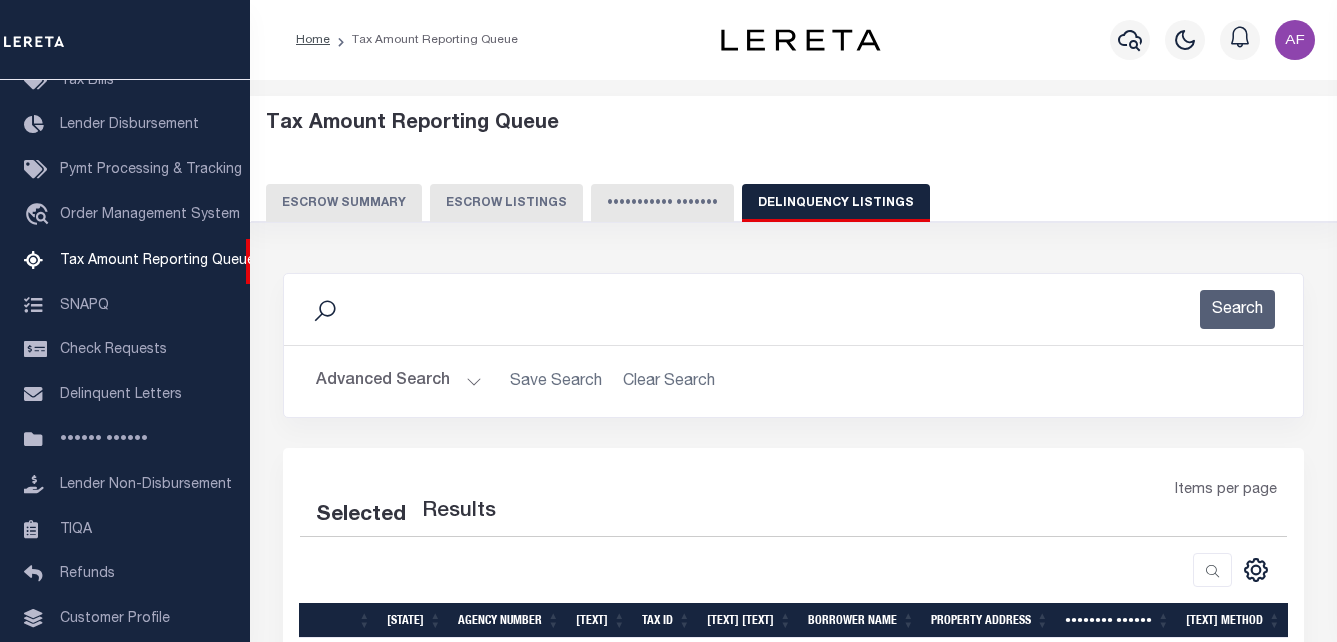 click on "Advanced Search" at bounding box center (399, 381) 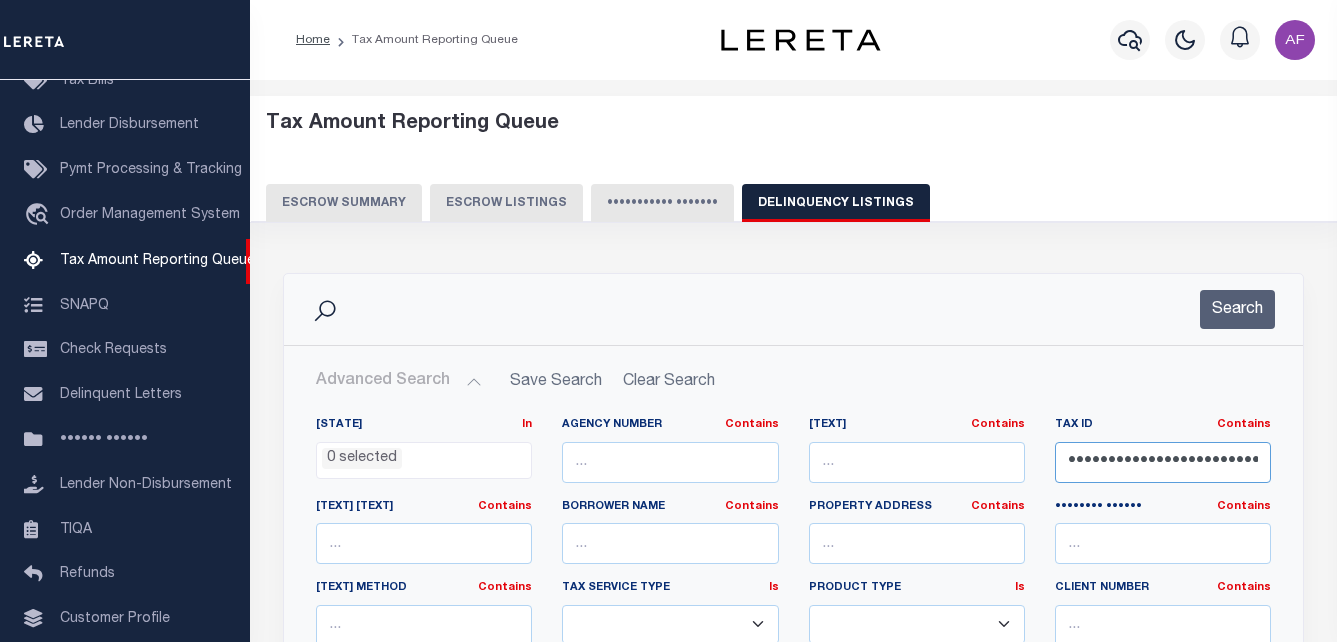 scroll, scrollTop: 0, scrollLeft: 6, axis: horizontal 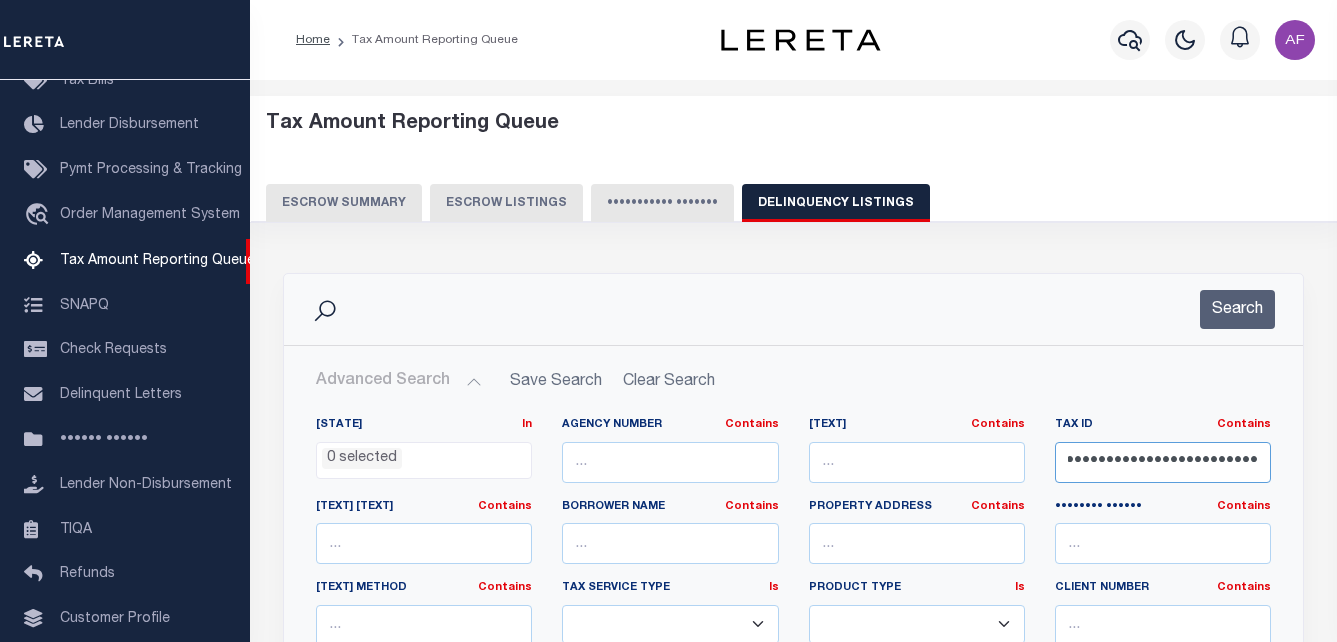 drag, startPoint x: 1069, startPoint y: 460, endPoint x: 1266, endPoint y: 464, distance: 197.0406 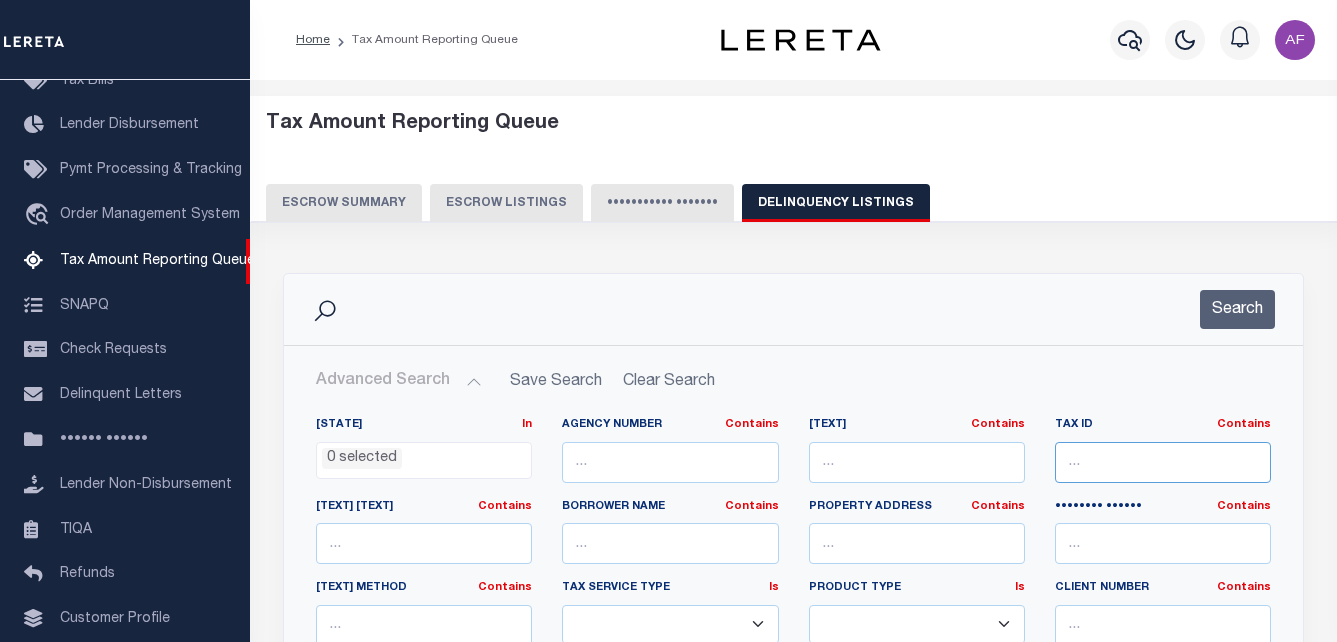 scroll, scrollTop: 0, scrollLeft: 0, axis: both 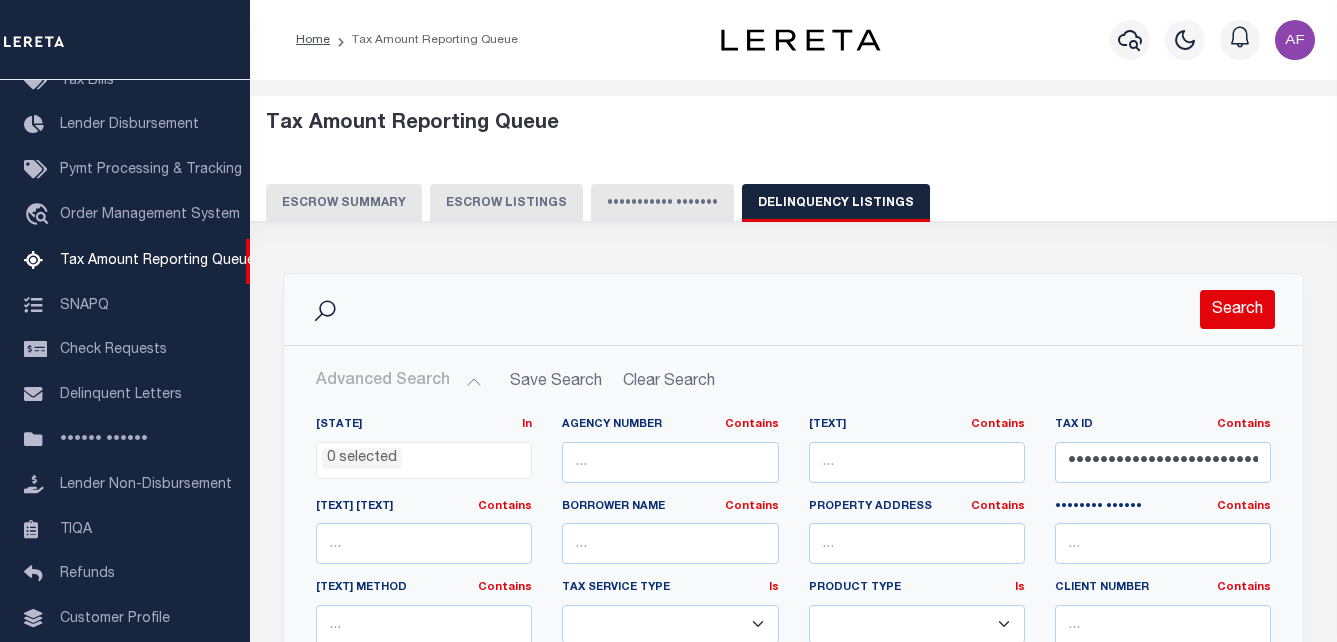click on "Search" at bounding box center [1237, 309] 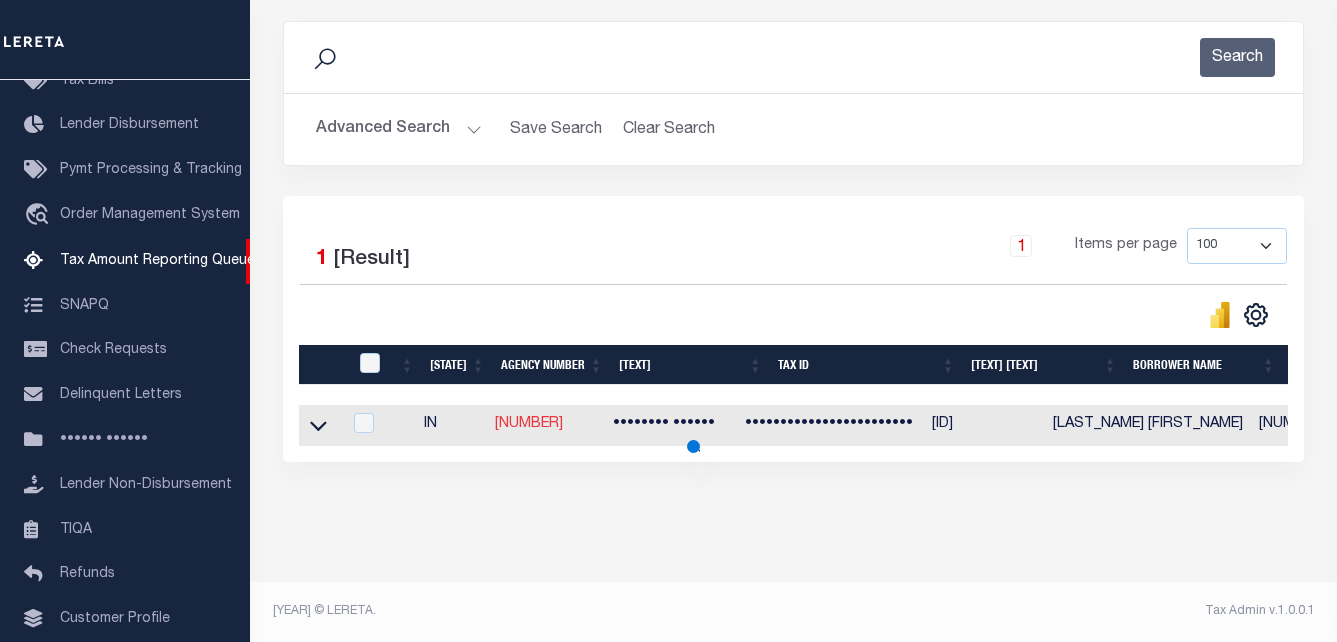 scroll, scrollTop: 269, scrollLeft: 0, axis: vertical 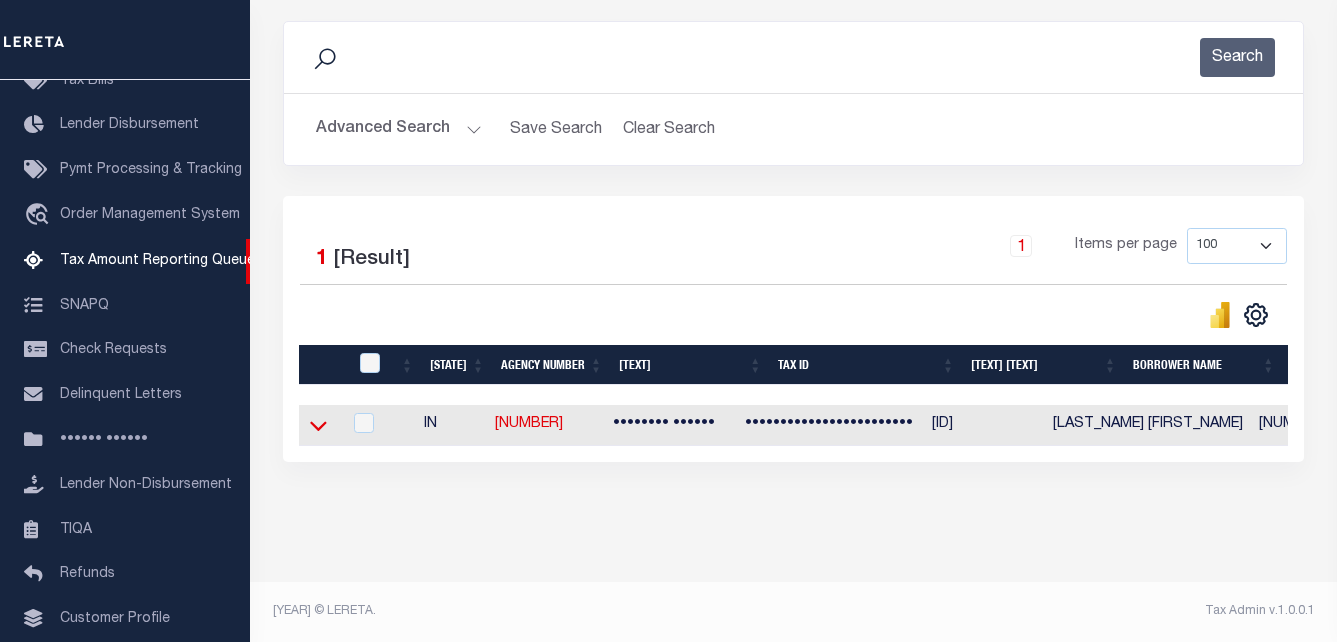click at bounding box center (318, 427) 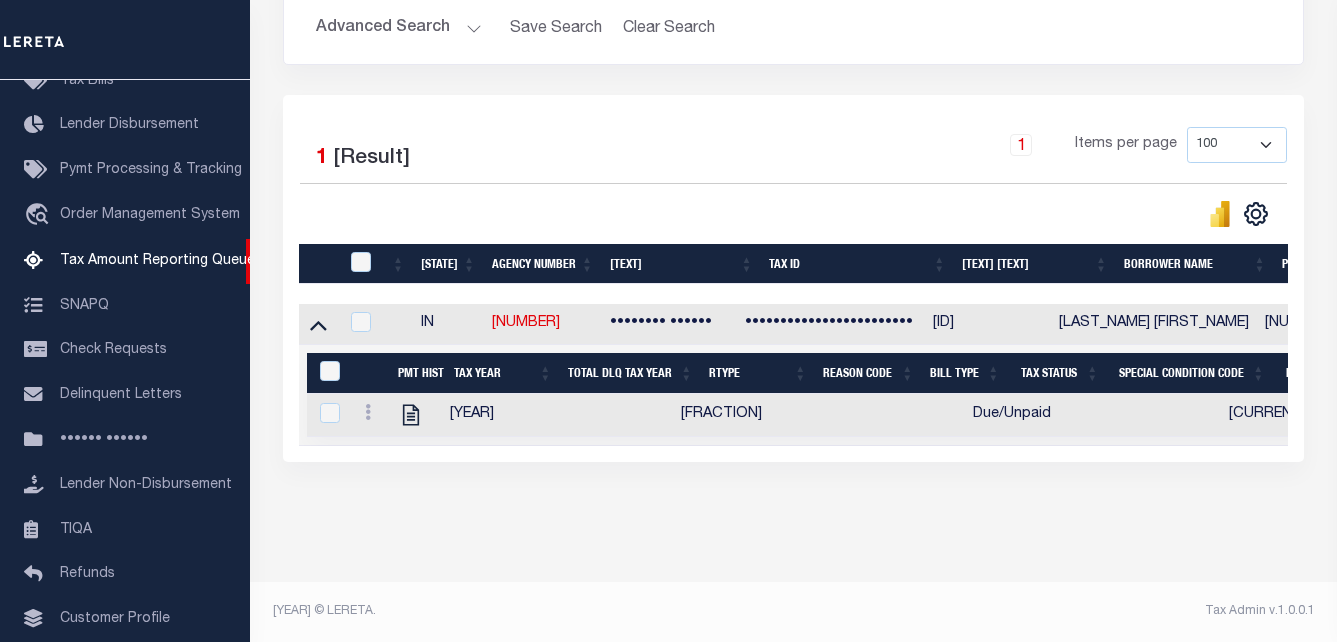 scroll, scrollTop: 371, scrollLeft: 0, axis: vertical 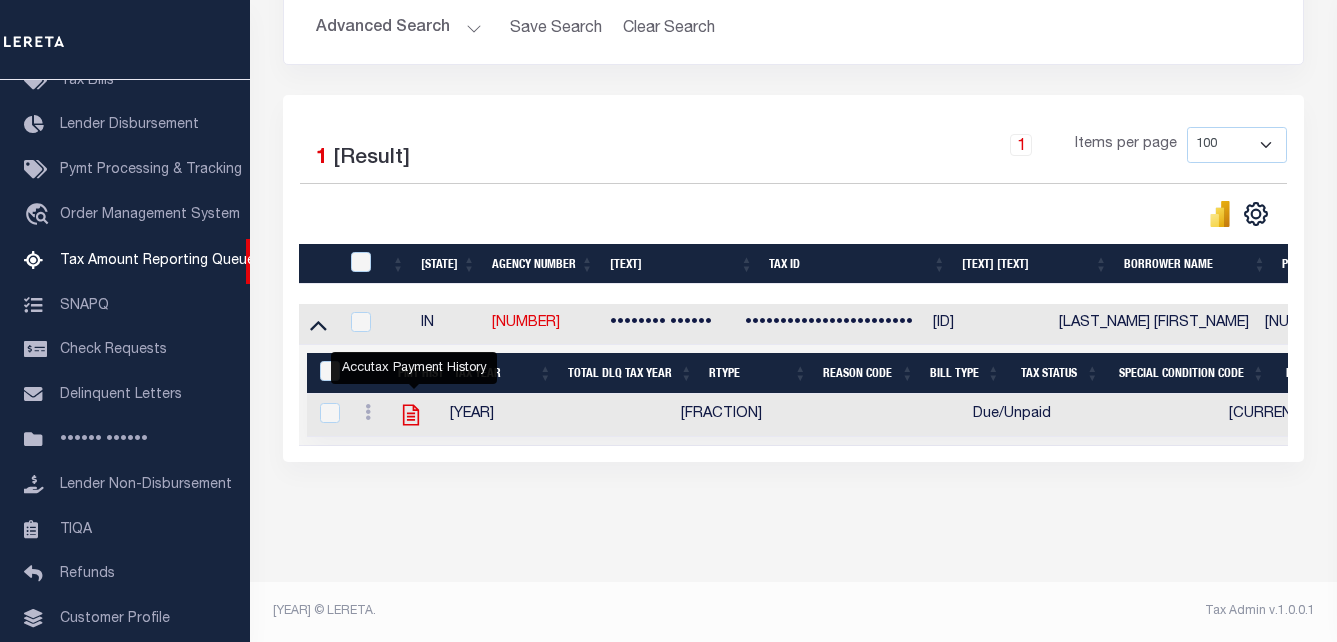 click at bounding box center (411, 415) 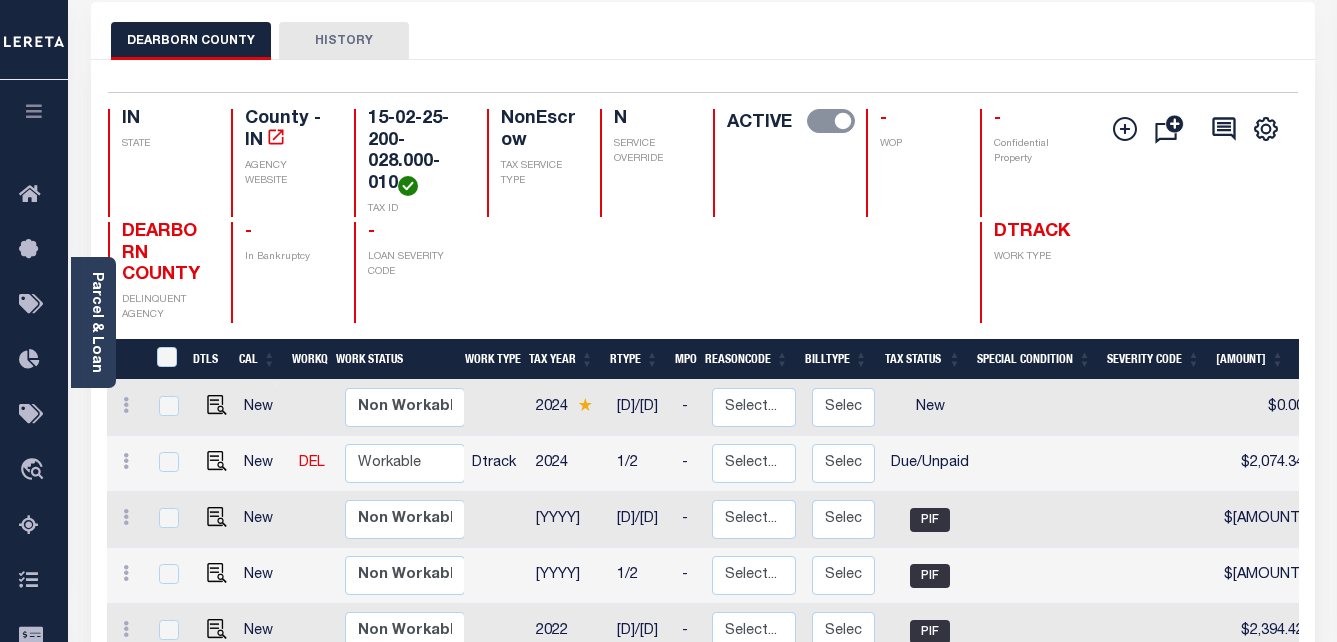 scroll, scrollTop: 100, scrollLeft: 0, axis: vertical 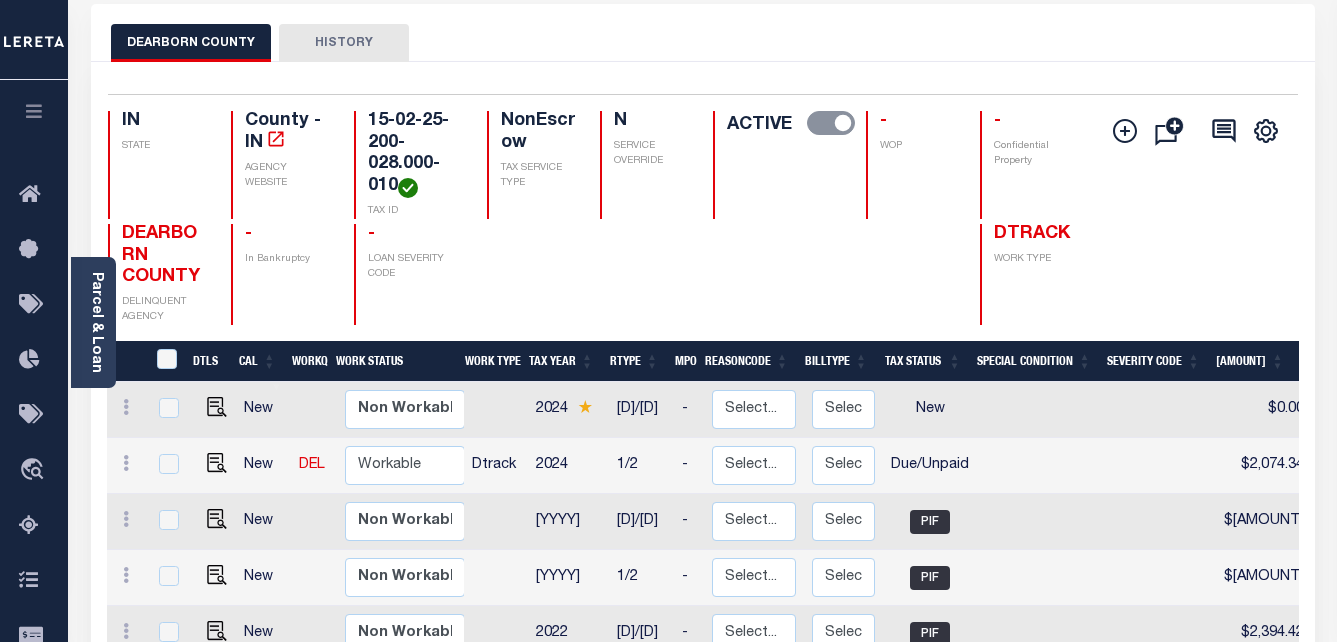 click on "DEARBORN COUNTY" at bounding box center [161, 255] 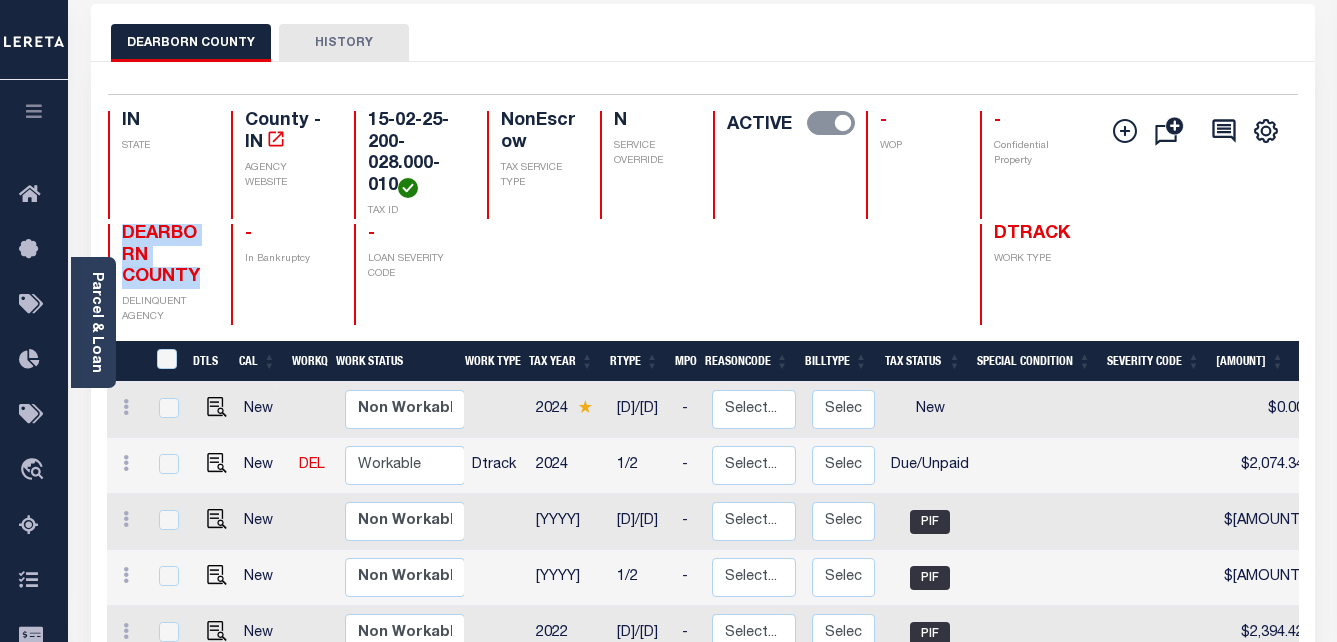 drag, startPoint x: 123, startPoint y: 234, endPoint x: 198, endPoint y: 282, distance: 89.04493 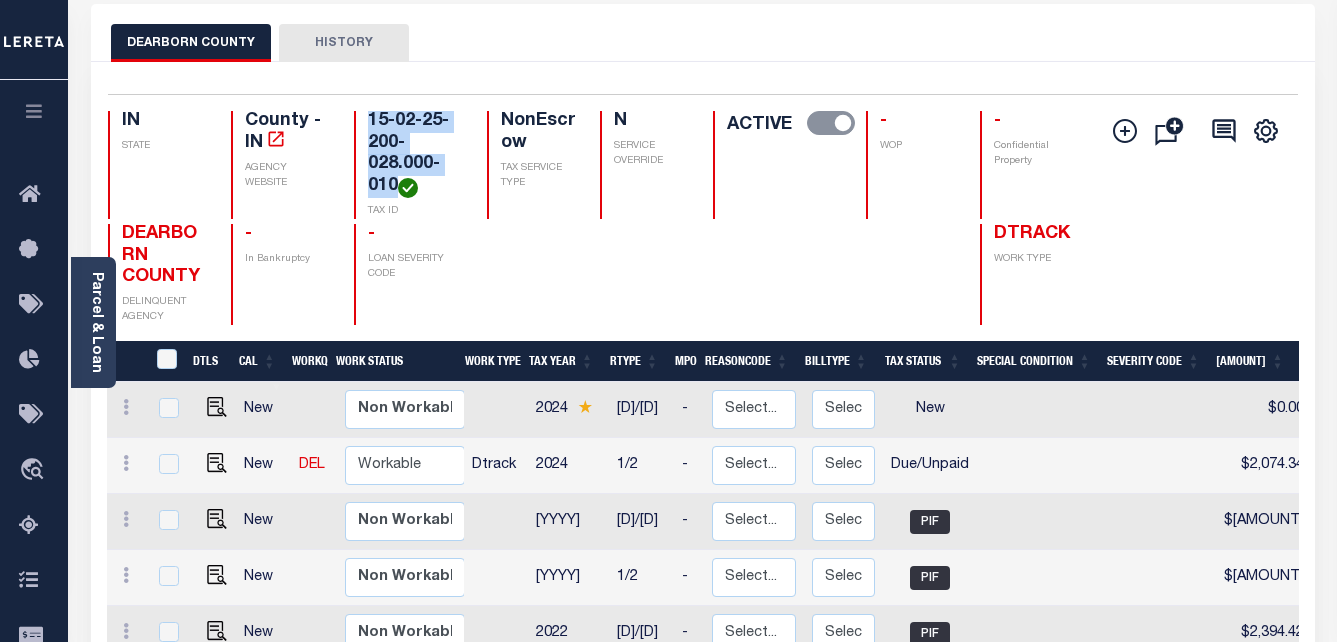 drag, startPoint x: 371, startPoint y: 118, endPoint x: 393, endPoint y: 183, distance: 68.622154 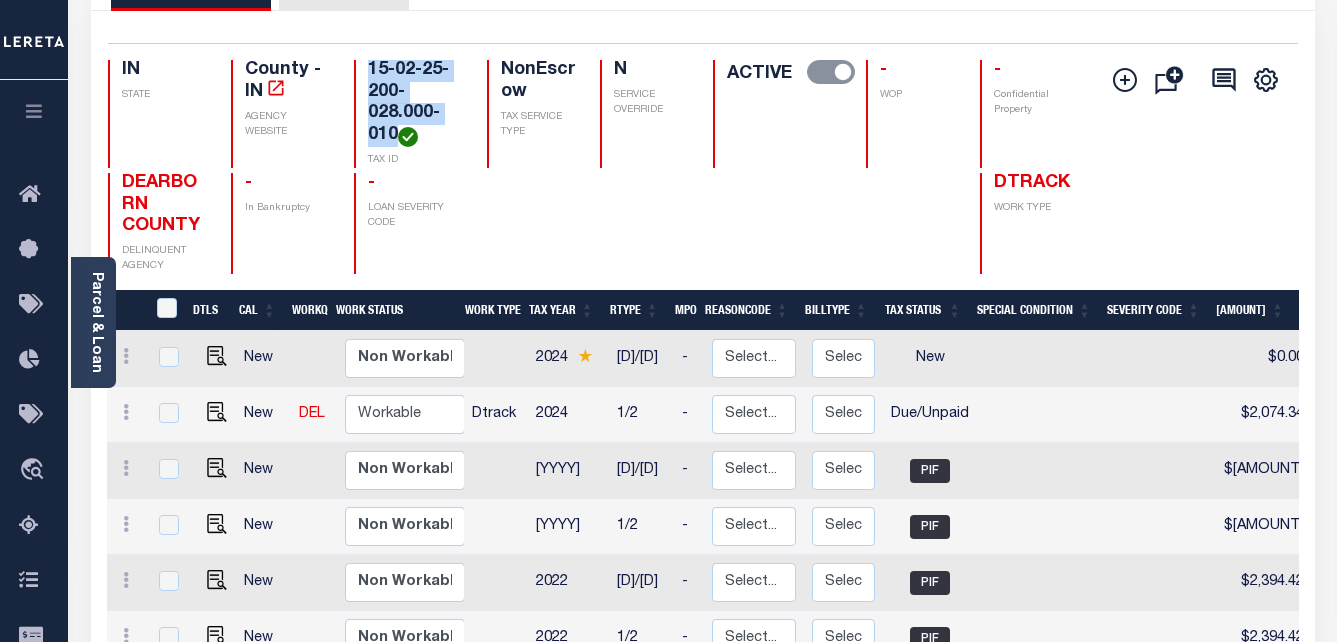 scroll, scrollTop: 200, scrollLeft: 0, axis: vertical 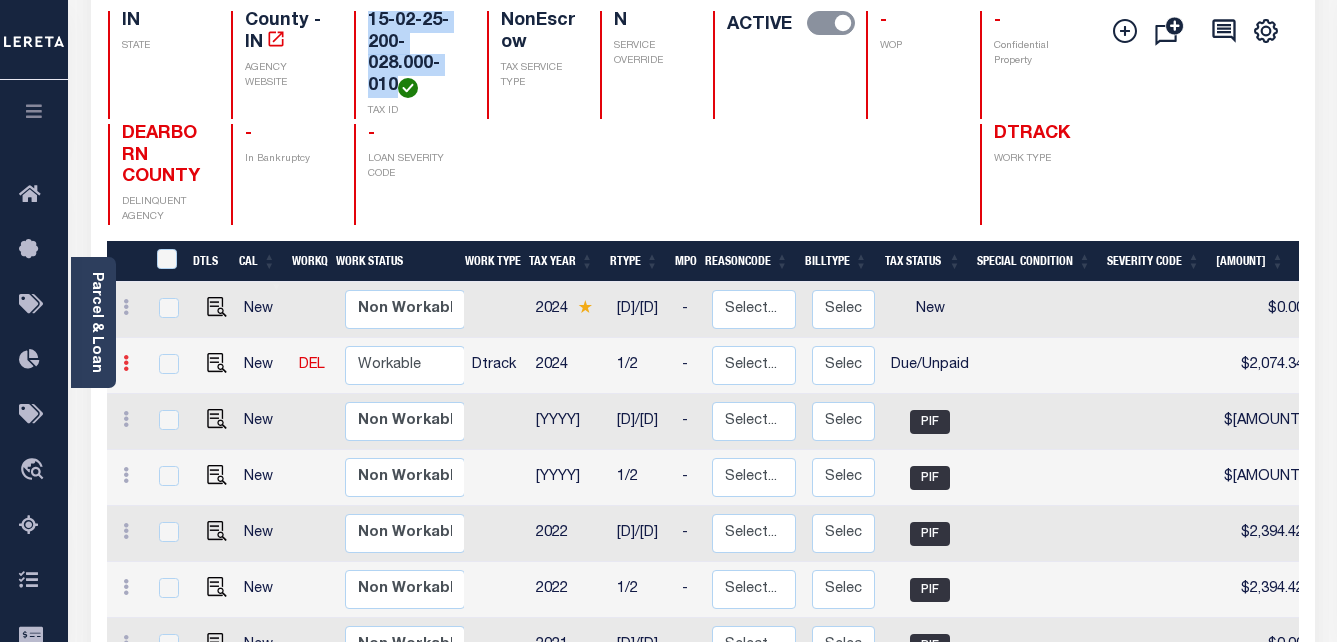 click at bounding box center (126, 363) 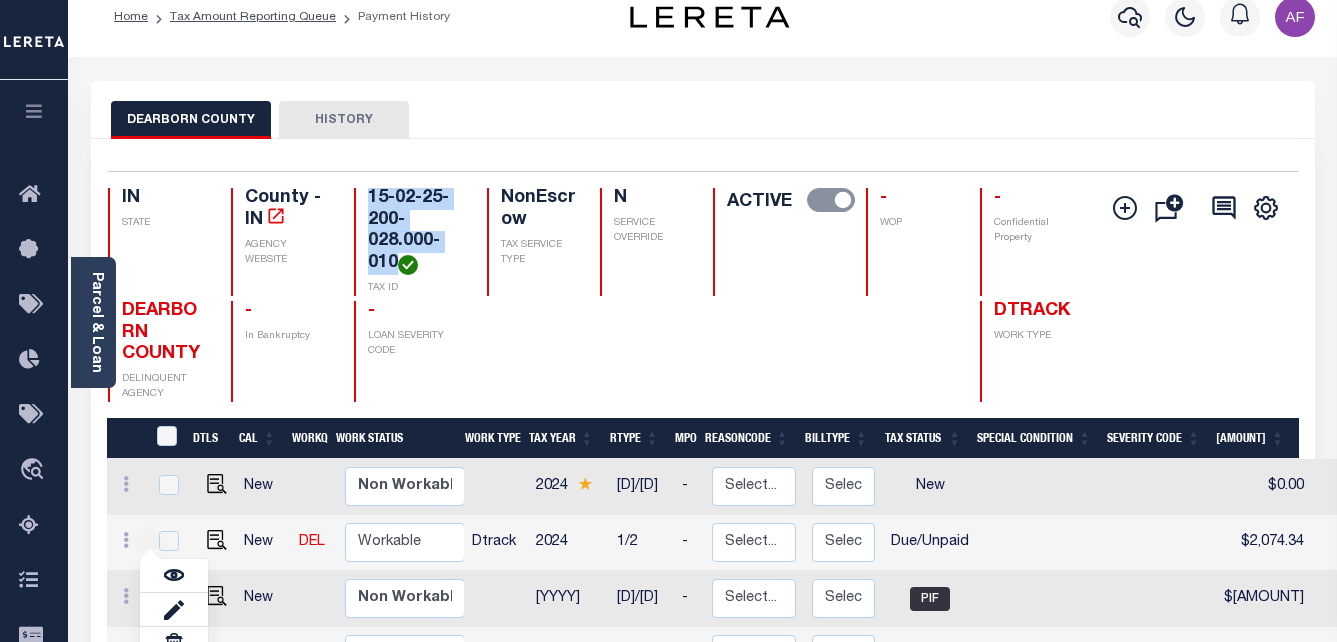 scroll, scrollTop: 0, scrollLeft: 0, axis: both 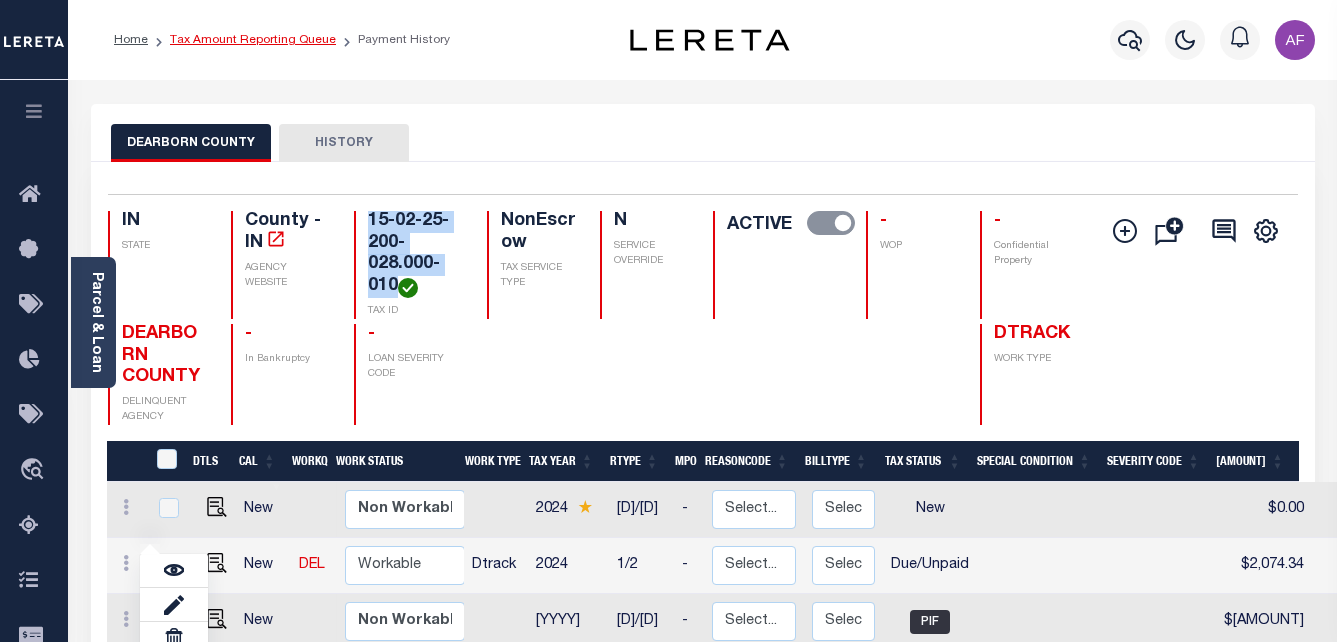 click on "Tax Amount Reporting Queue" at bounding box center (253, 40) 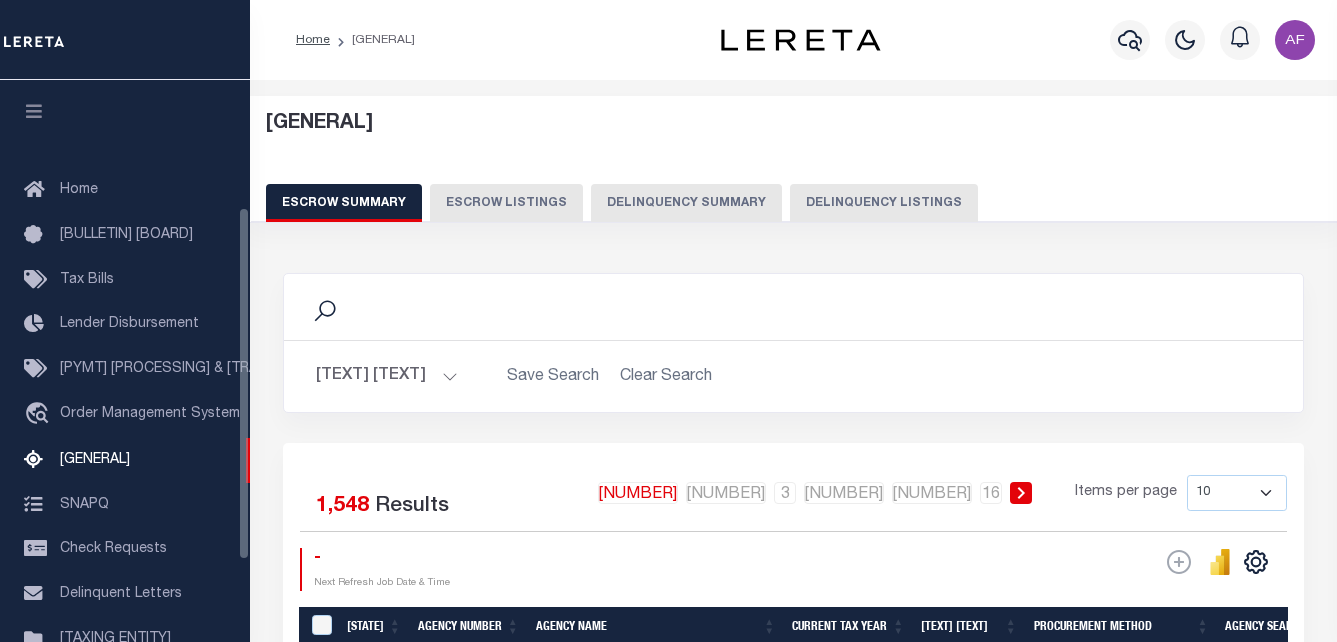 scroll, scrollTop: 252, scrollLeft: 0, axis: vertical 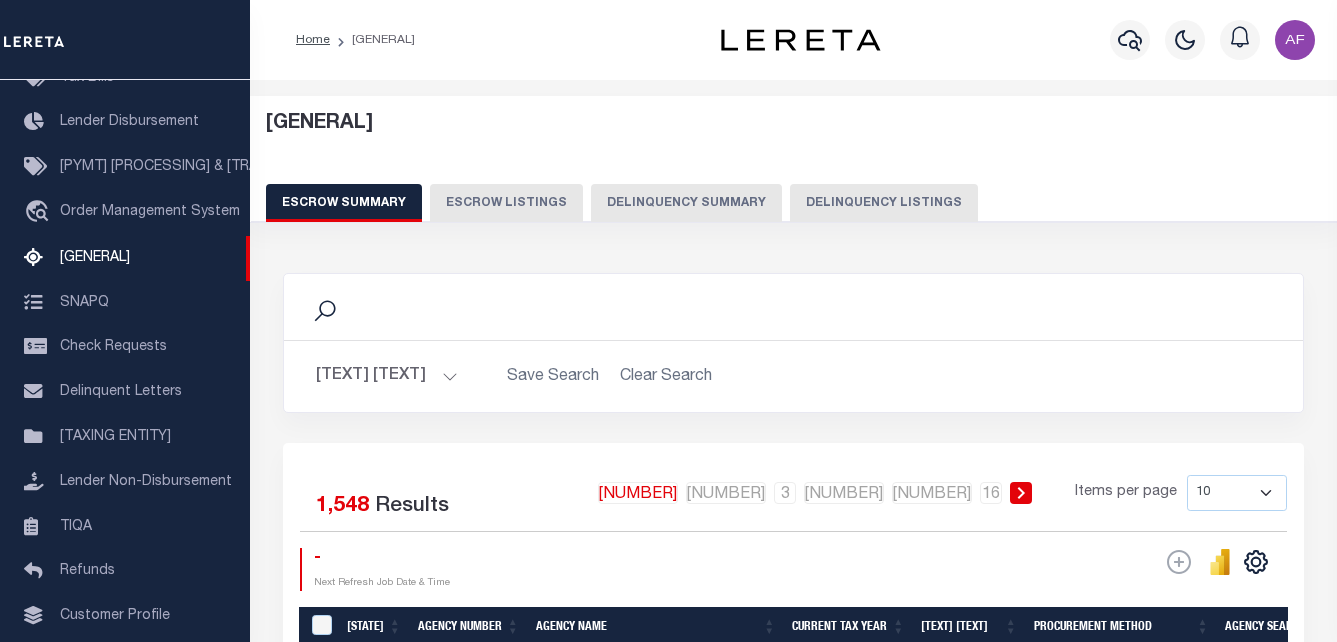 click on "Delinquency Listings" at bounding box center (884, 203) 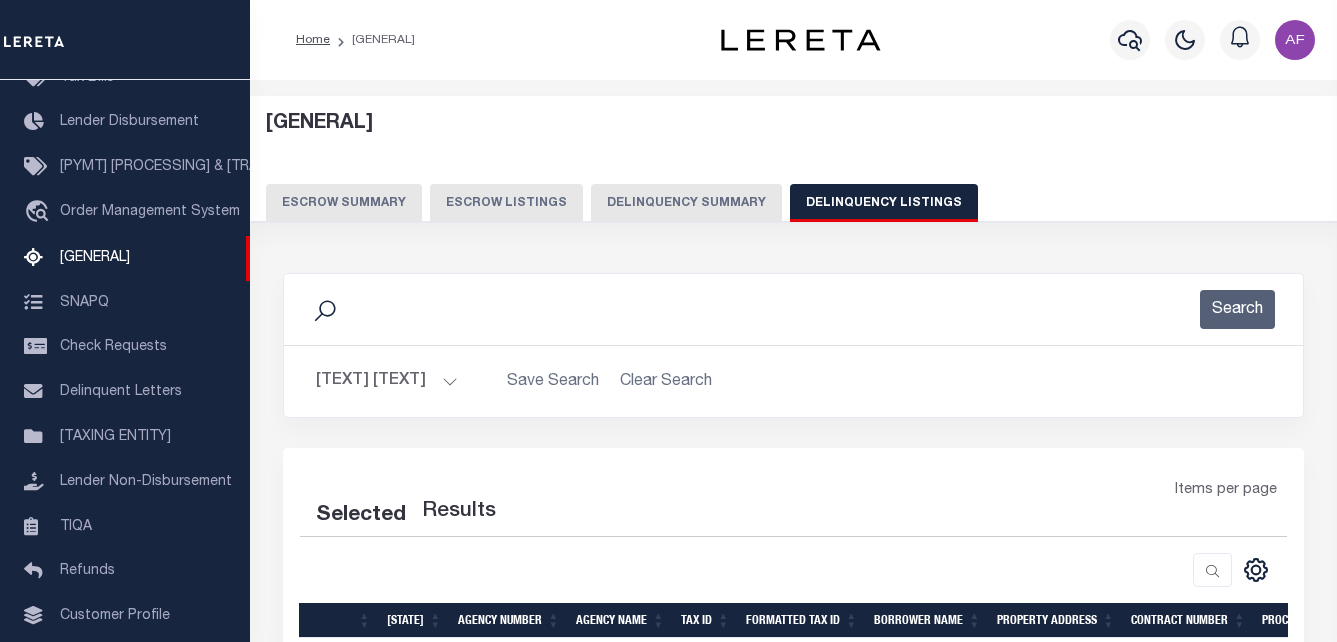 click on "Advanced Search" at bounding box center [397, 381] 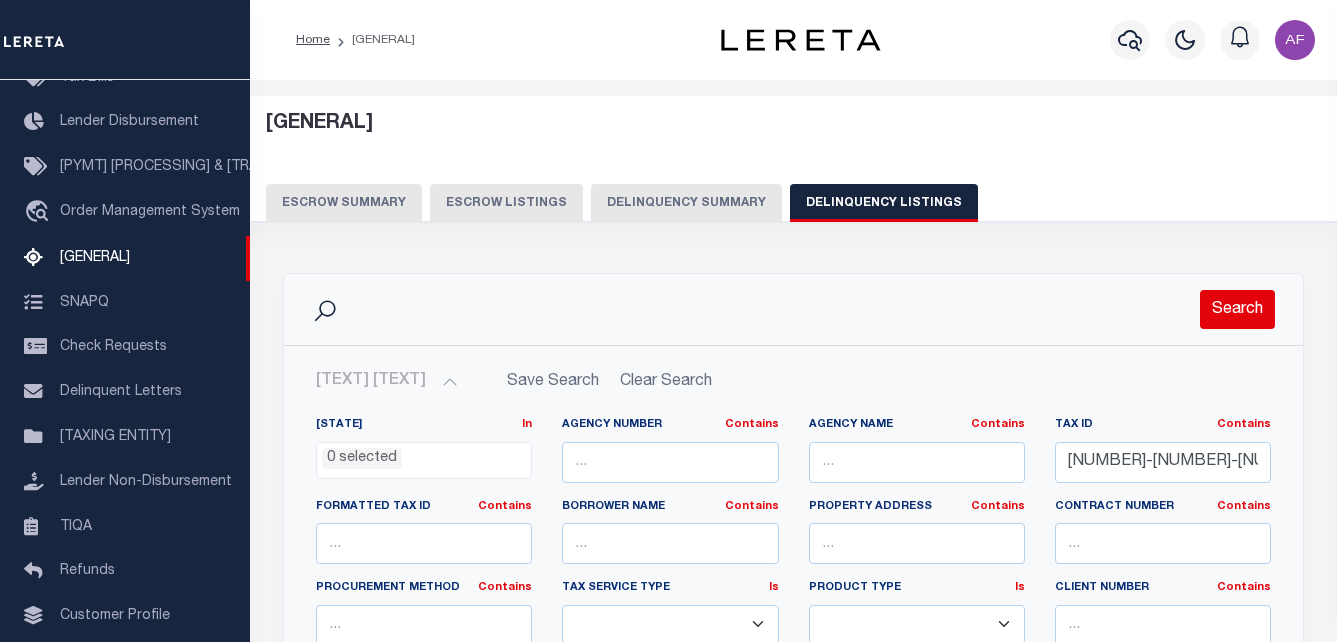 click on "Search" at bounding box center [1237, 309] 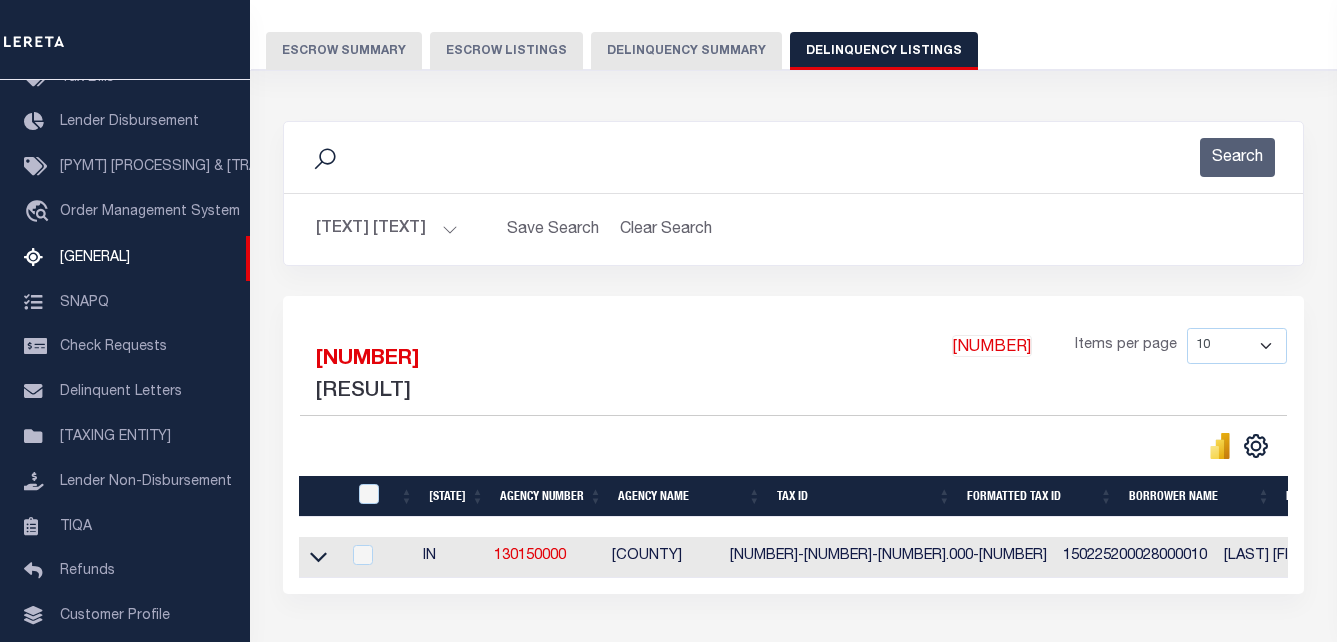 scroll, scrollTop: 269, scrollLeft: 0, axis: vertical 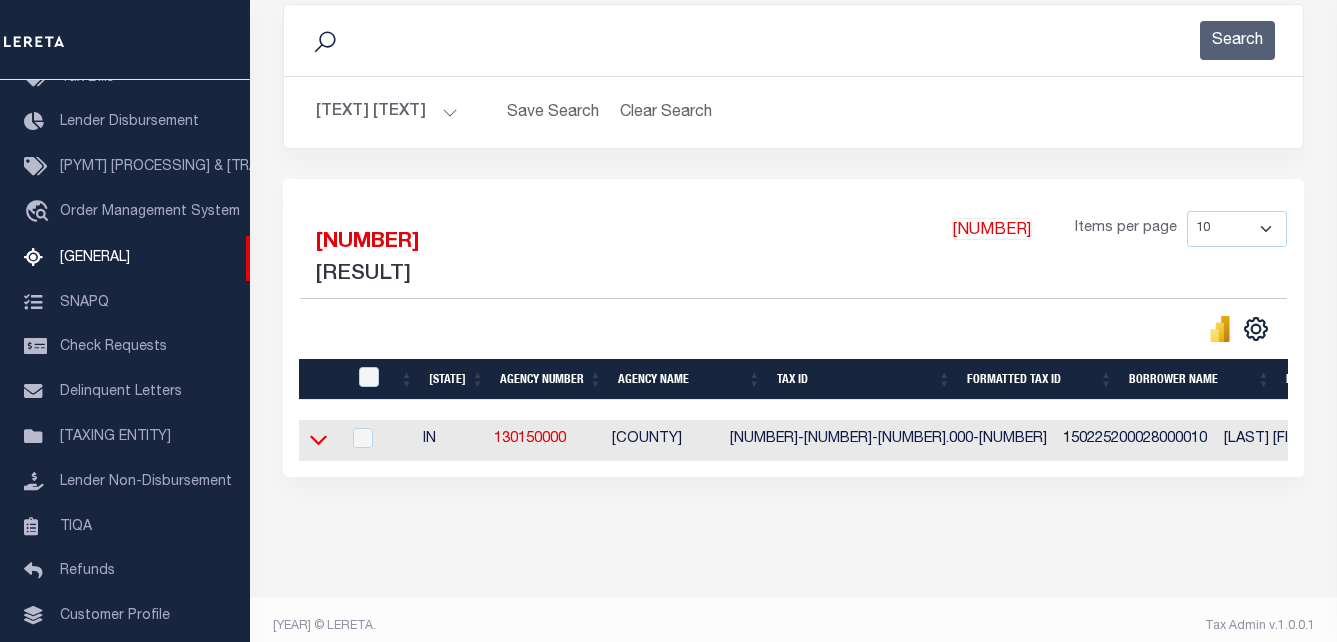 click at bounding box center [318, 441] 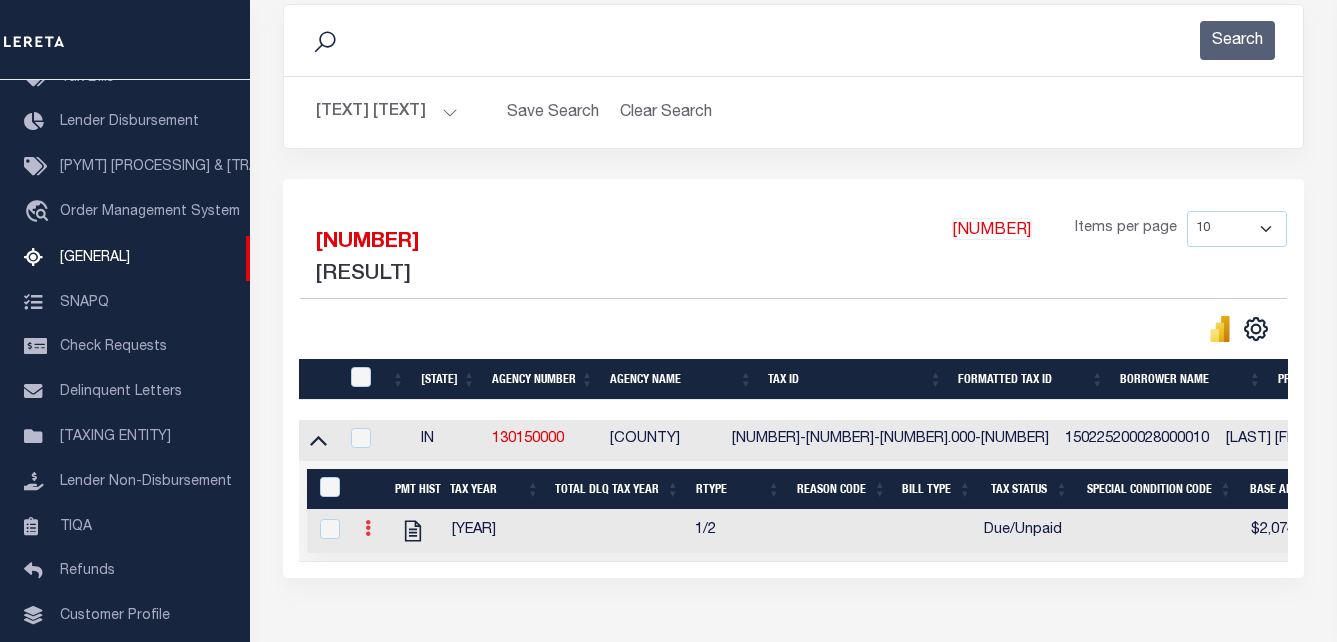 click at bounding box center [368, 531] 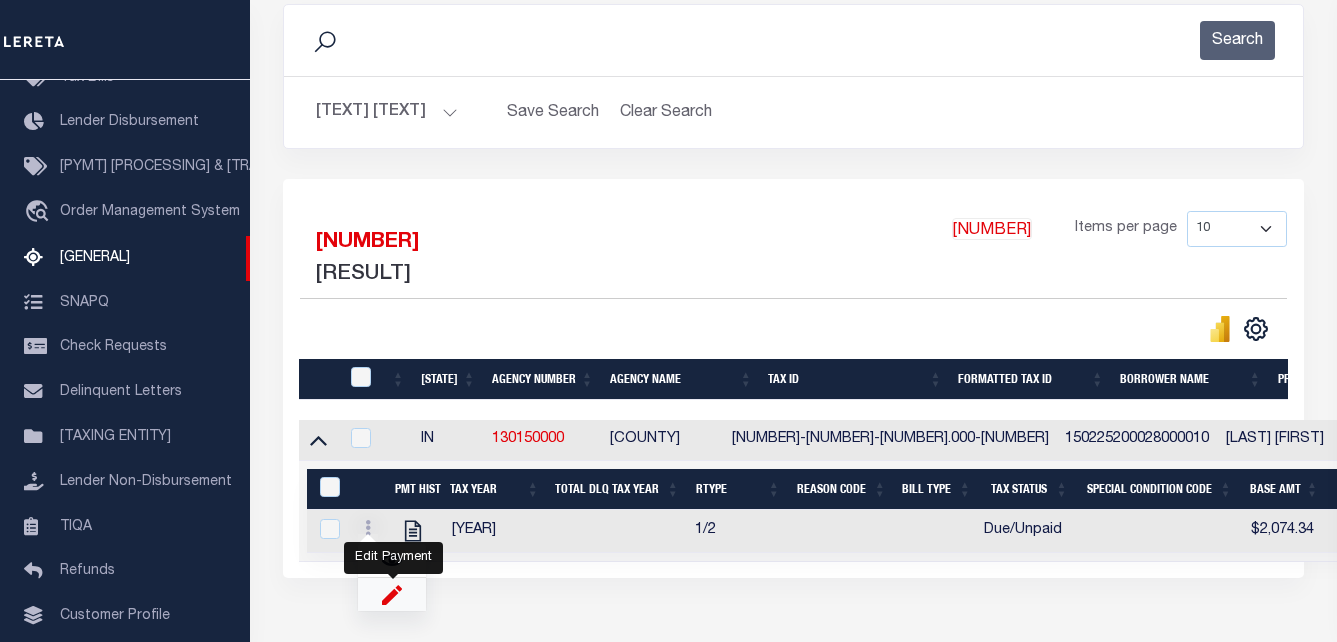 click at bounding box center (392, 594) 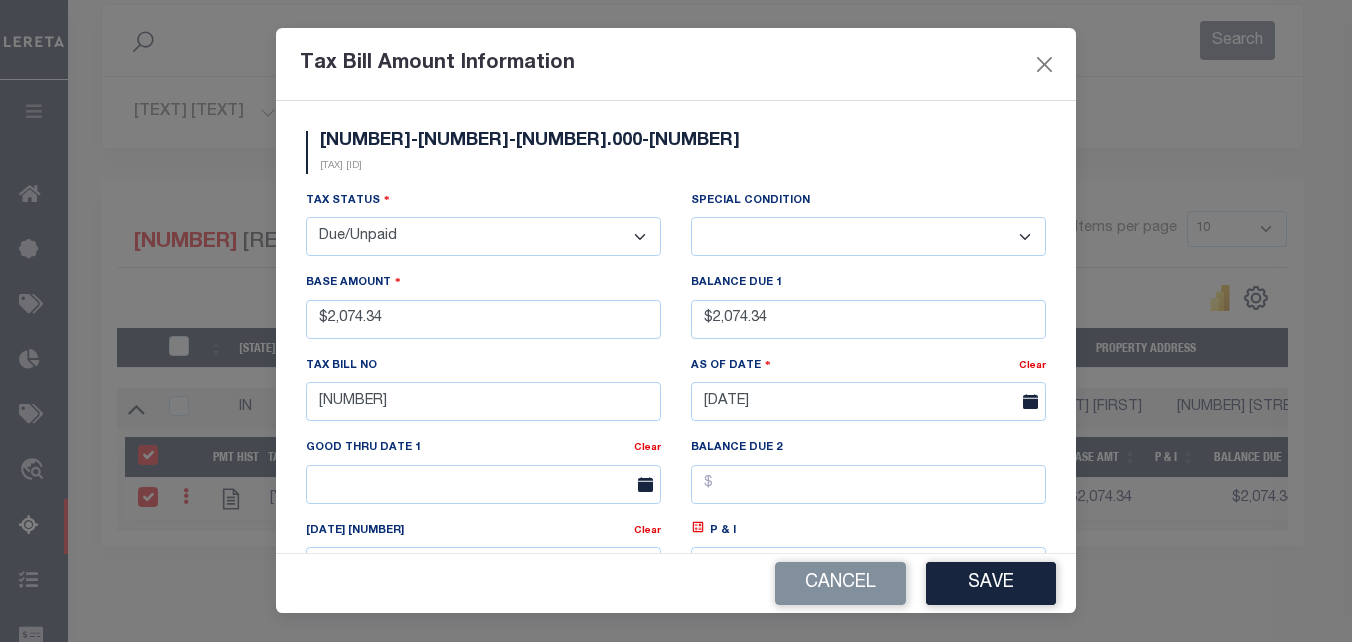 click on "- Select Status -
Open
Due/Unpaid
Paid
Incomplete
No Tax Due
Internal Refund Processed
New" at bounding box center (483, 236) 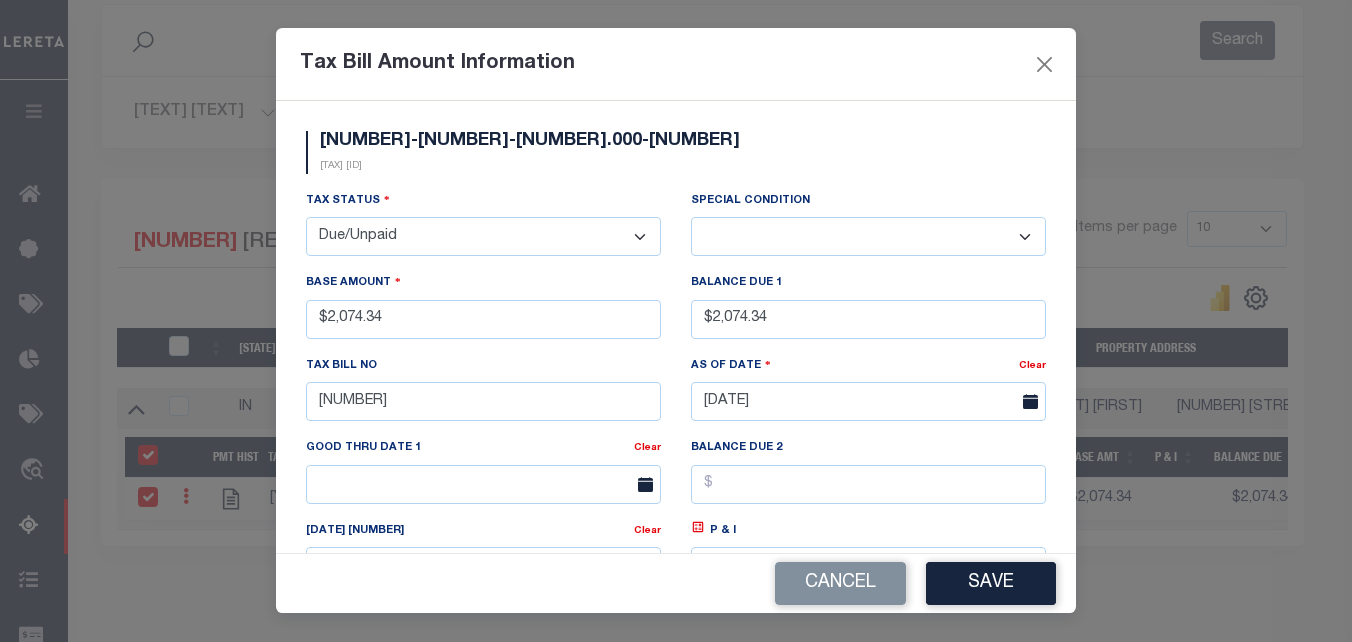 select on "PYD" 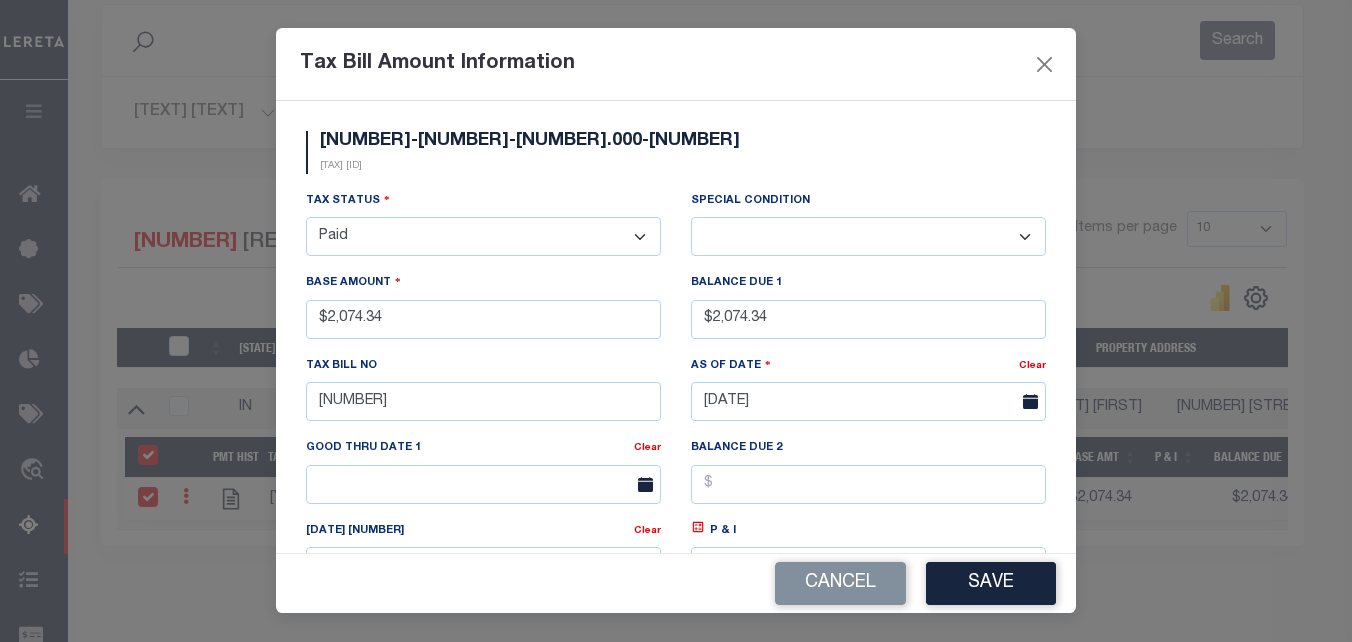 click on "- Select Status -
Open
Due/Unpaid
Paid
Incomplete
No Tax Due
Internal Refund Processed
New" at bounding box center [483, 236] 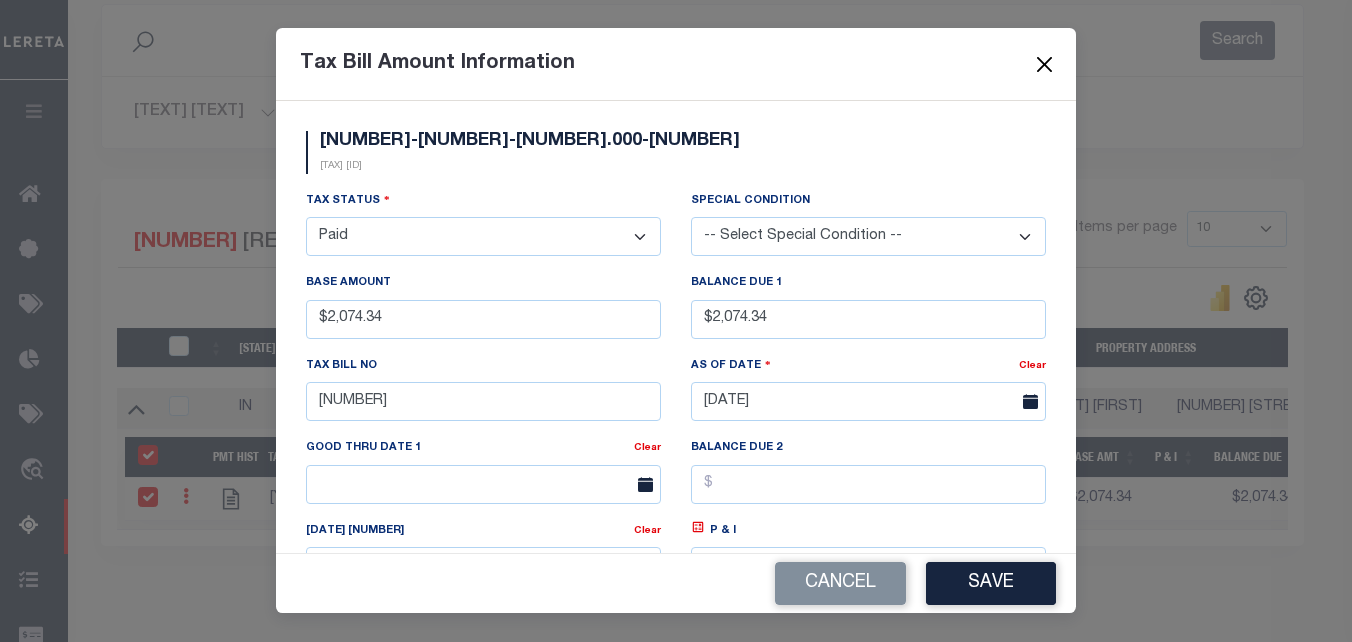 click at bounding box center [1045, 64] 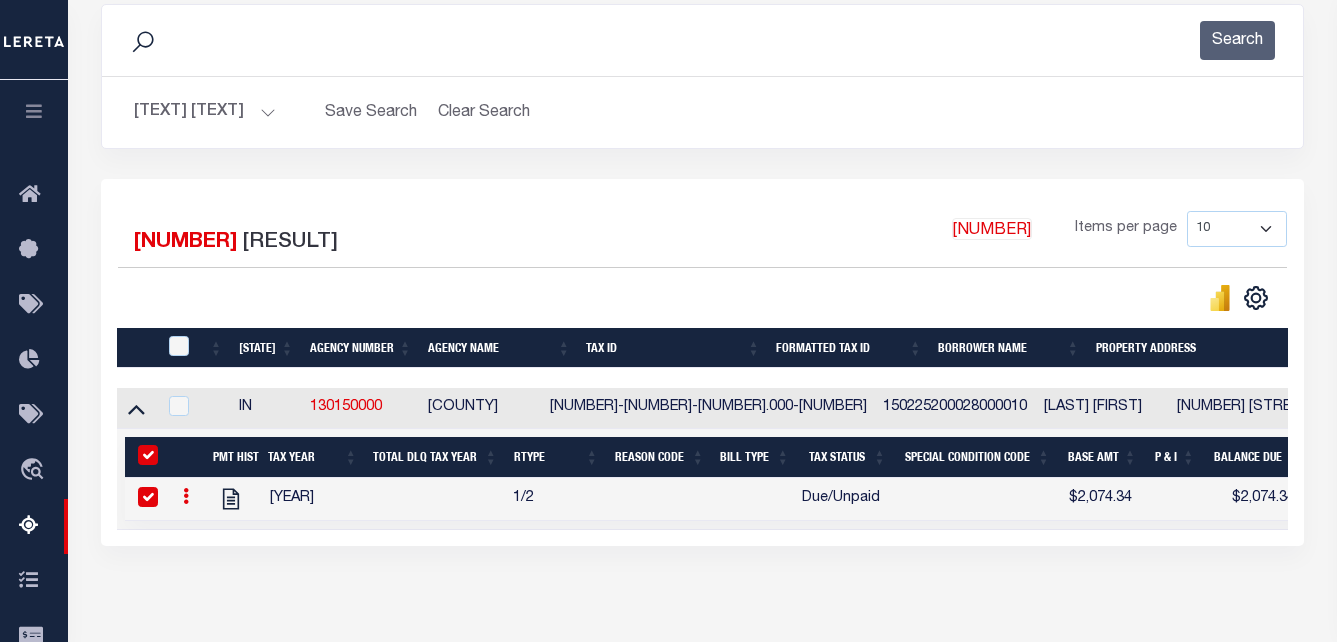 click at bounding box center (186, 496) 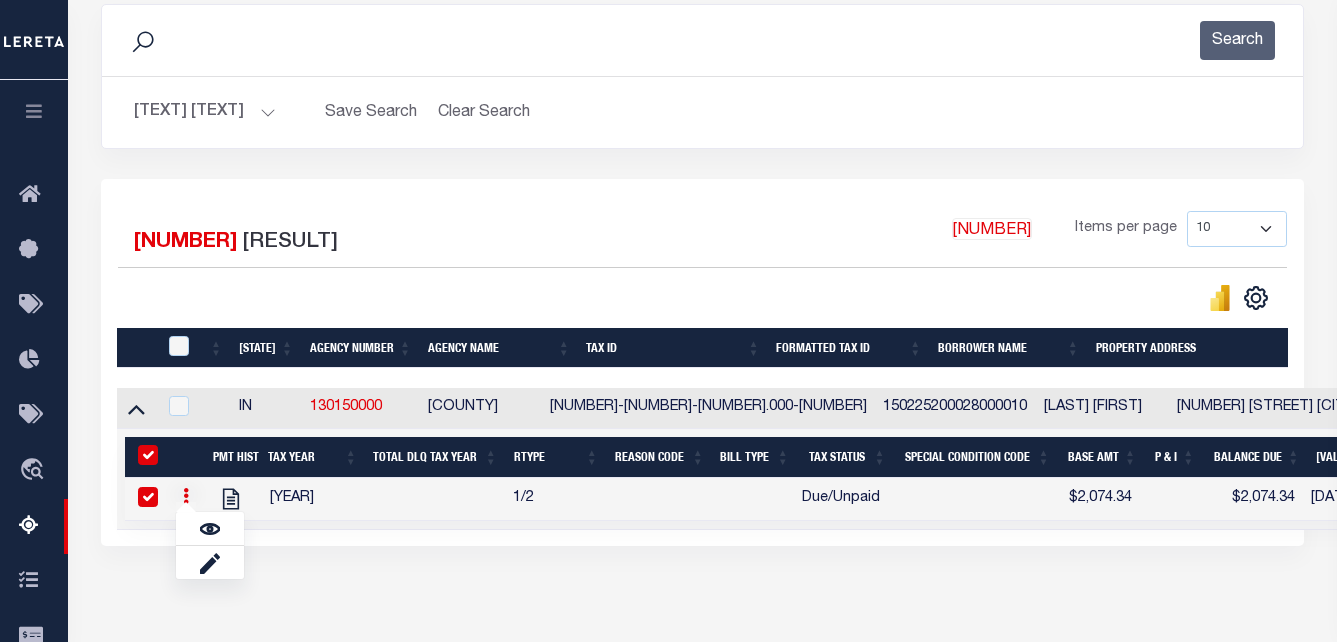 drag, startPoint x: 348, startPoint y: 571, endPoint x: 293, endPoint y: 549, distance: 59.236813 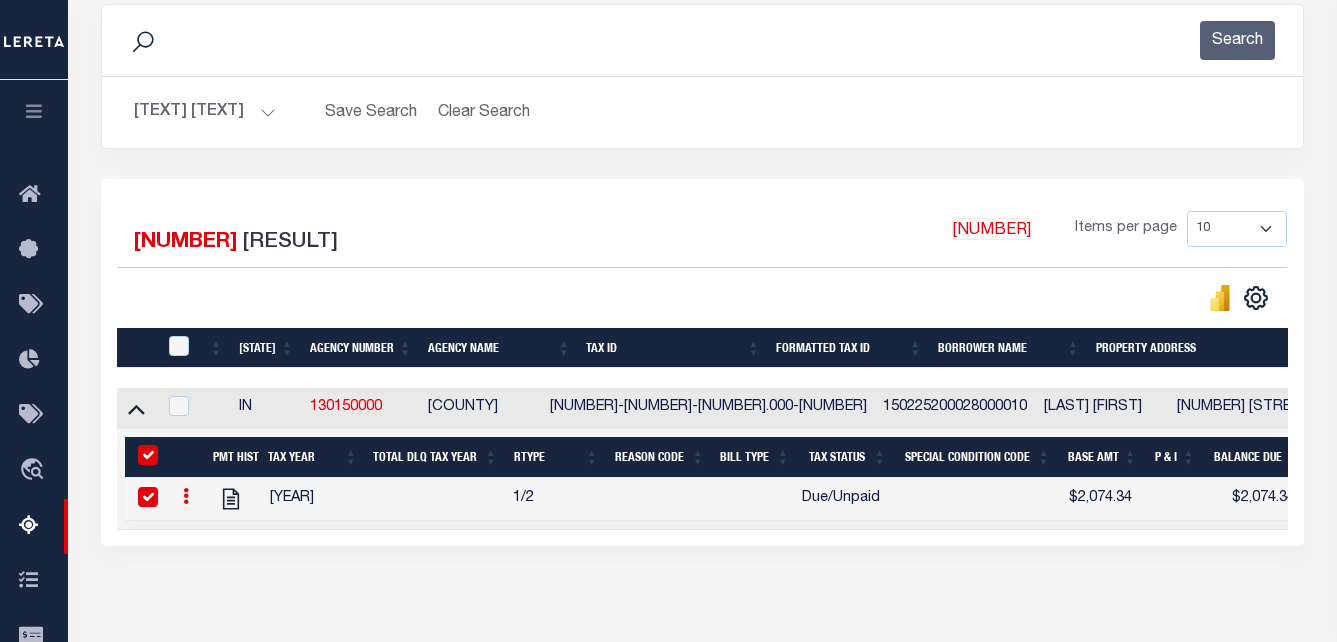 click at bounding box center [148, 455] 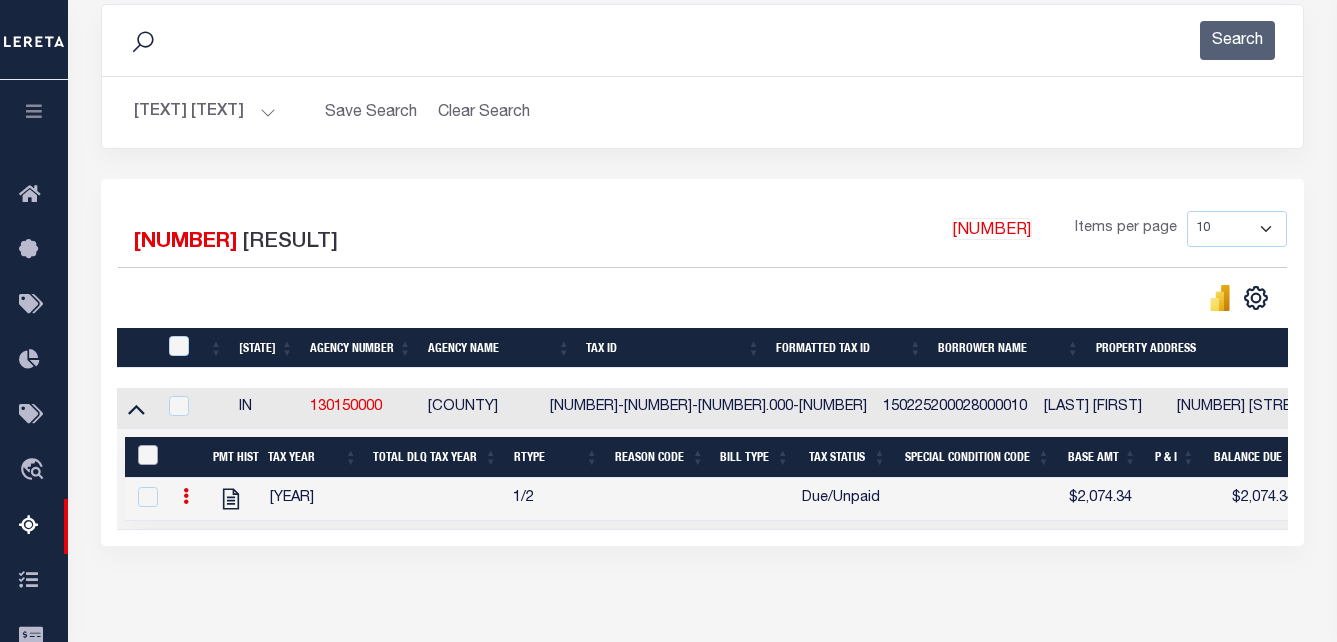 checkbox on "false" 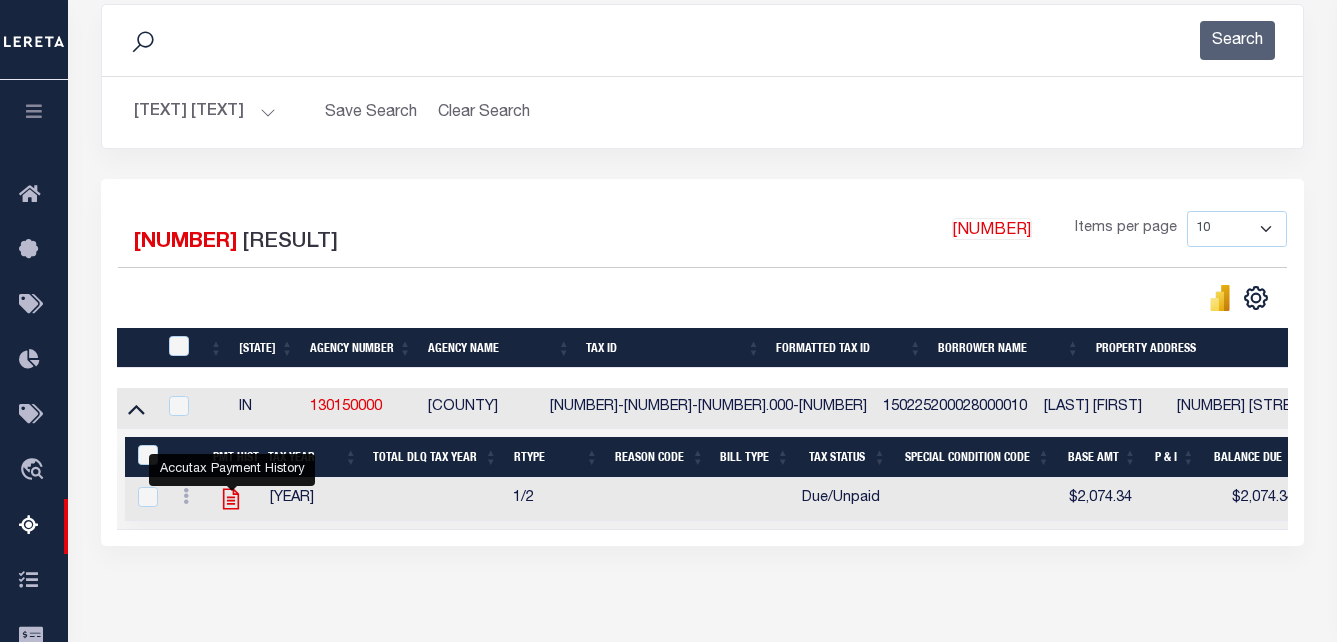 click at bounding box center [231, 499] 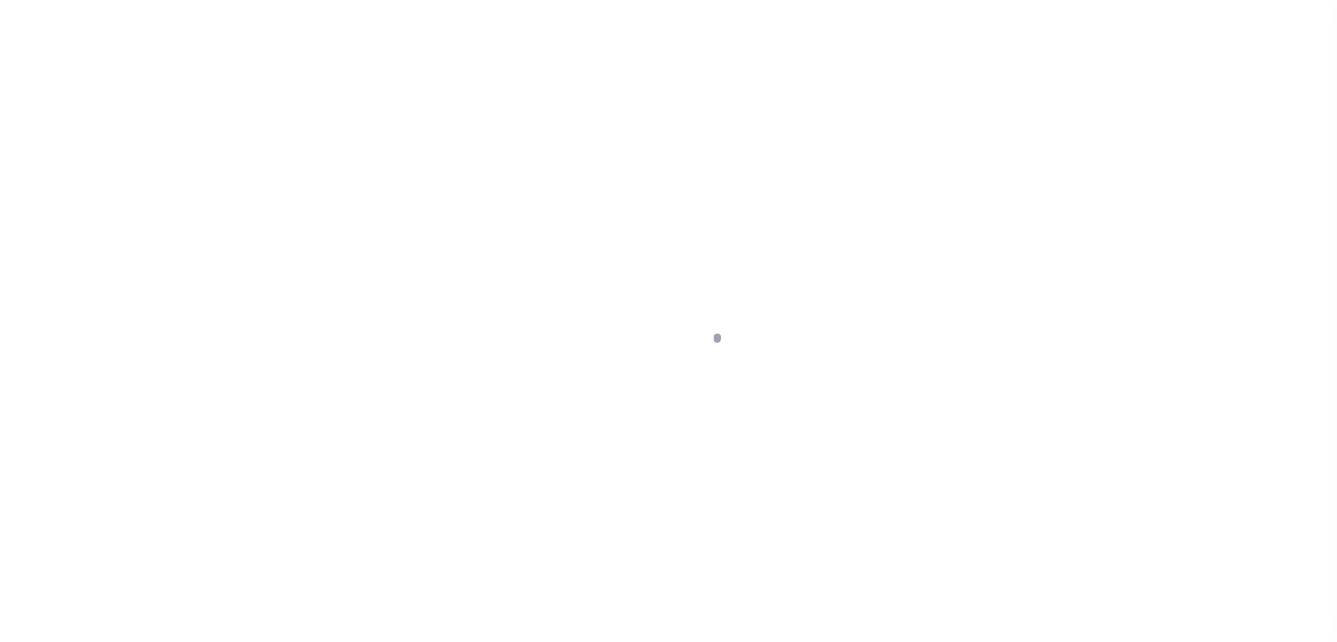scroll, scrollTop: 0, scrollLeft: 0, axis: both 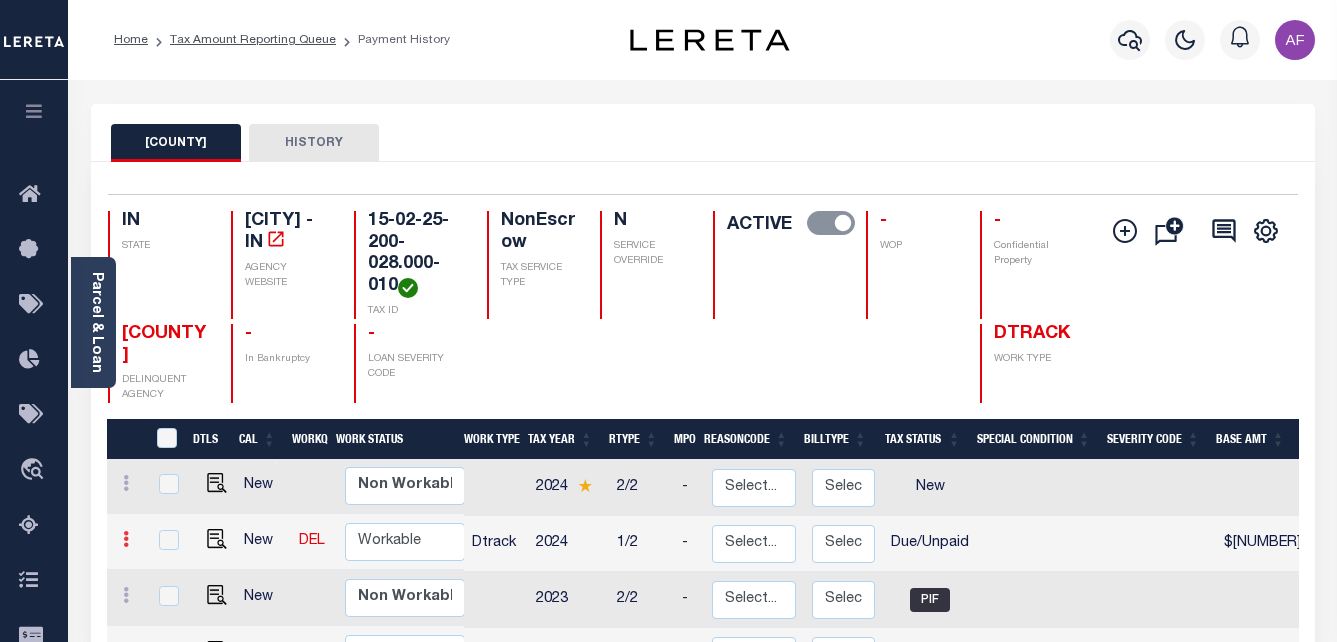 click at bounding box center (126, 539) 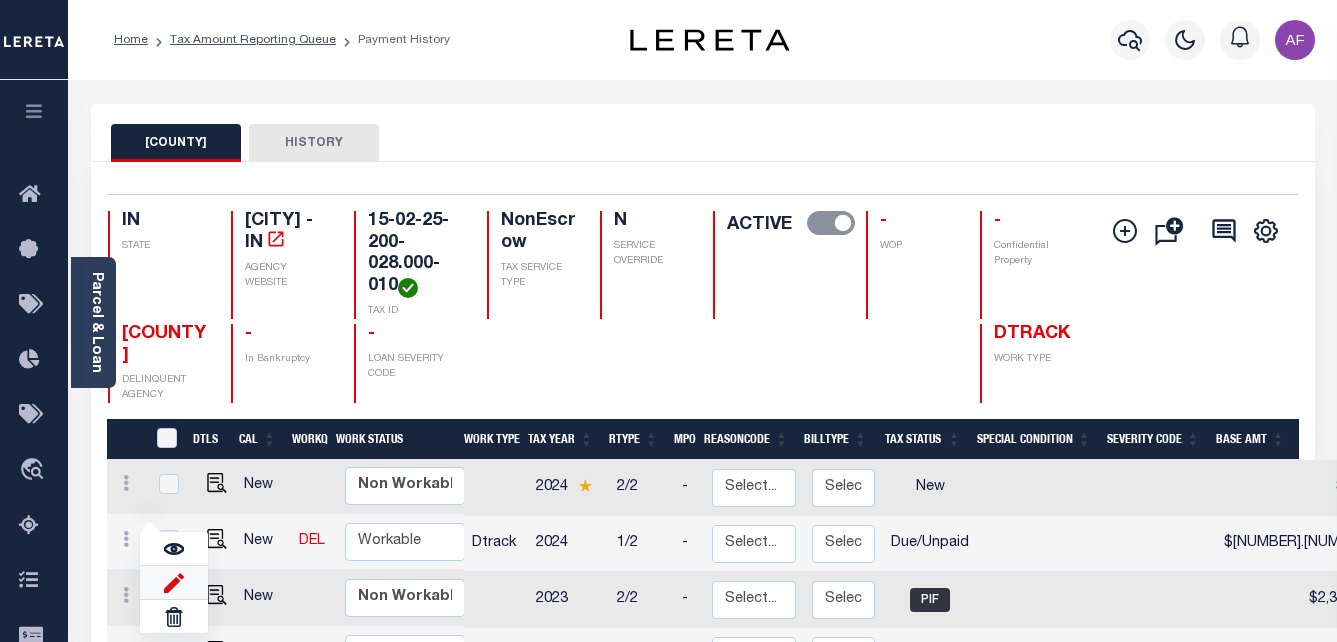 click at bounding box center [174, 582] 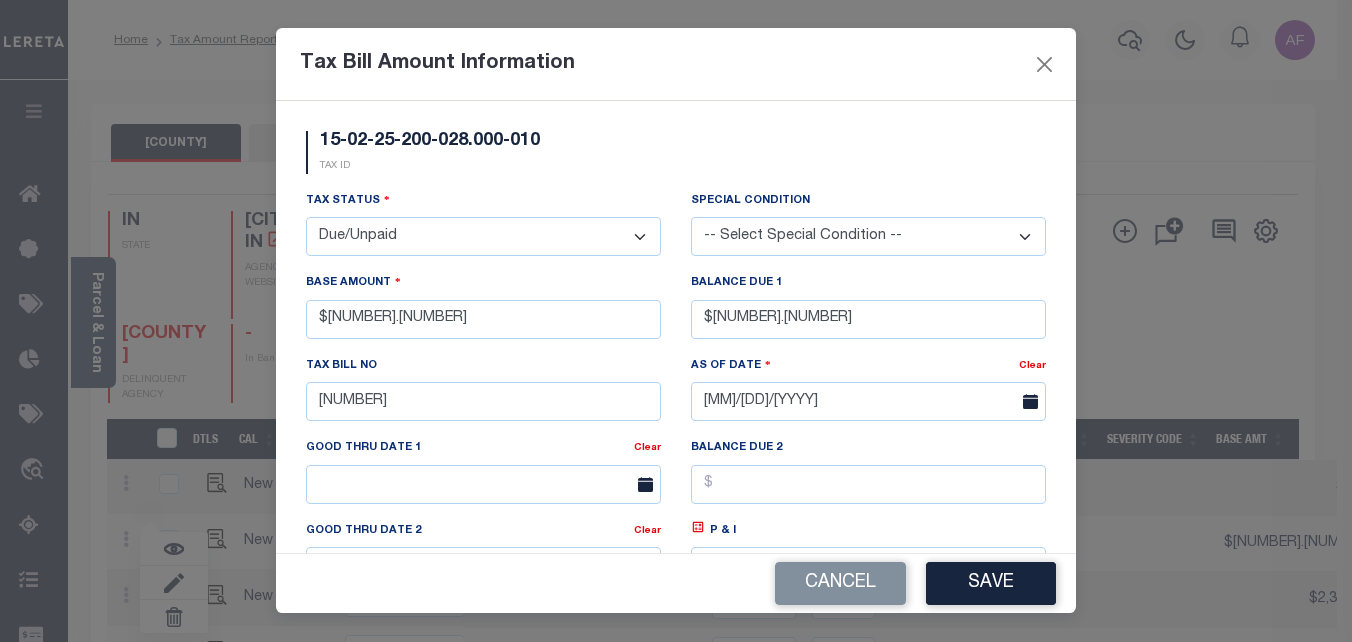 click on "- Select Status -
Open
Due/Unpaid
Paid
Incomplete
No Tax Due
Internal Refund Processed
New" at bounding box center [483, 236] 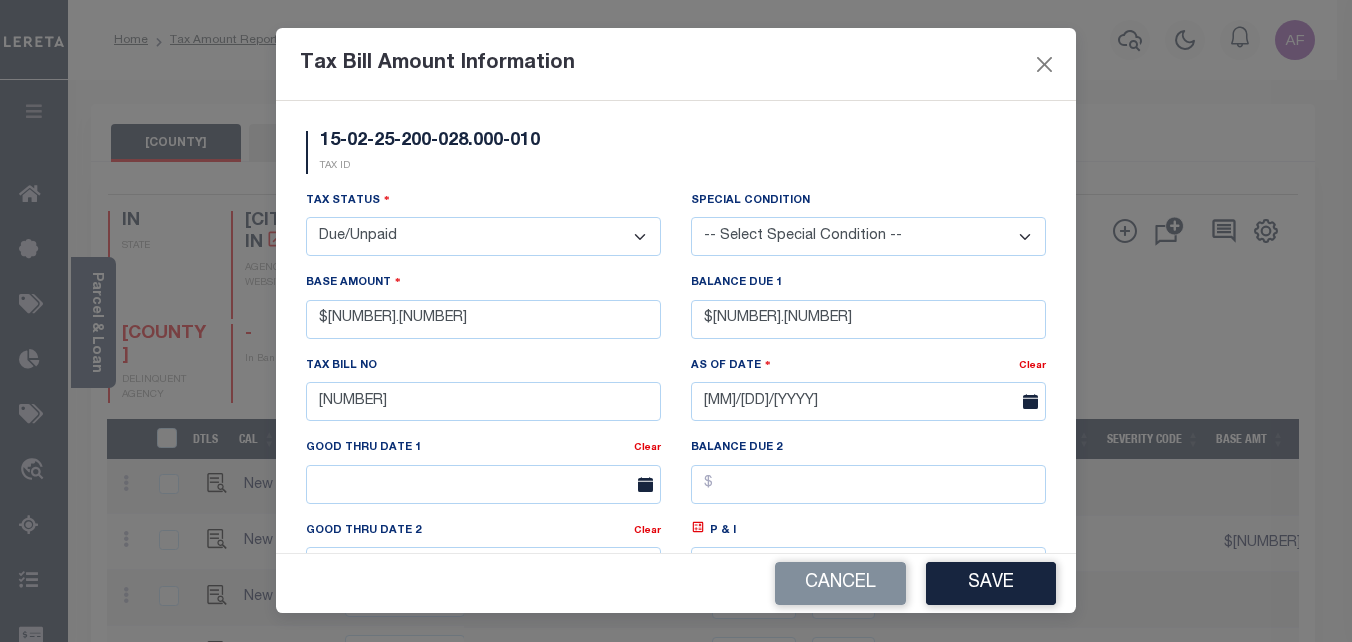 click on "- Select Status -
Open
Due/Unpaid
Paid
Incomplete
No Tax Due
Internal Refund Processed
New" at bounding box center (483, 236) 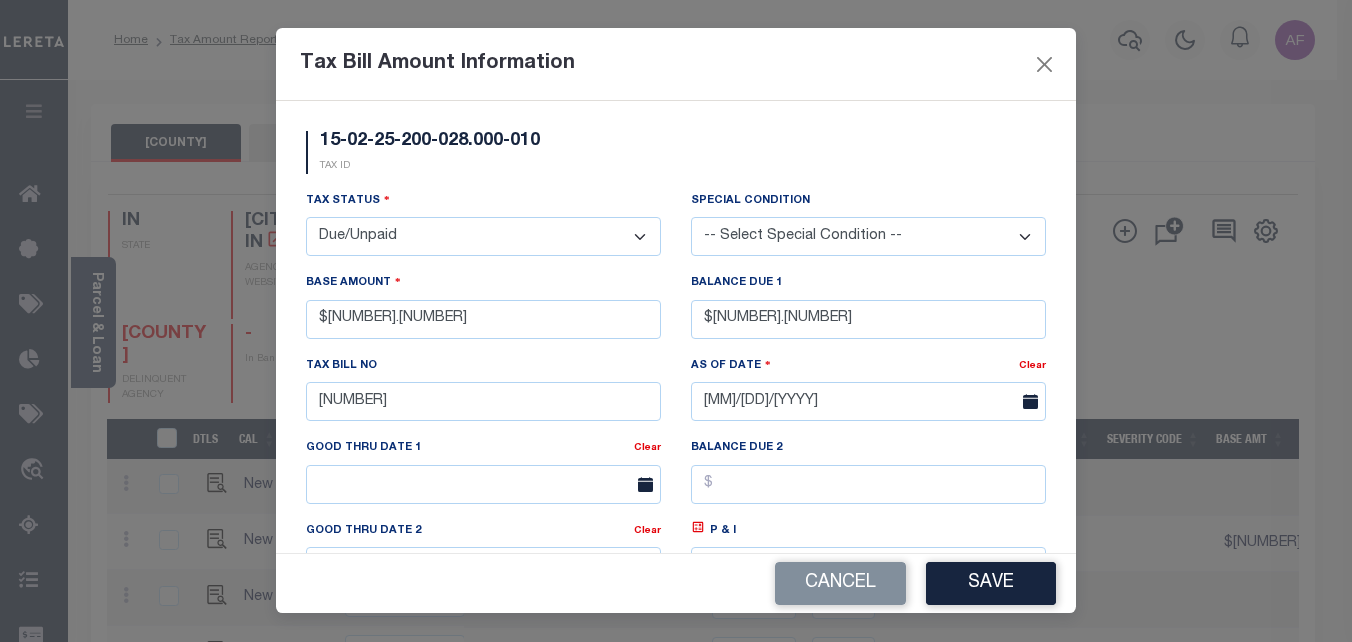 select on "PYD" 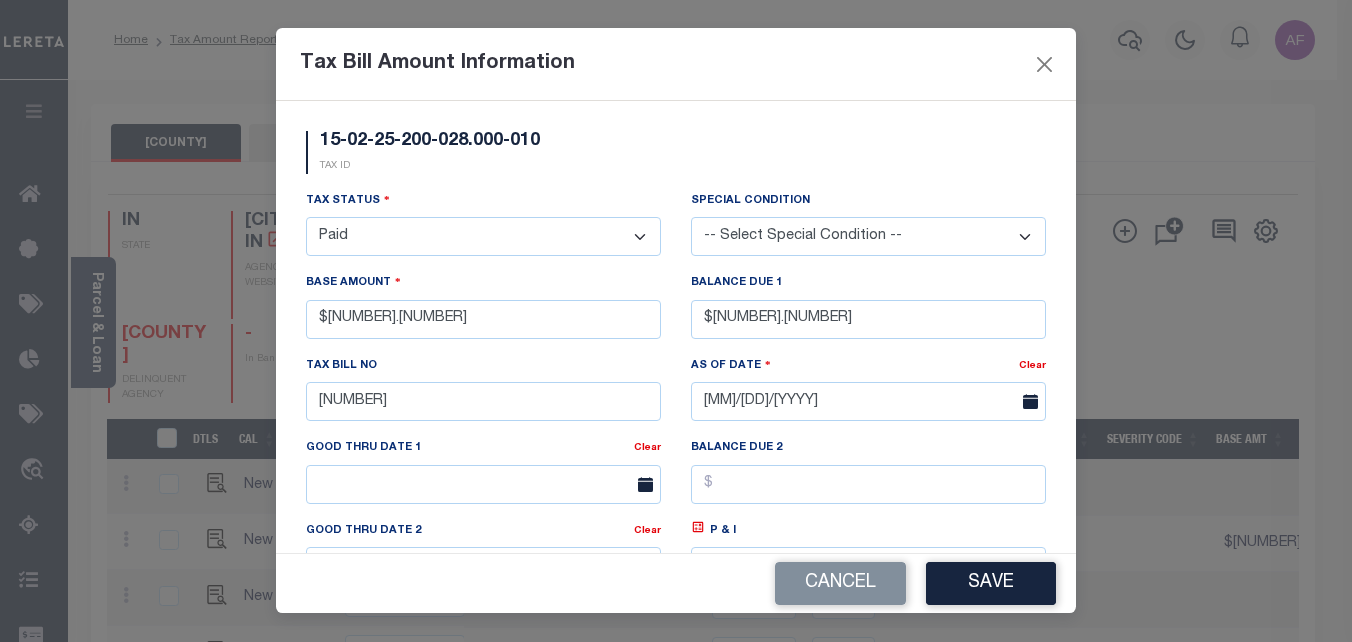 click on "- Select Status -
Open
Due/Unpaid
Paid
Incomplete
No Tax Due
Internal Refund Processed
New" at bounding box center [483, 236] 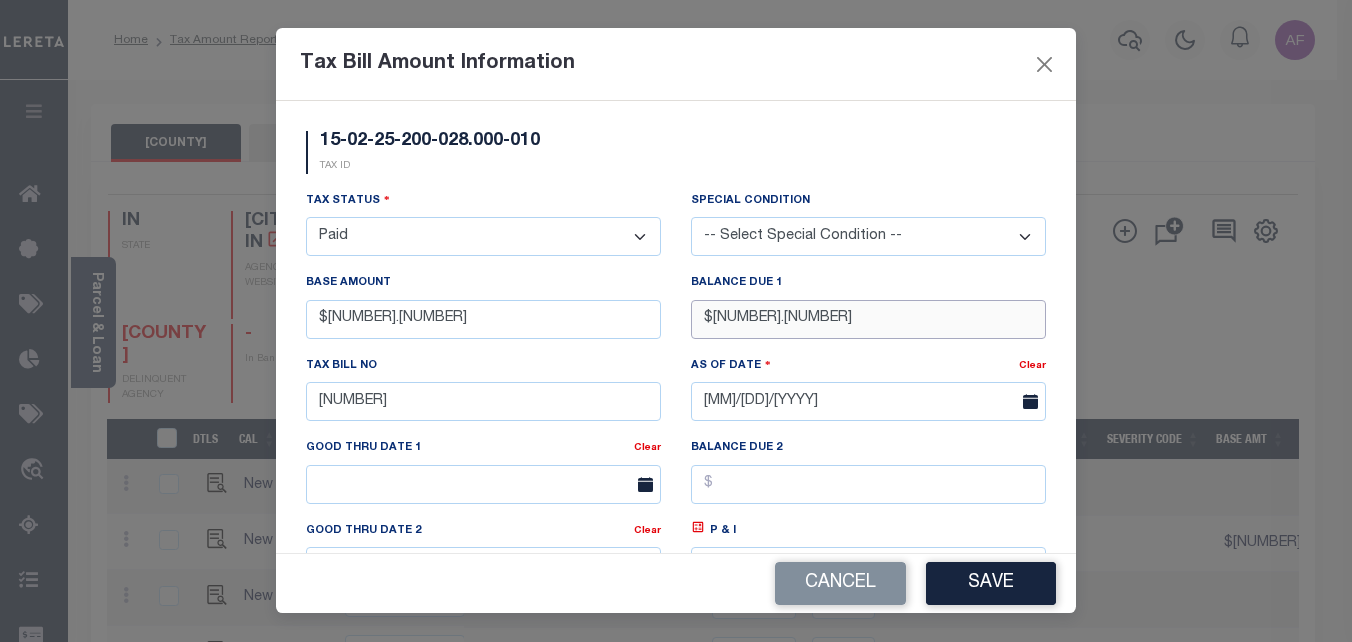 drag, startPoint x: 777, startPoint y: 325, endPoint x: 651, endPoint y: 310, distance: 126.88972 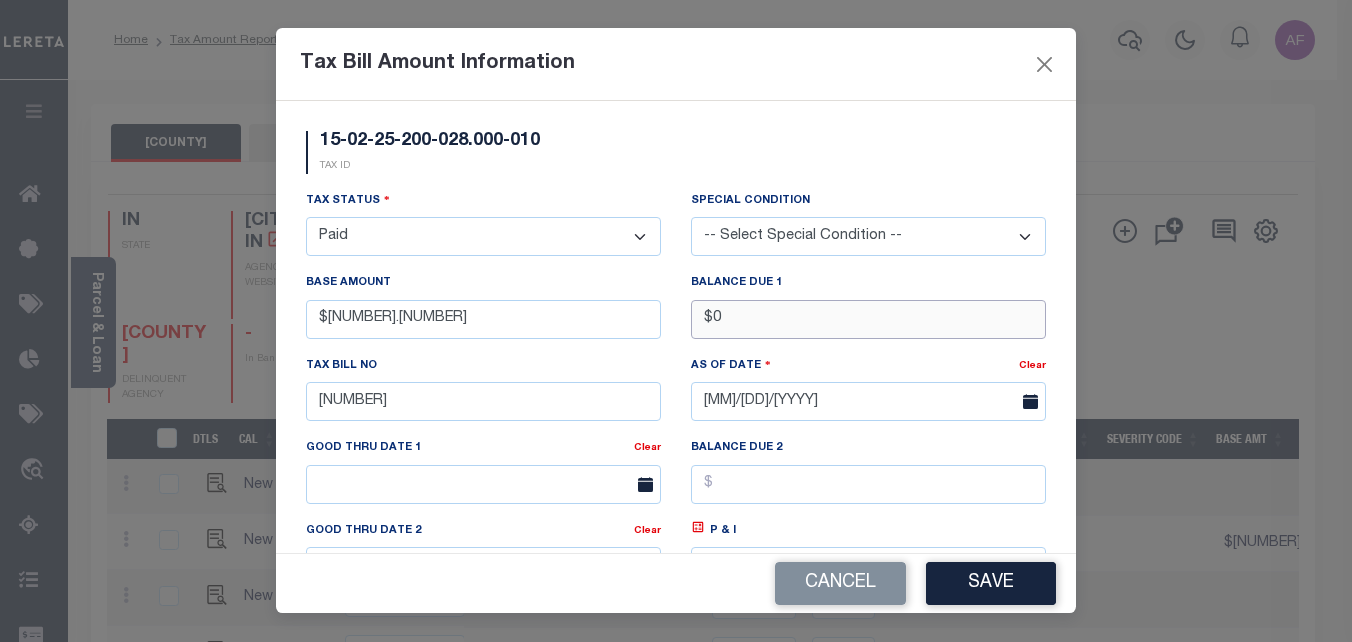 type on "$0" 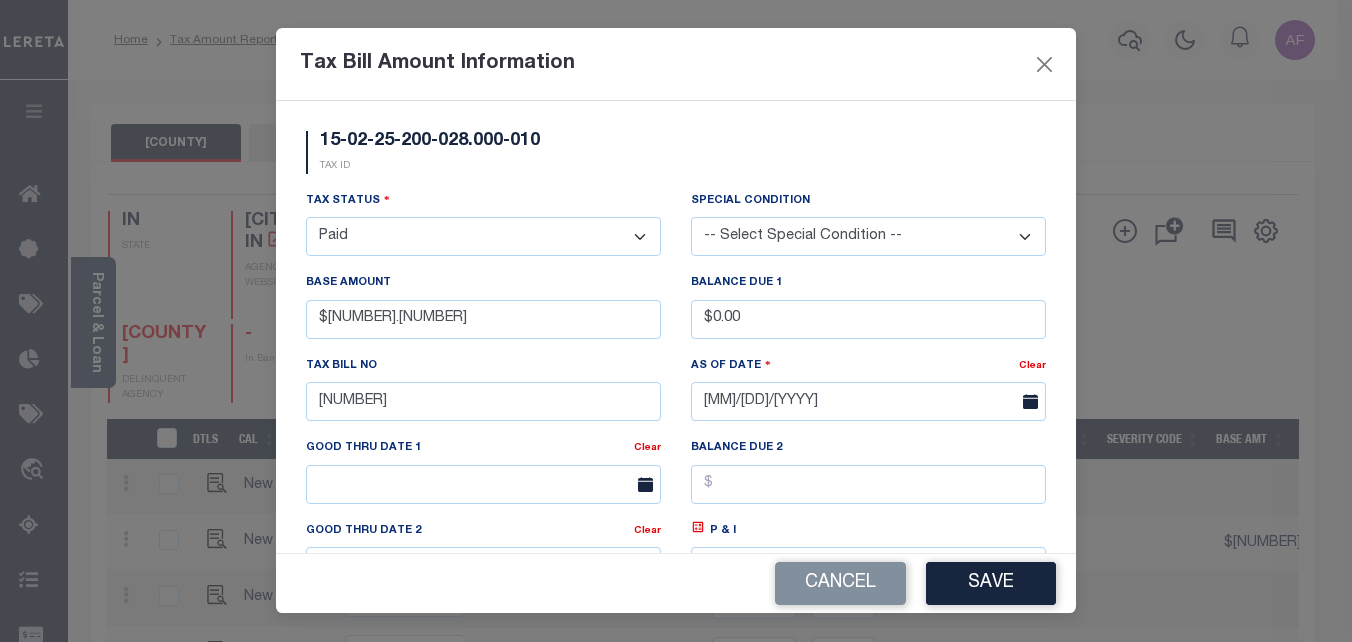 click on "As Of Date" at bounding box center [855, 369] 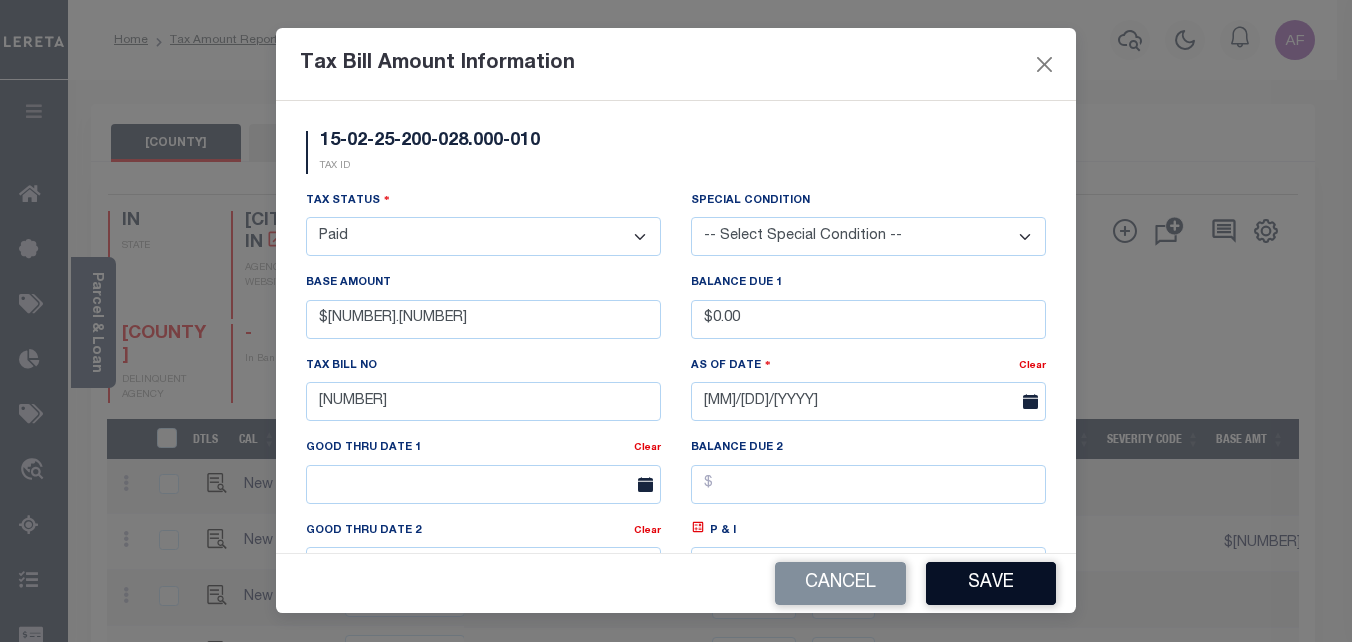 click on "Save" at bounding box center (991, 583) 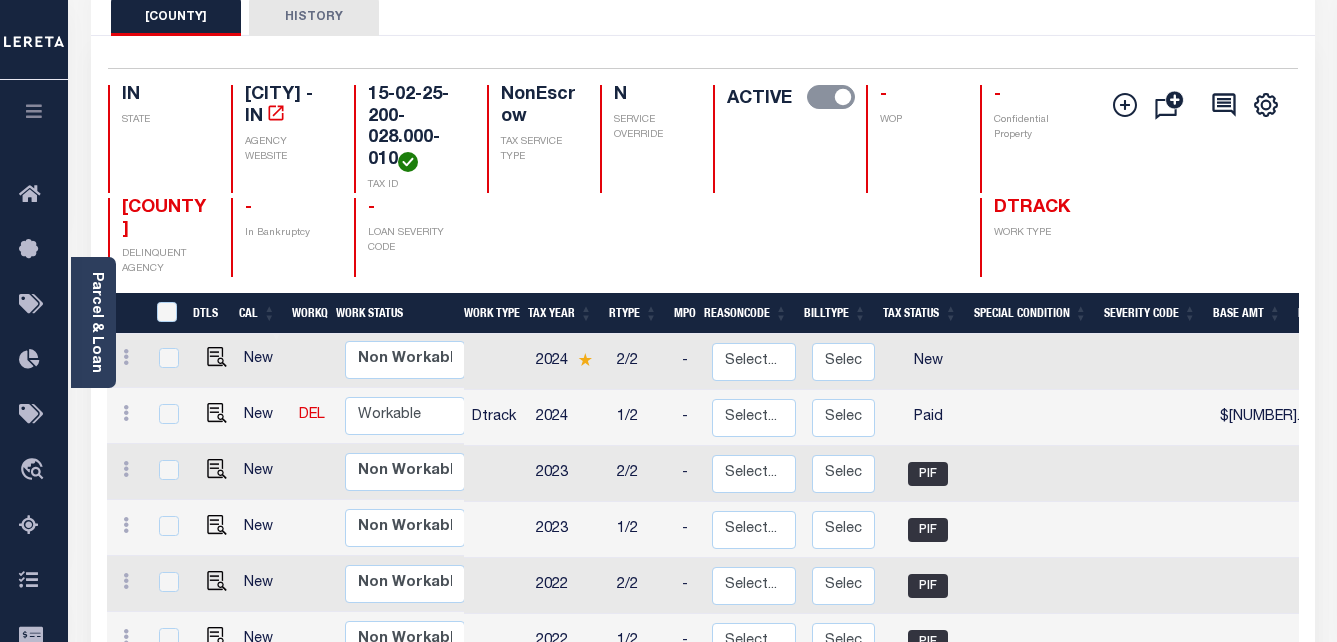 scroll, scrollTop: 0, scrollLeft: 0, axis: both 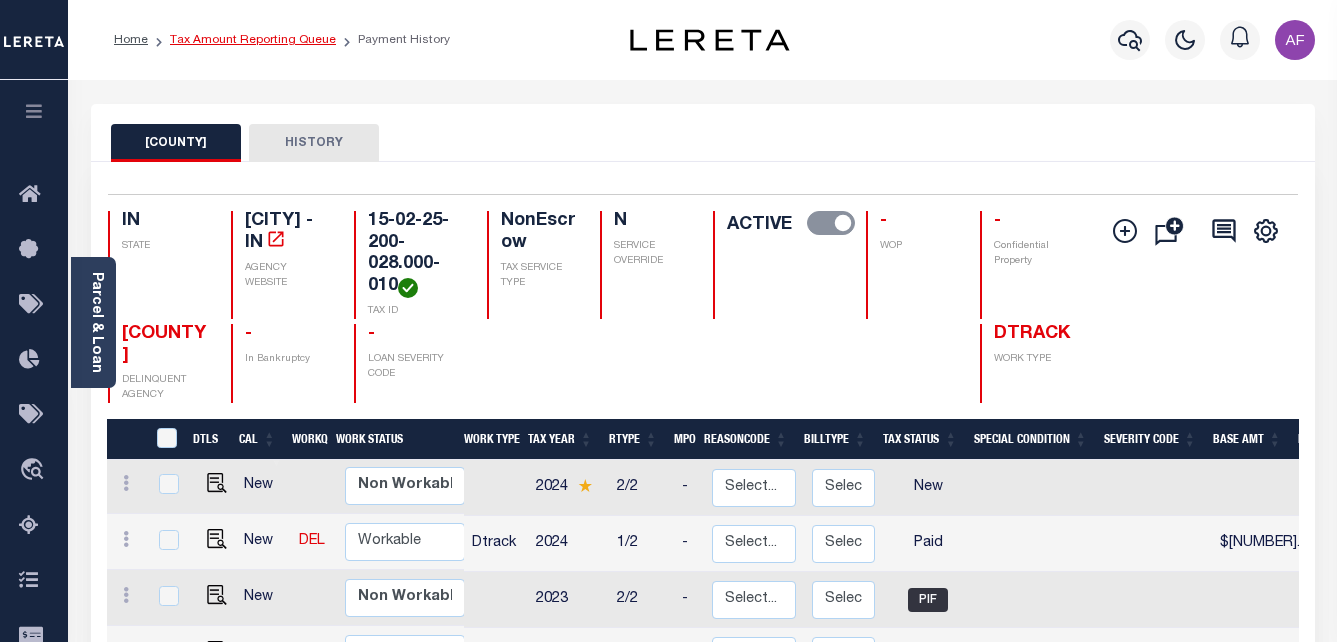 click on "Tax Amount Reporting Queue" at bounding box center [253, 40] 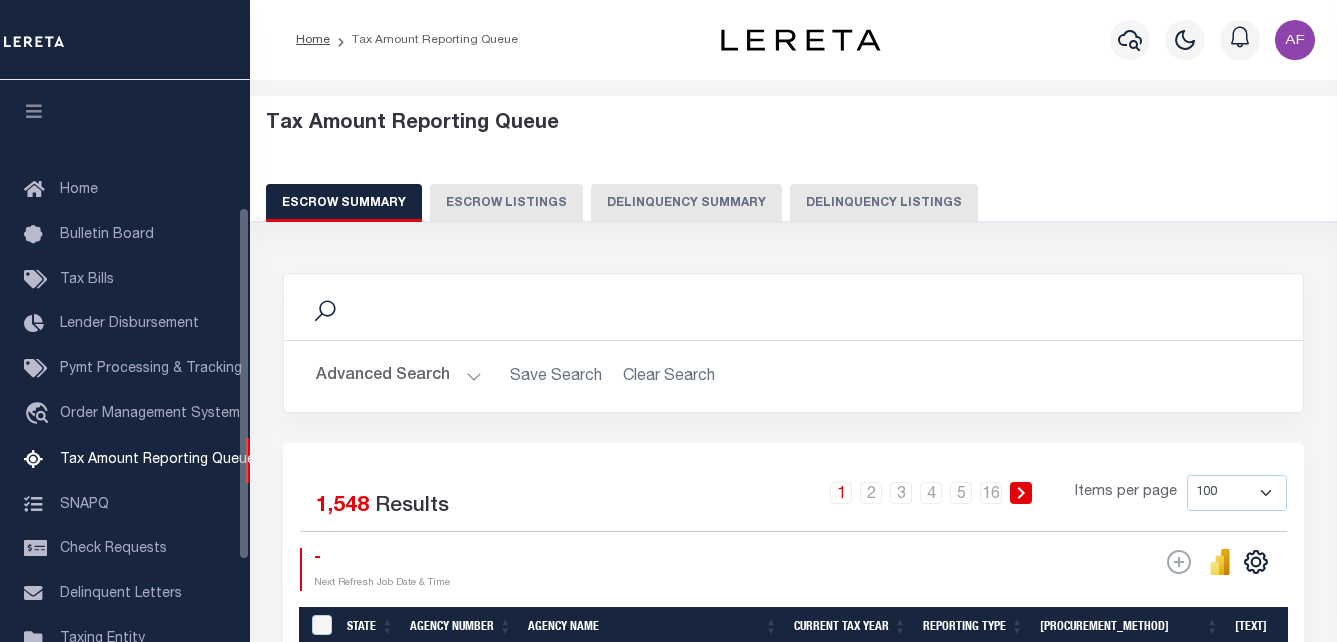 scroll, scrollTop: 0, scrollLeft: 0, axis: both 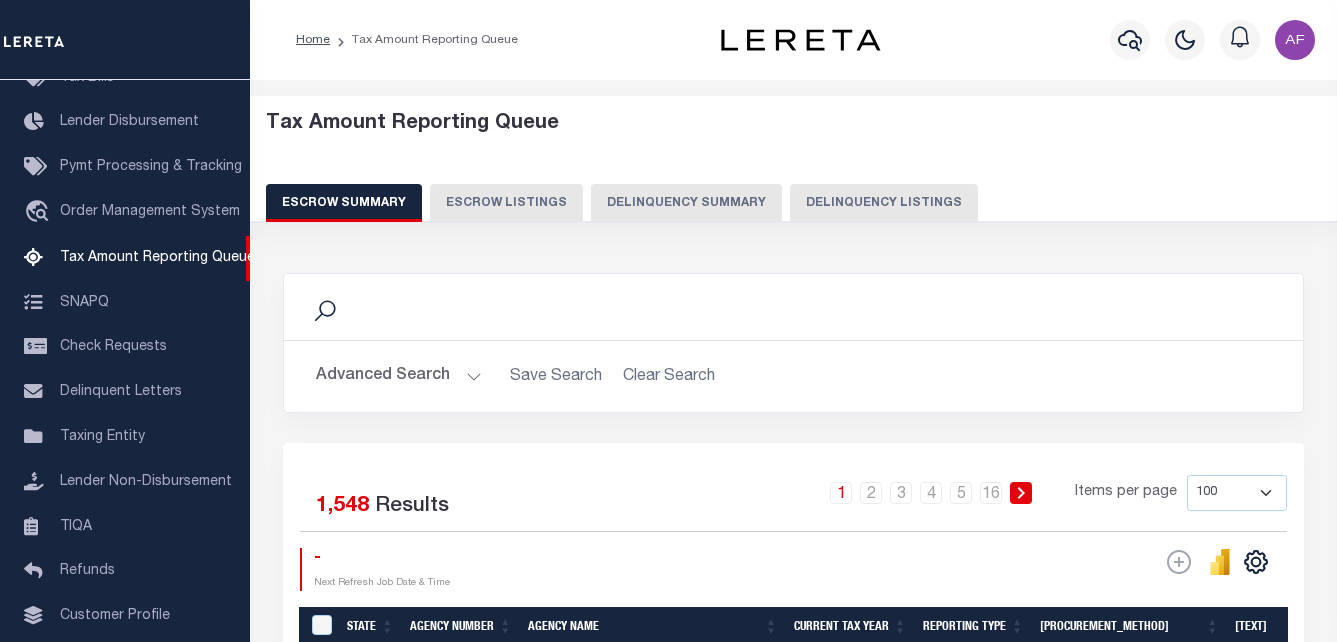 click on "Delinquency Listings" at bounding box center [884, 203] 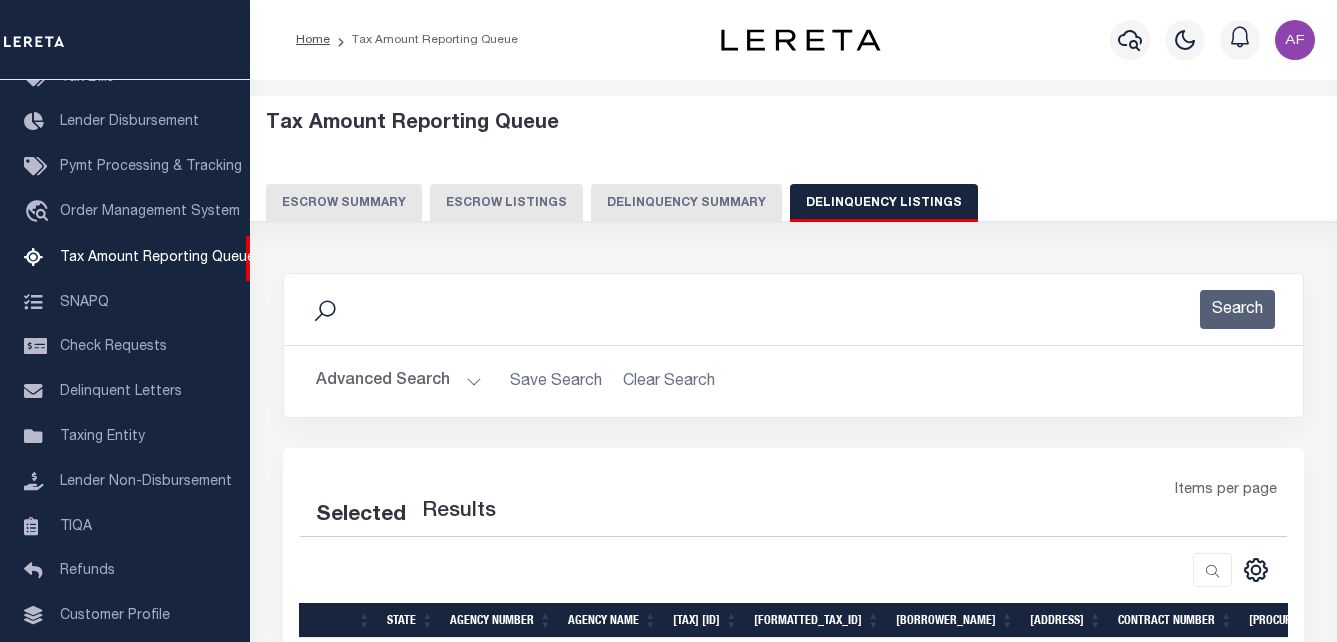 click on "Advanced Search" at bounding box center [399, 381] 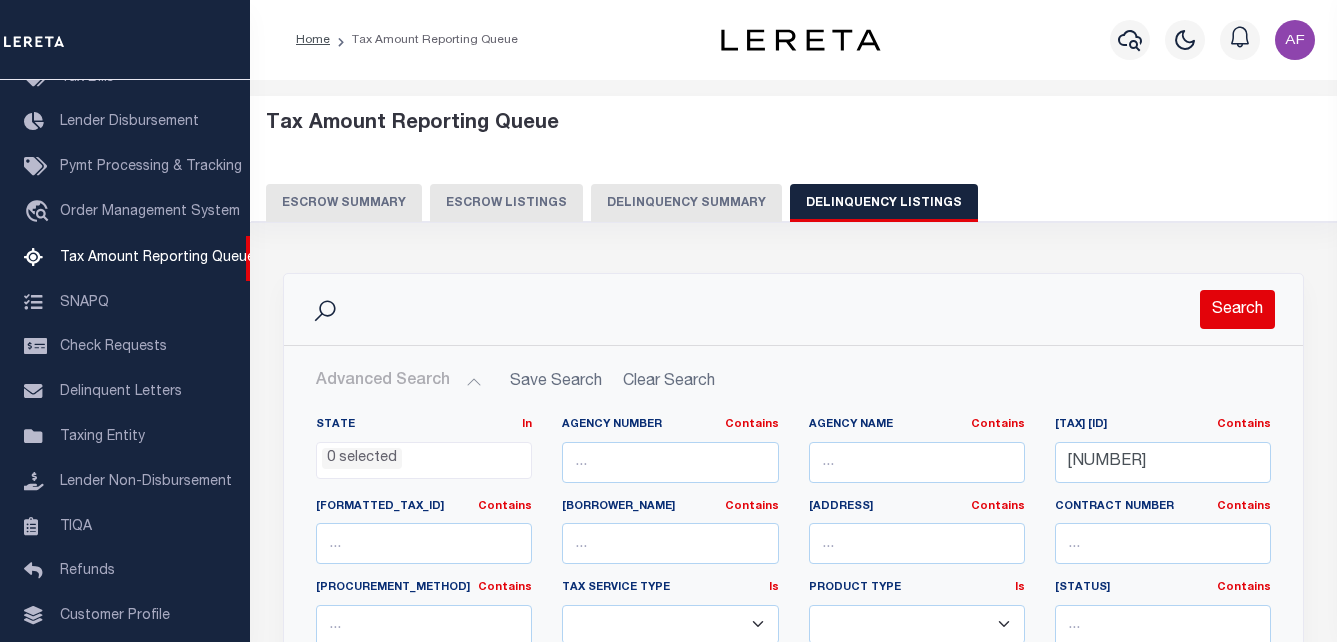 click on "Search" at bounding box center (1237, 309) 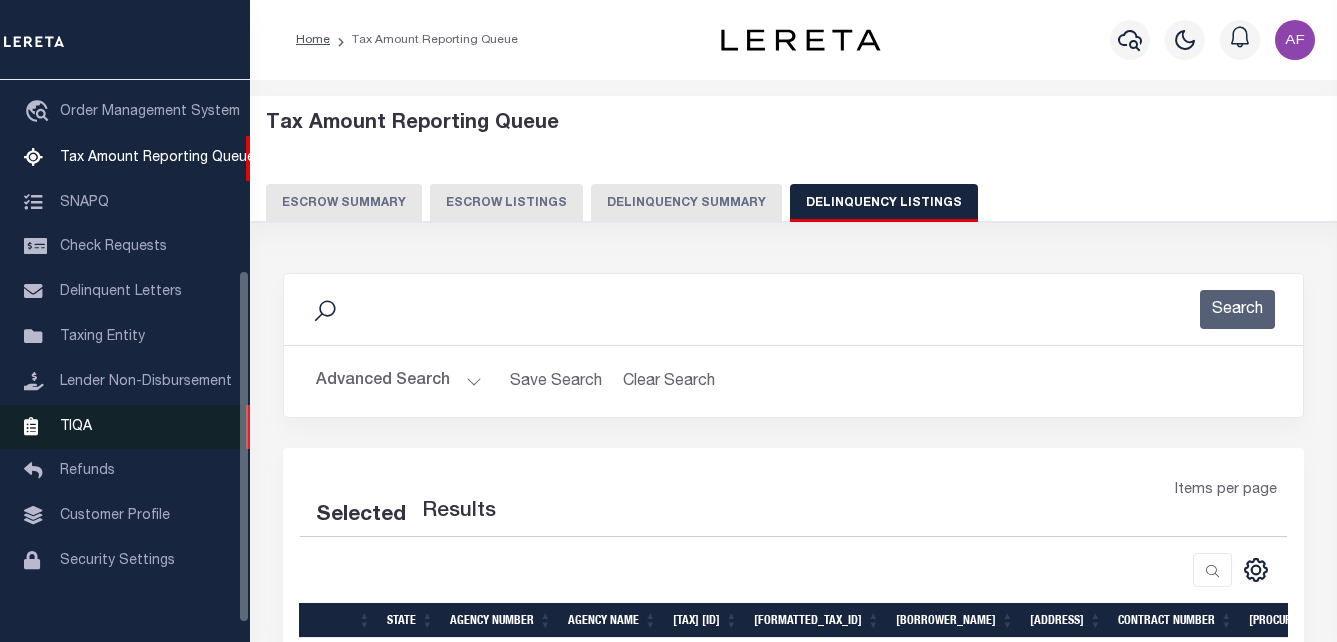 scroll, scrollTop: 332, scrollLeft: 0, axis: vertical 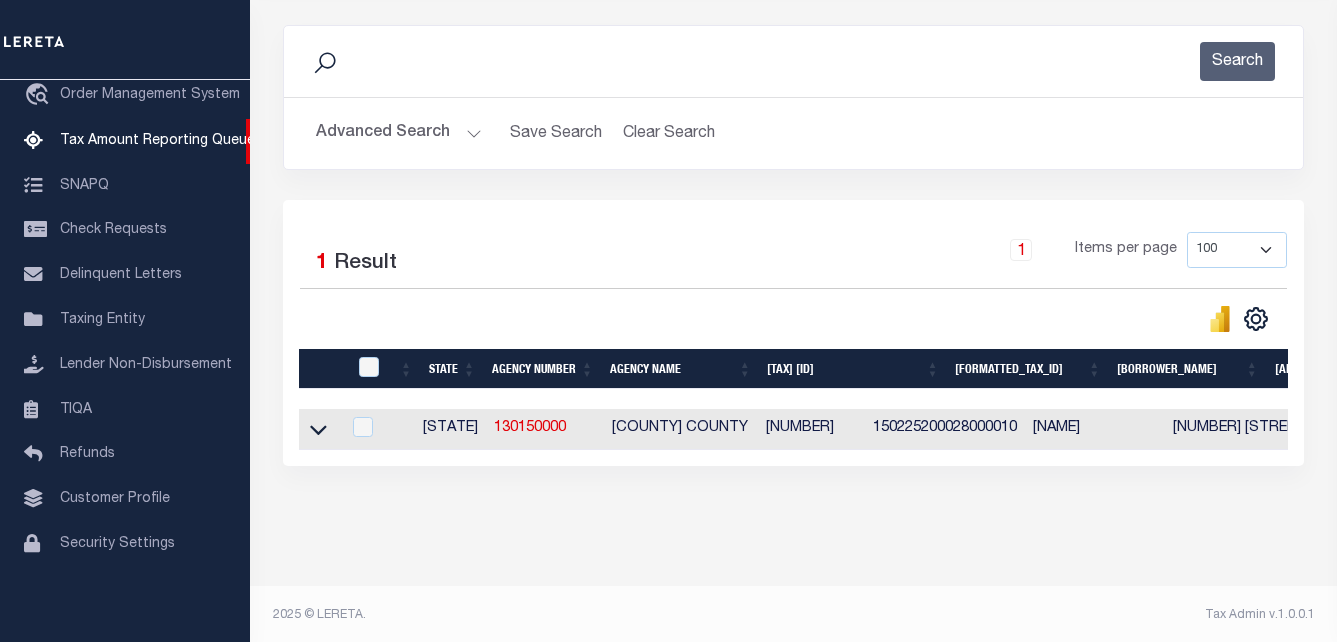 click at bounding box center [318, 429] 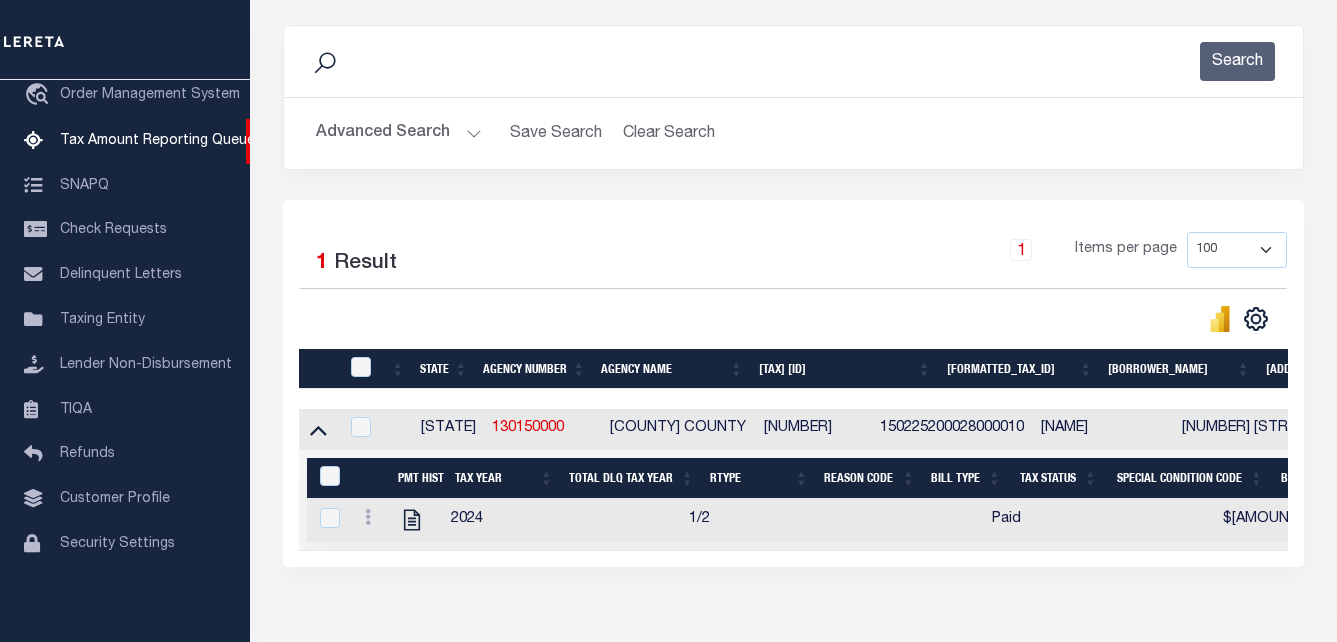 click at bounding box center (318, 431) 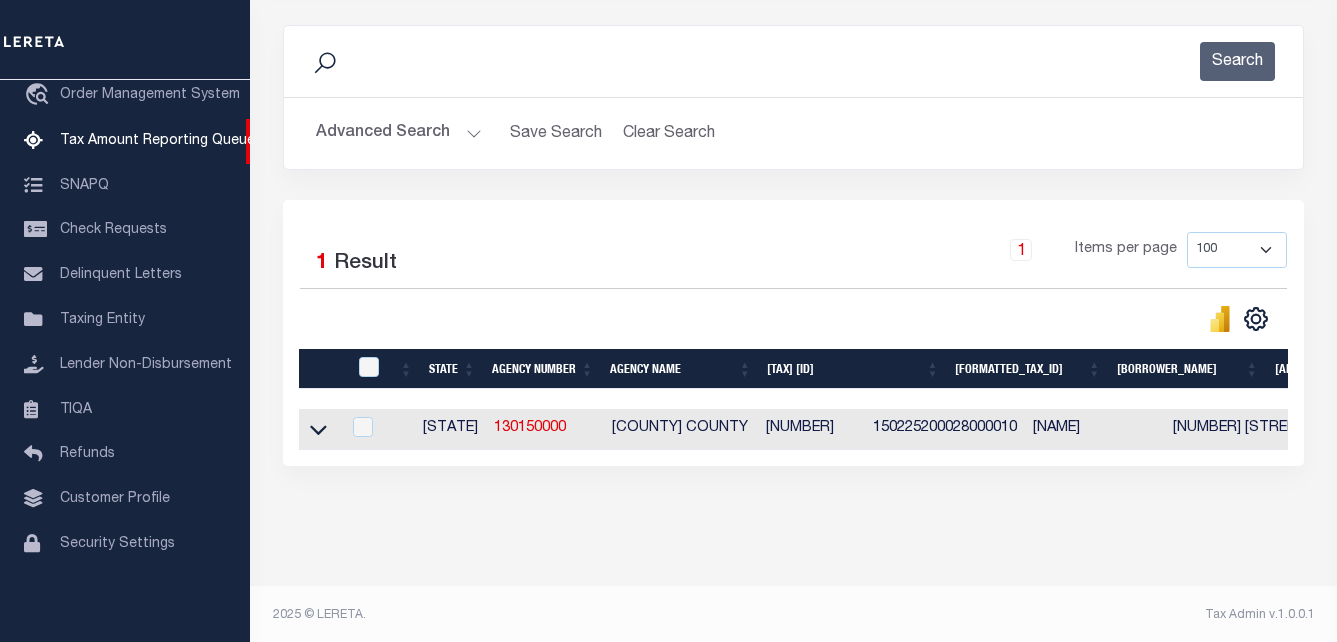 click at bounding box center (318, 429) 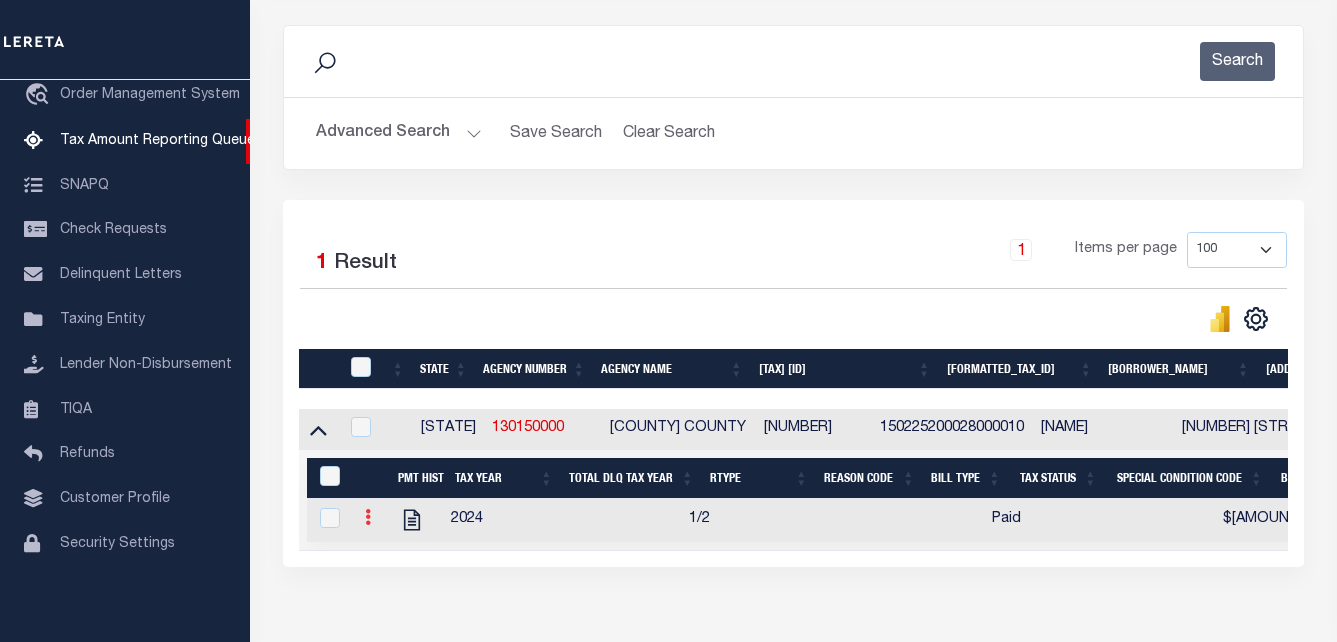 click at bounding box center (368, 517) 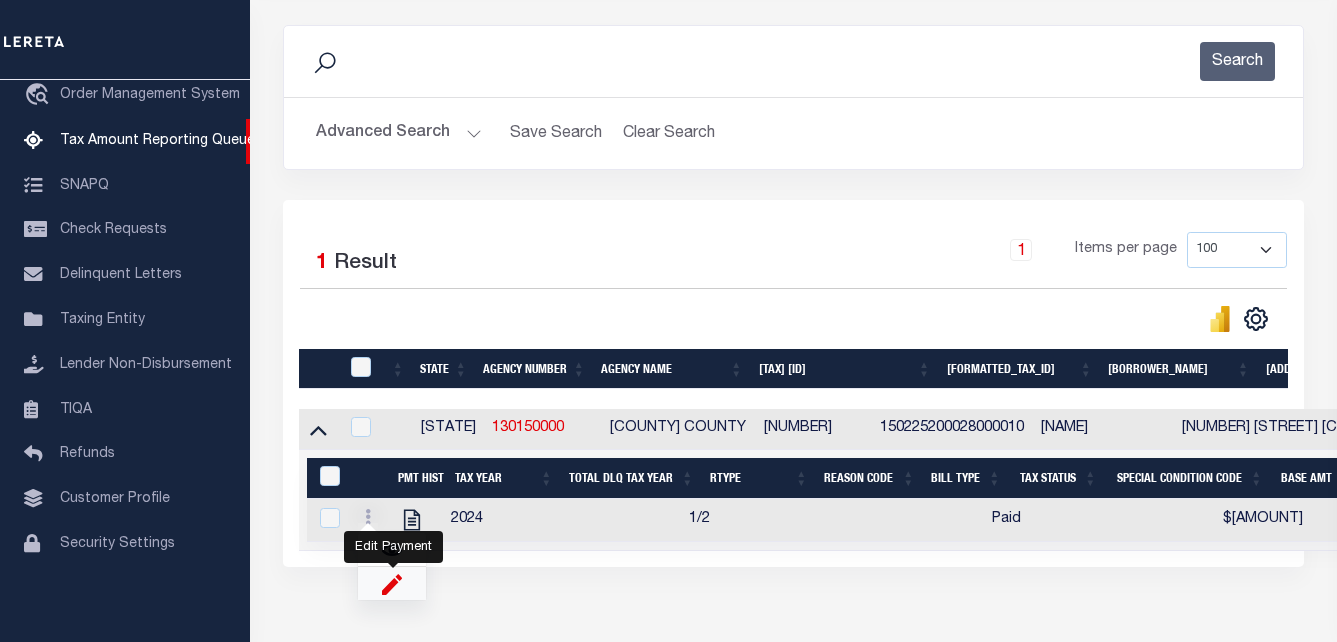 click at bounding box center (392, 583) 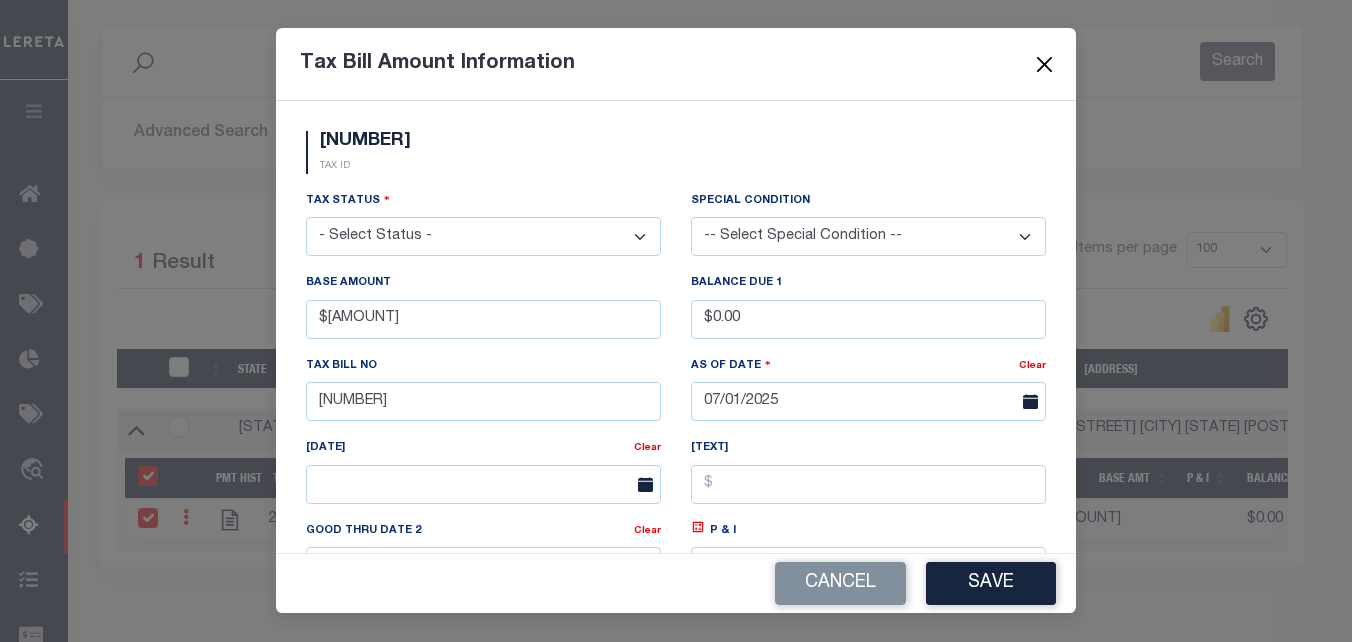 click at bounding box center [1045, 64] 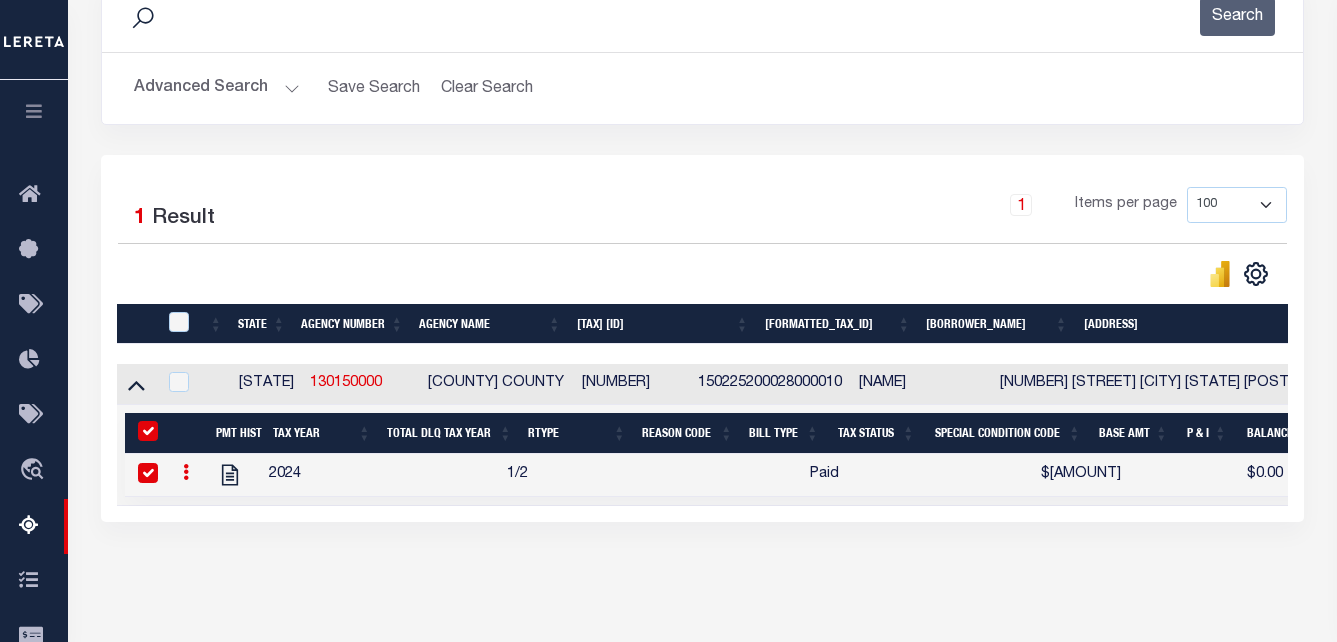 scroll, scrollTop: 418, scrollLeft: 0, axis: vertical 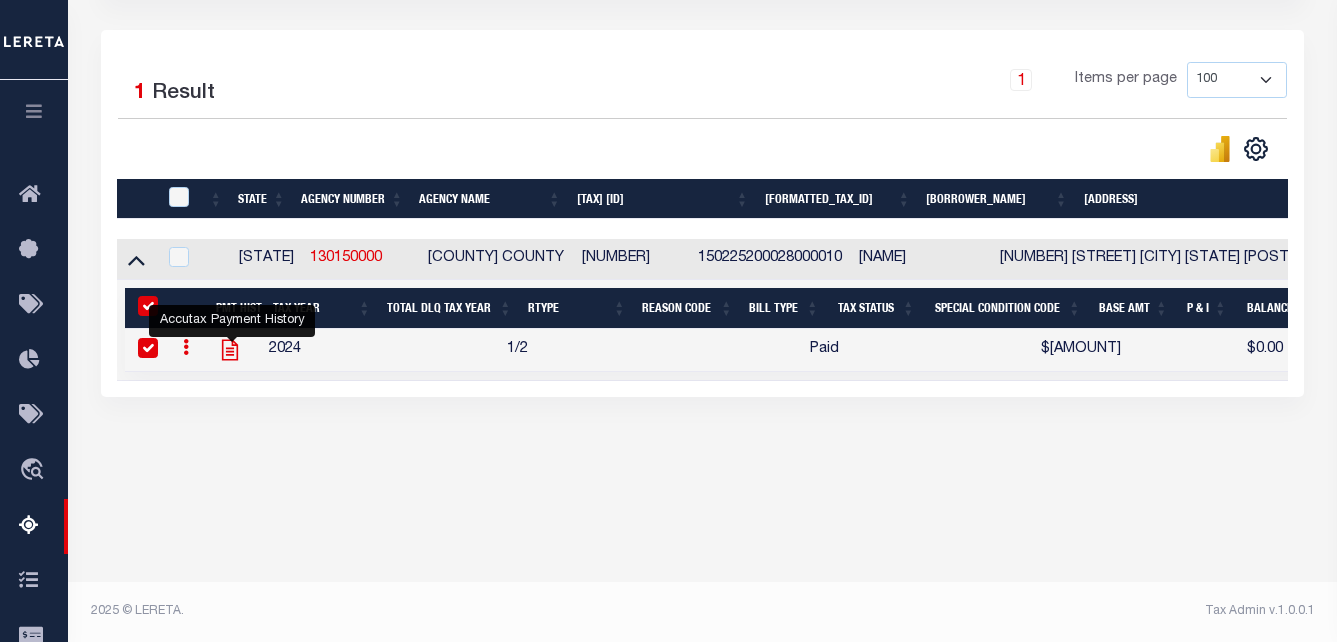 click at bounding box center [230, 350] 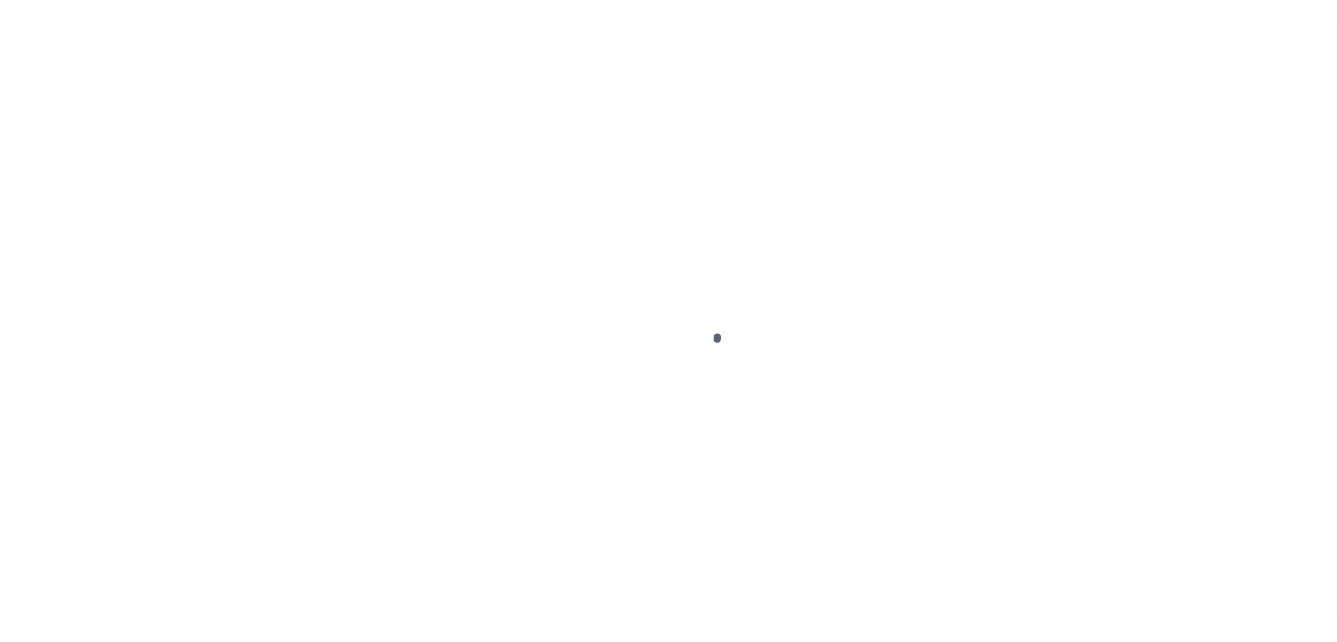 scroll, scrollTop: 0, scrollLeft: 0, axis: both 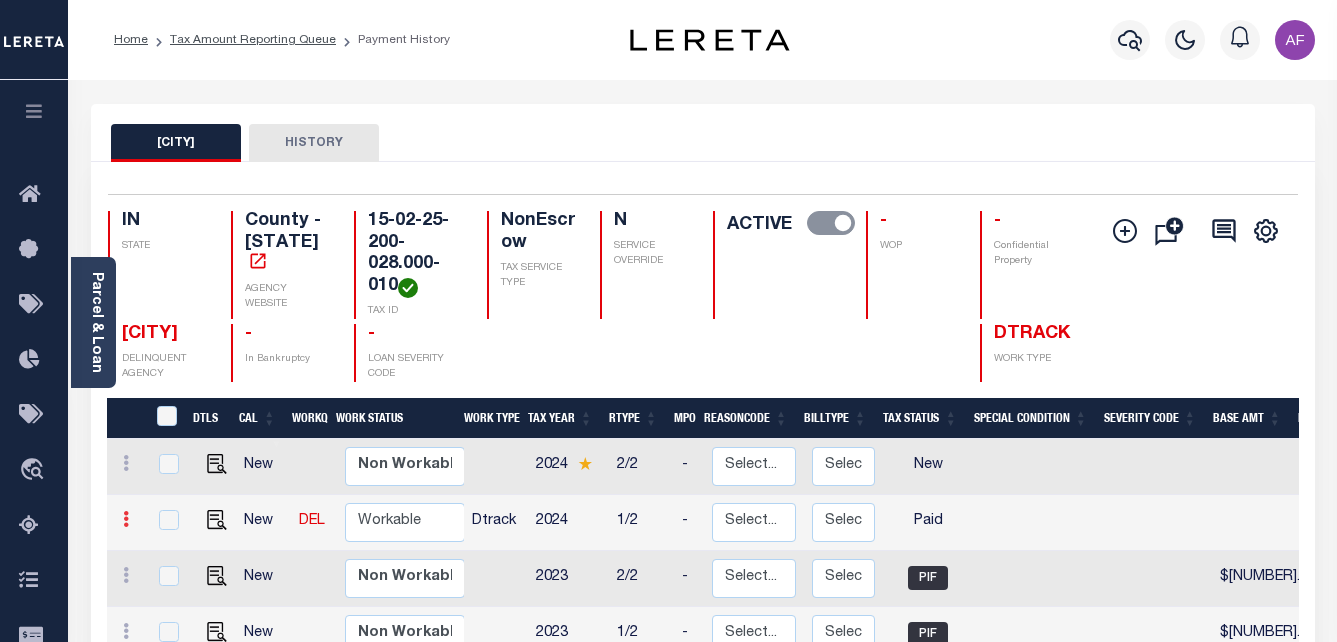 click at bounding box center [126, 519] 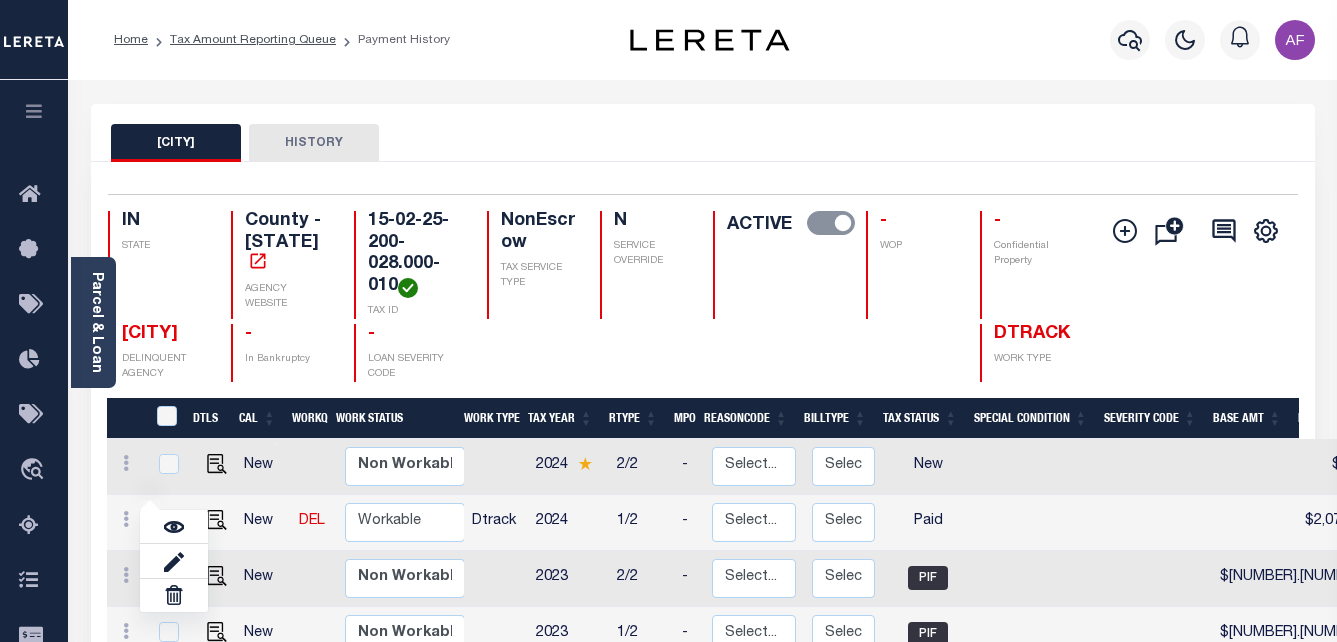 click at bounding box center [644, 353] 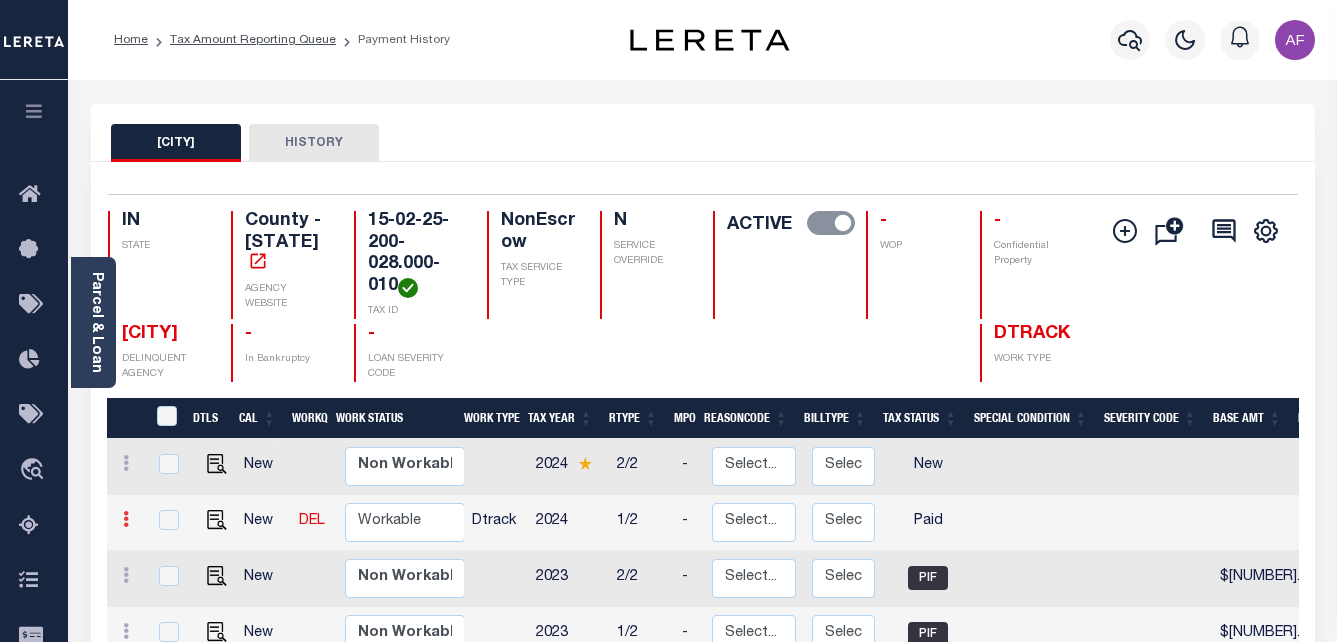 click at bounding box center [126, 522] 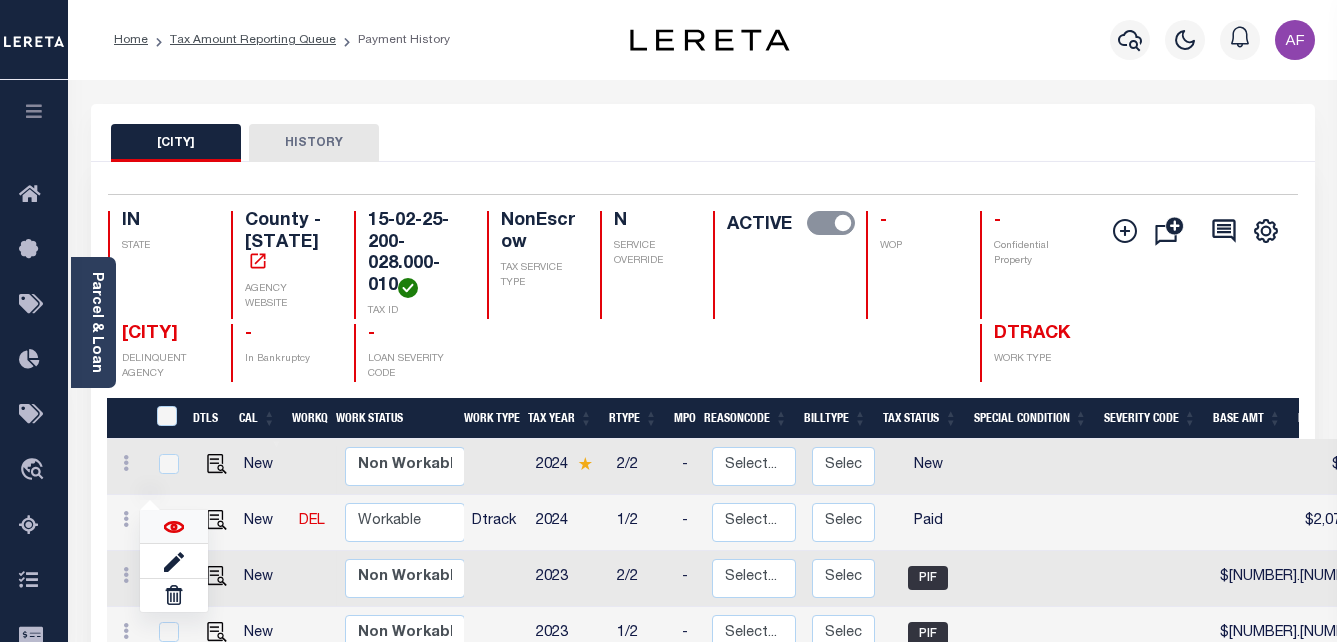 click at bounding box center (174, 527) 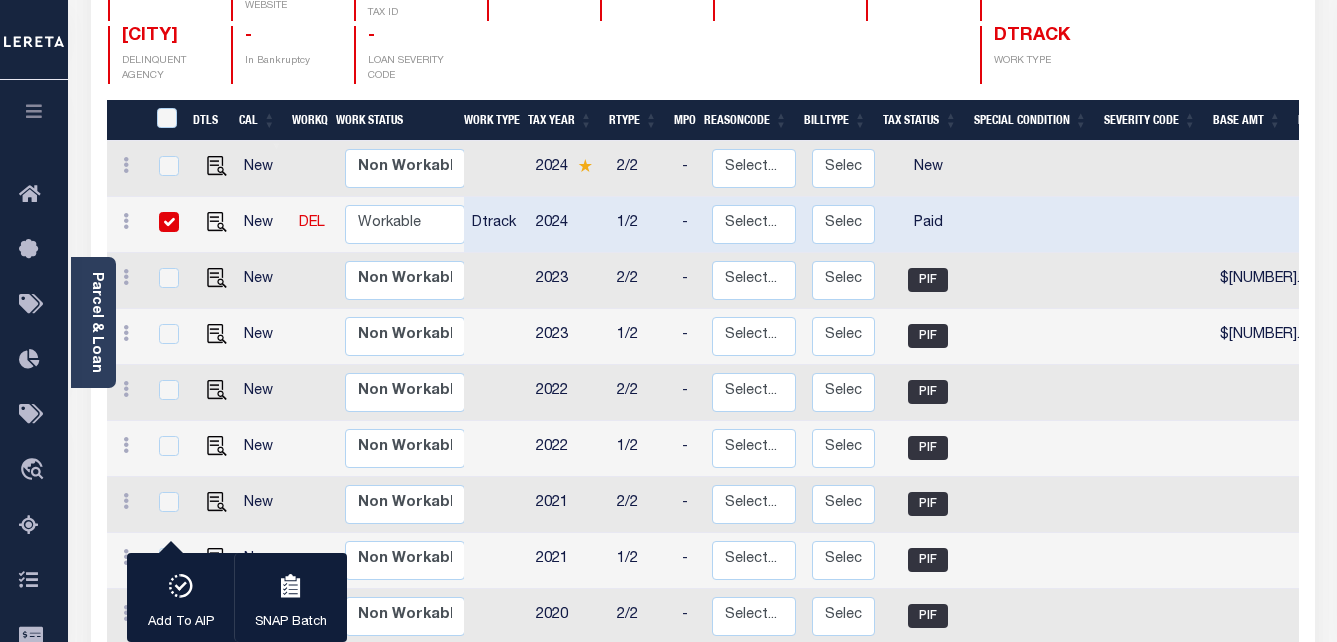 scroll, scrollTop: 300, scrollLeft: 0, axis: vertical 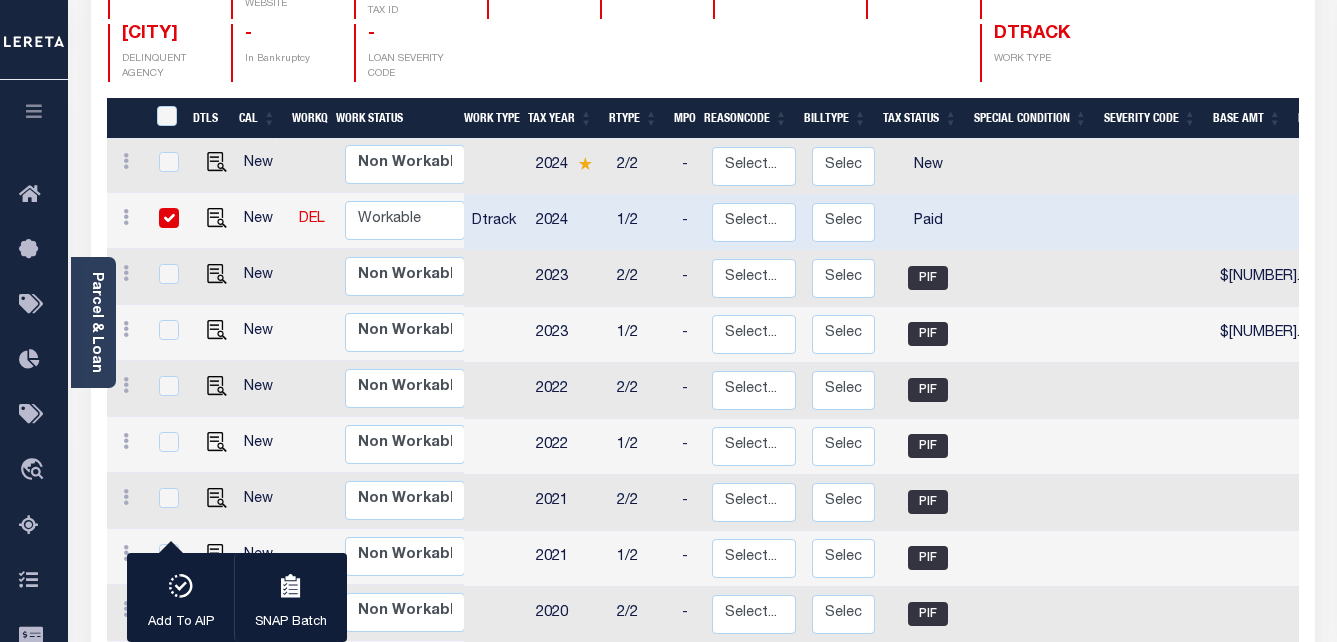 click at bounding box center (169, 218) 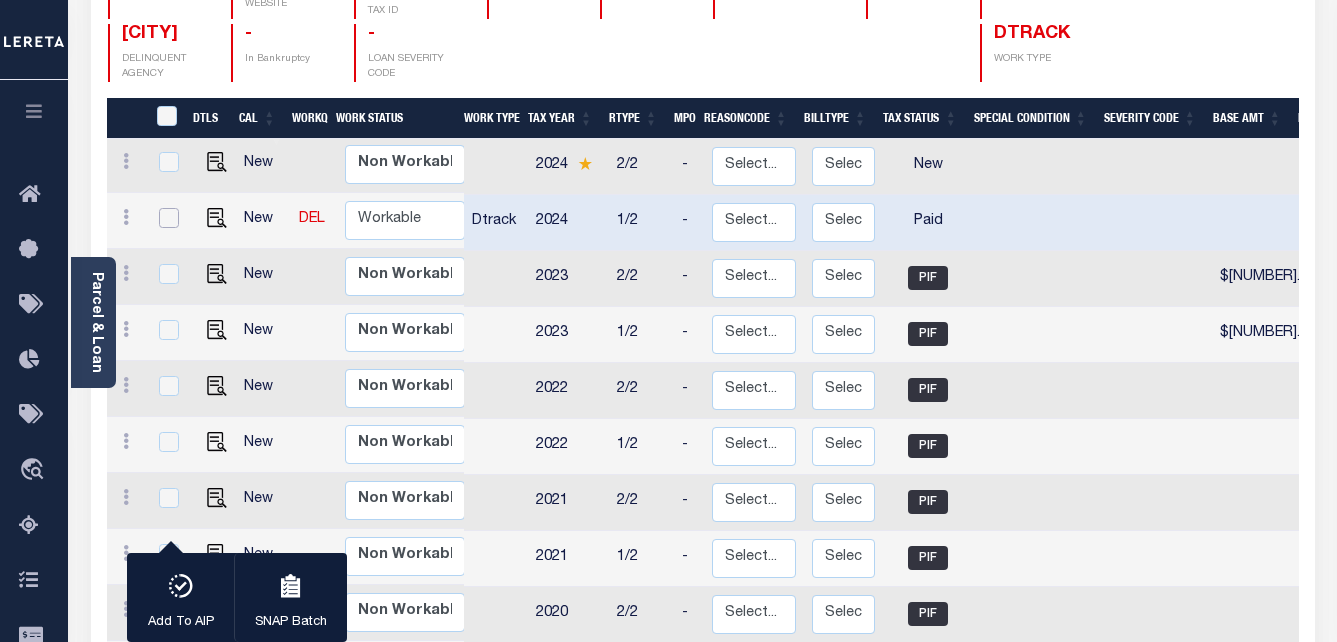 checkbox on "false" 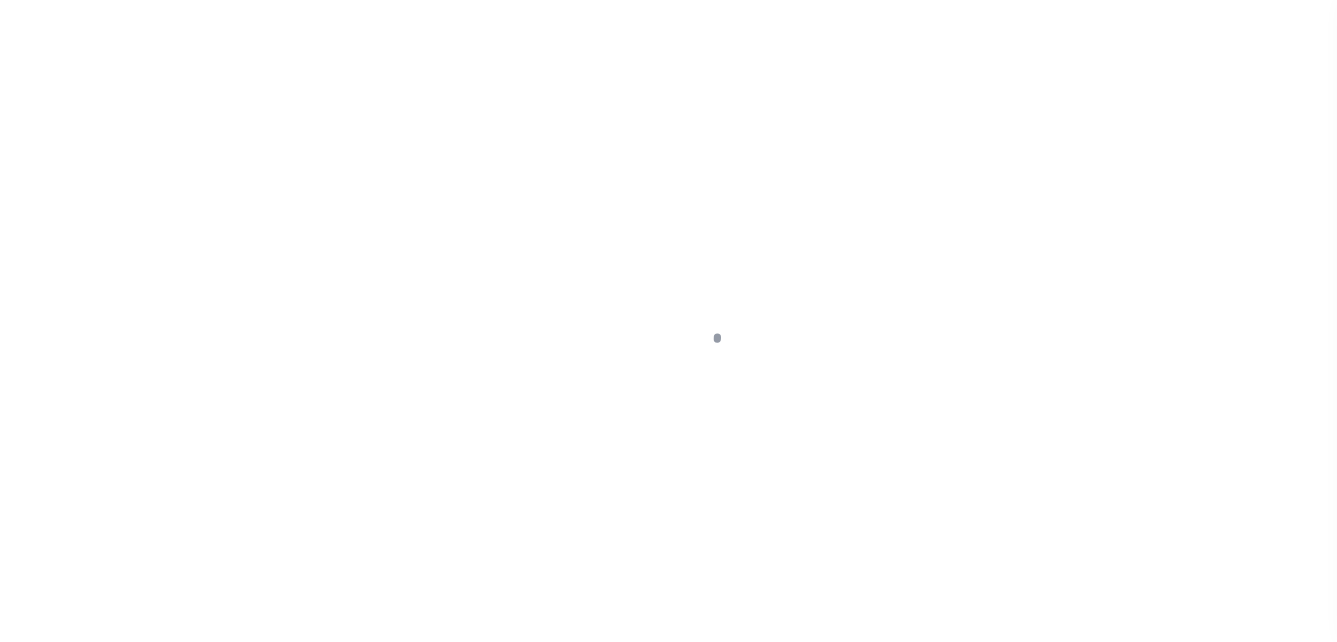 scroll, scrollTop: 0, scrollLeft: 0, axis: both 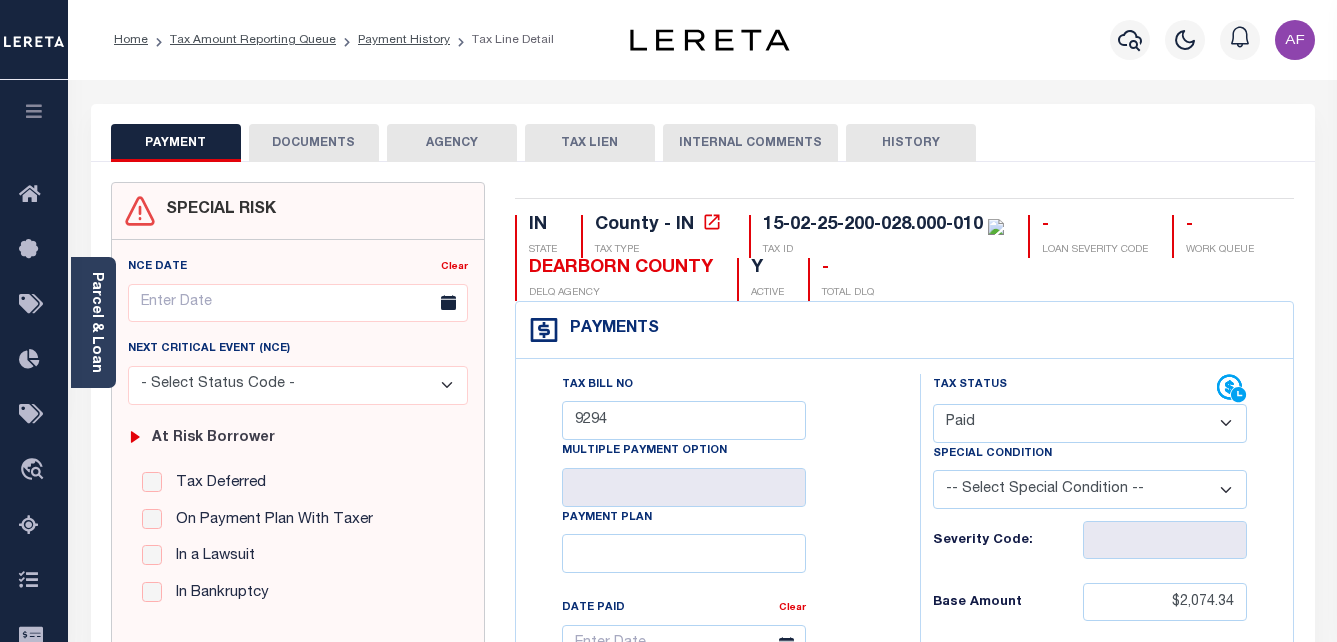 click on "DOCUMENTS" at bounding box center [314, 143] 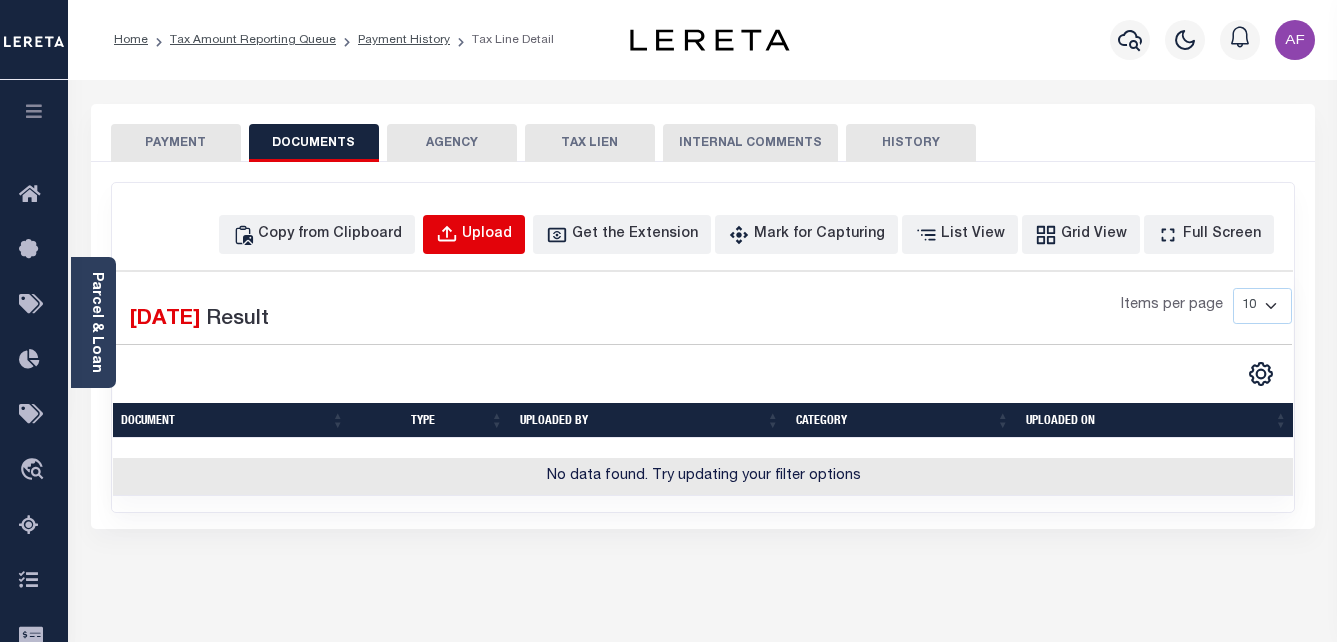 click on "Upload" at bounding box center (487, 235) 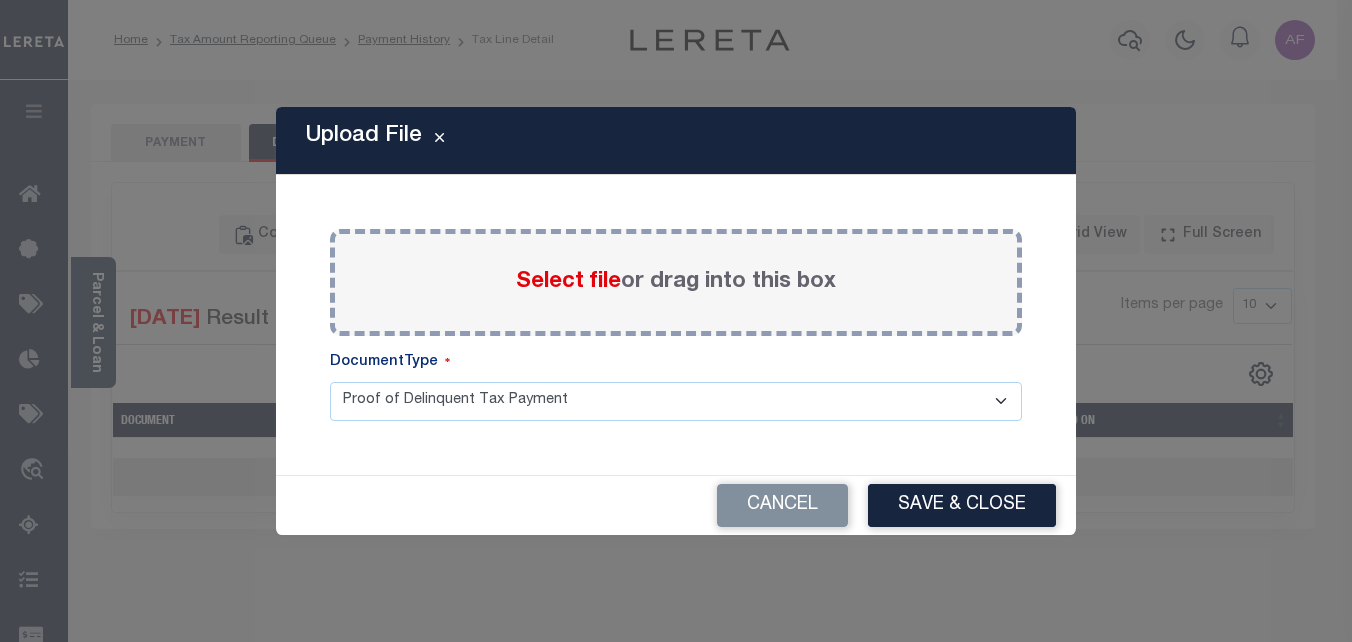 click on "Select file" at bounding box center [568, 282] 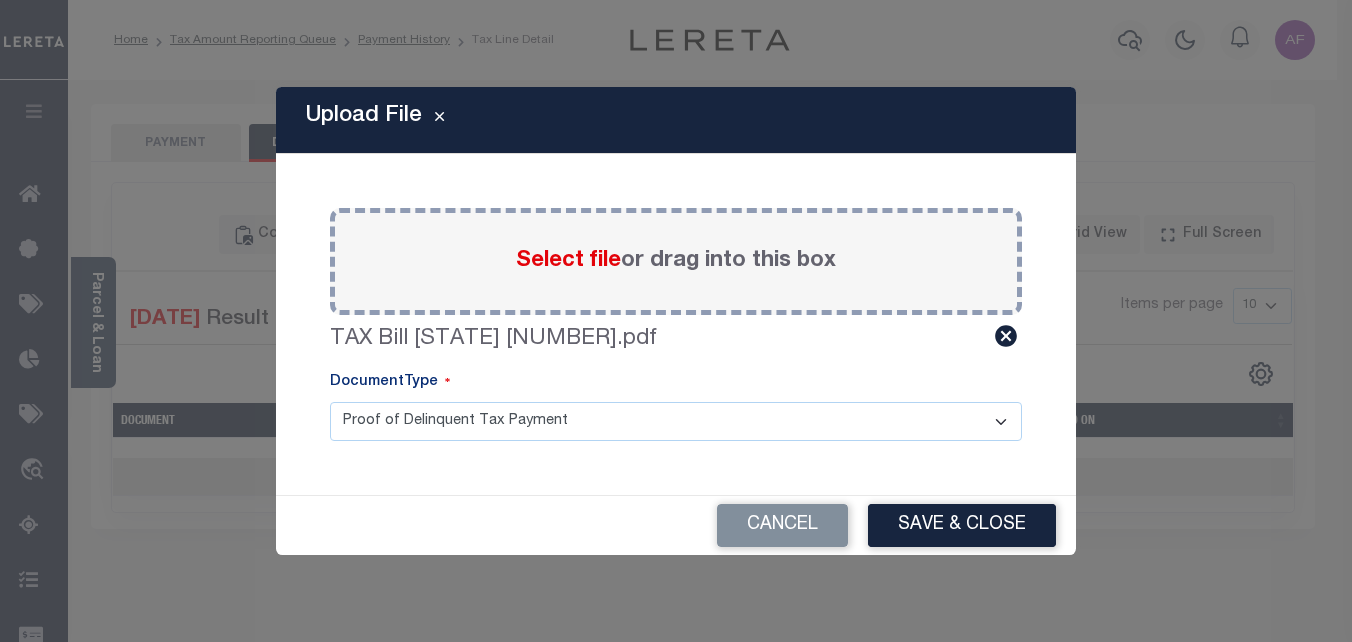 click on "Proof of Delinquent Tax Payment" at bounding box center (676, 421) 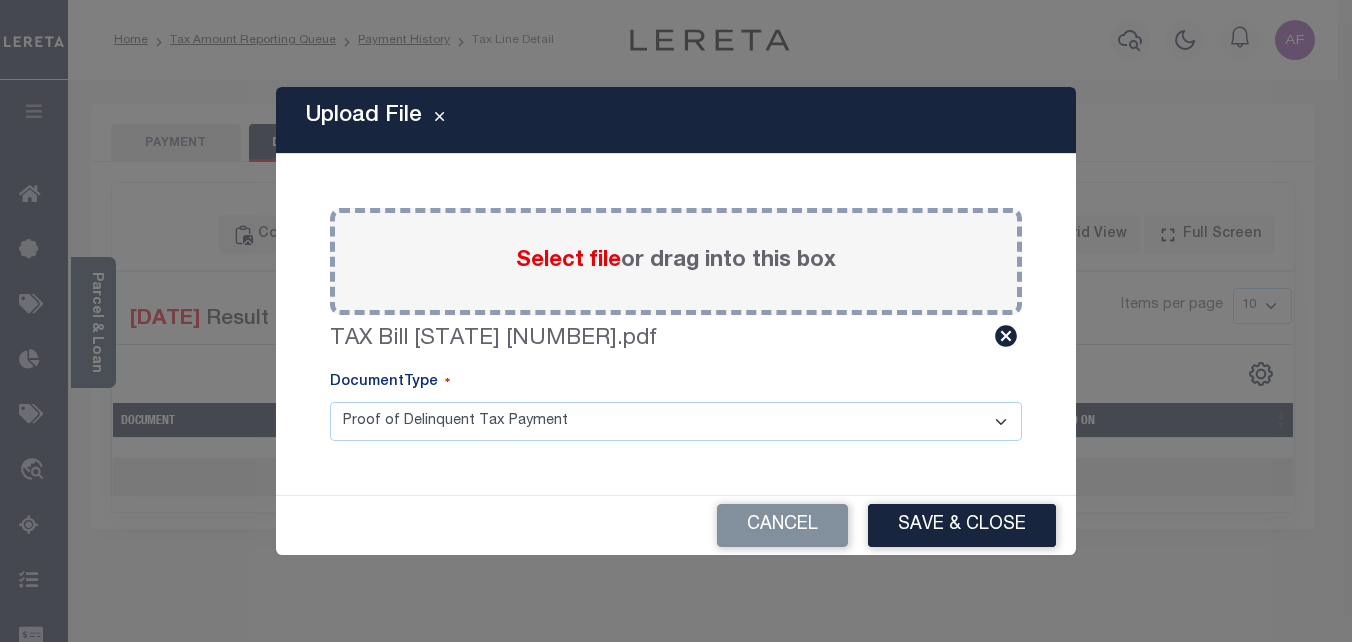 click on "Proof of Delinquent Tax Payment" at bounding box center [676, 421] 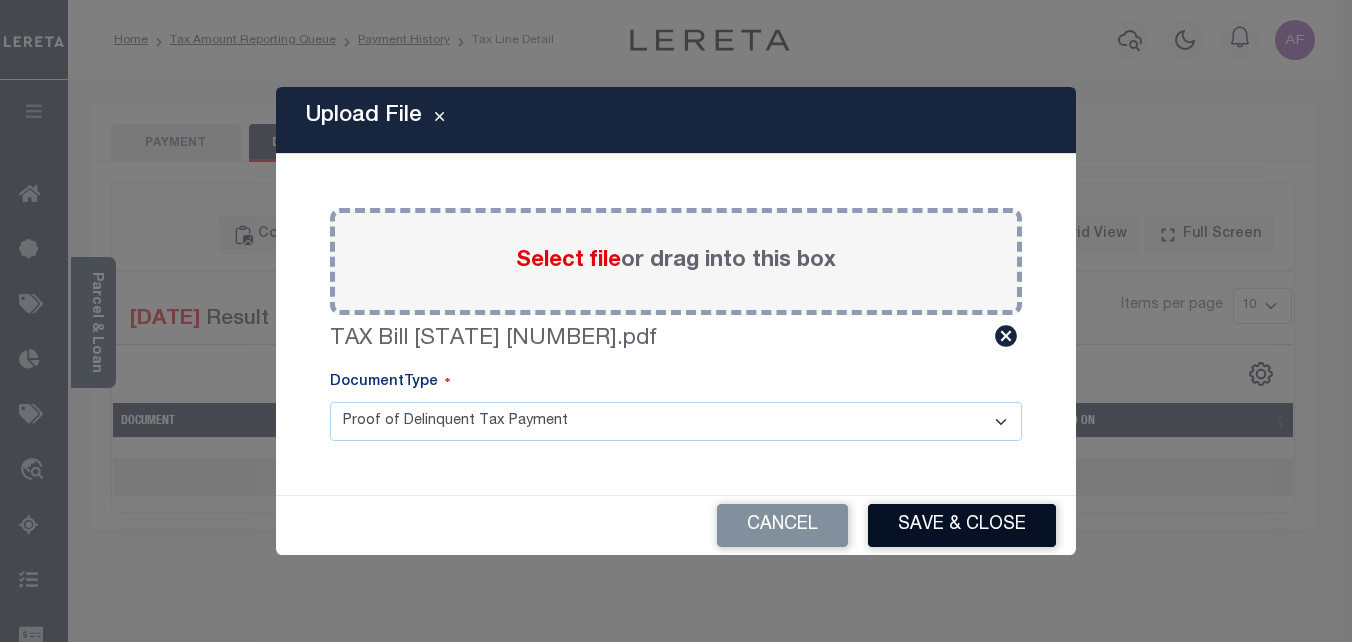 click on "Save & Close" at bounding box center (962, 525) 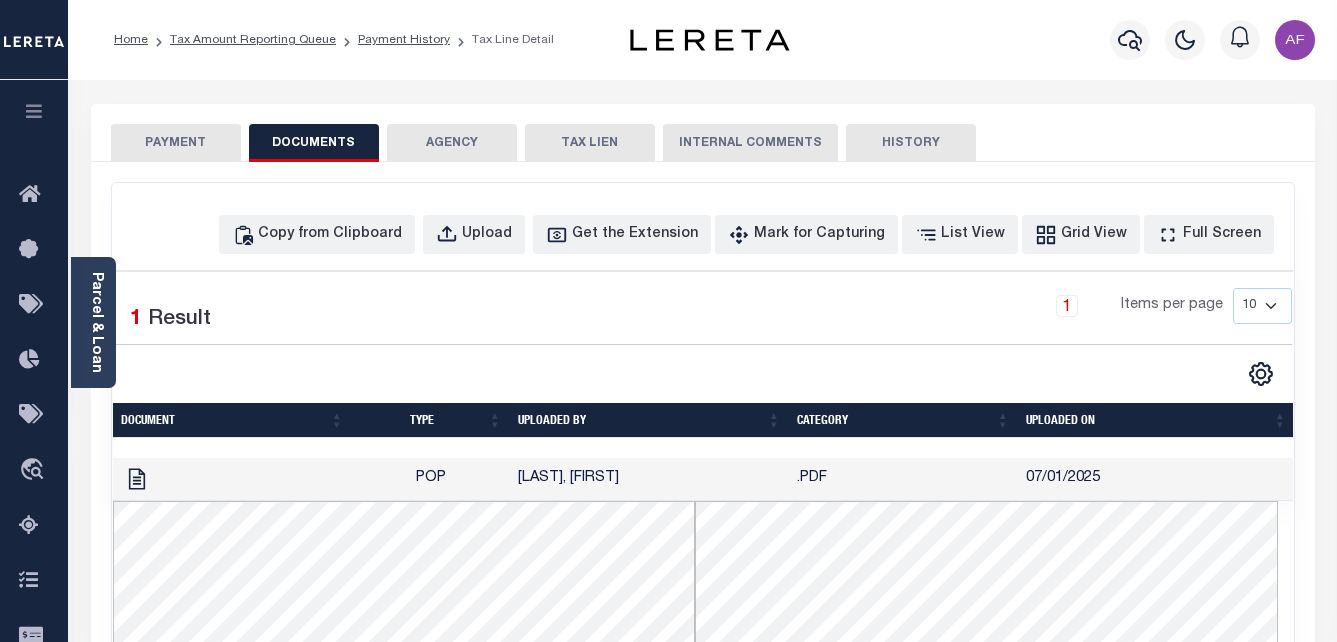 click on "PAYMENT" at bounding box center [176, 143] 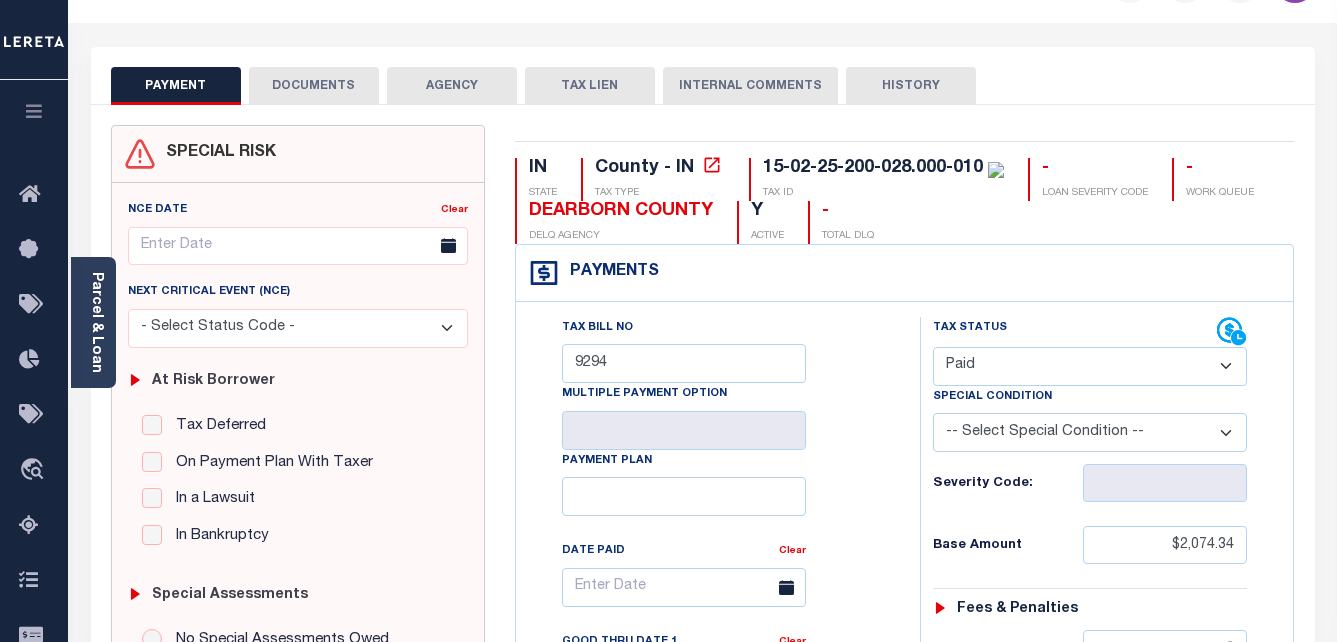 scroll, scrollTop: 0, scrollLeft: 0, axis: both 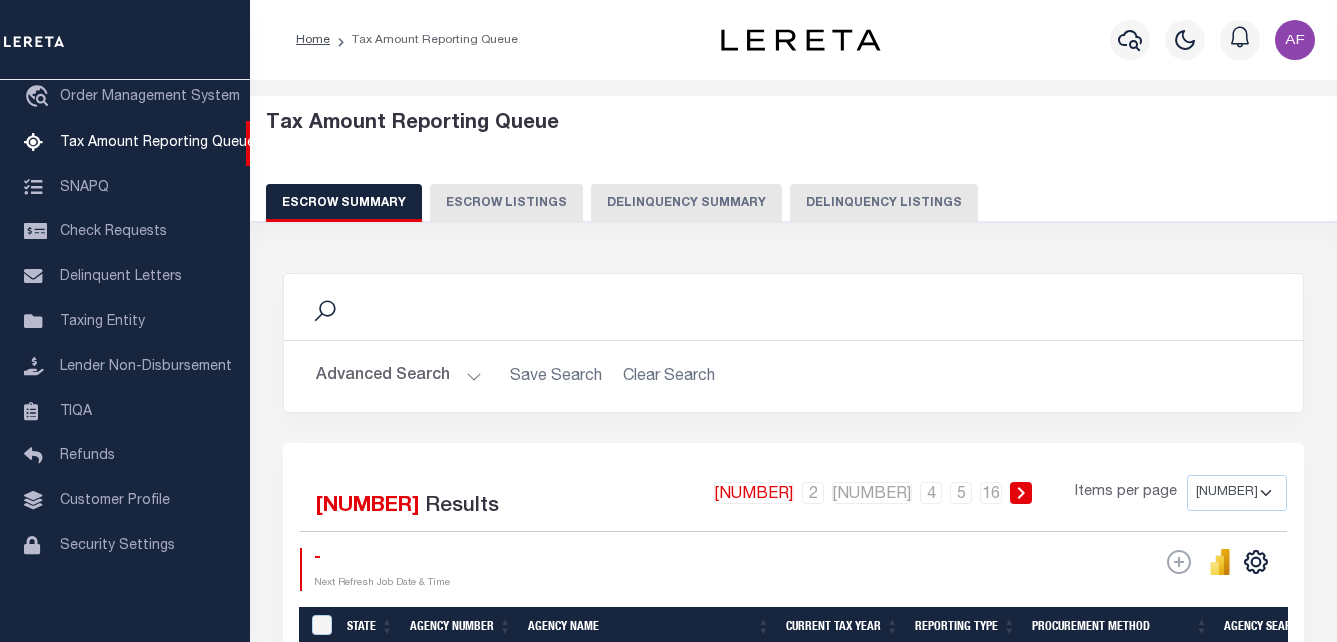 click on "Delinquency Listings" at bounding box center [884, 203] 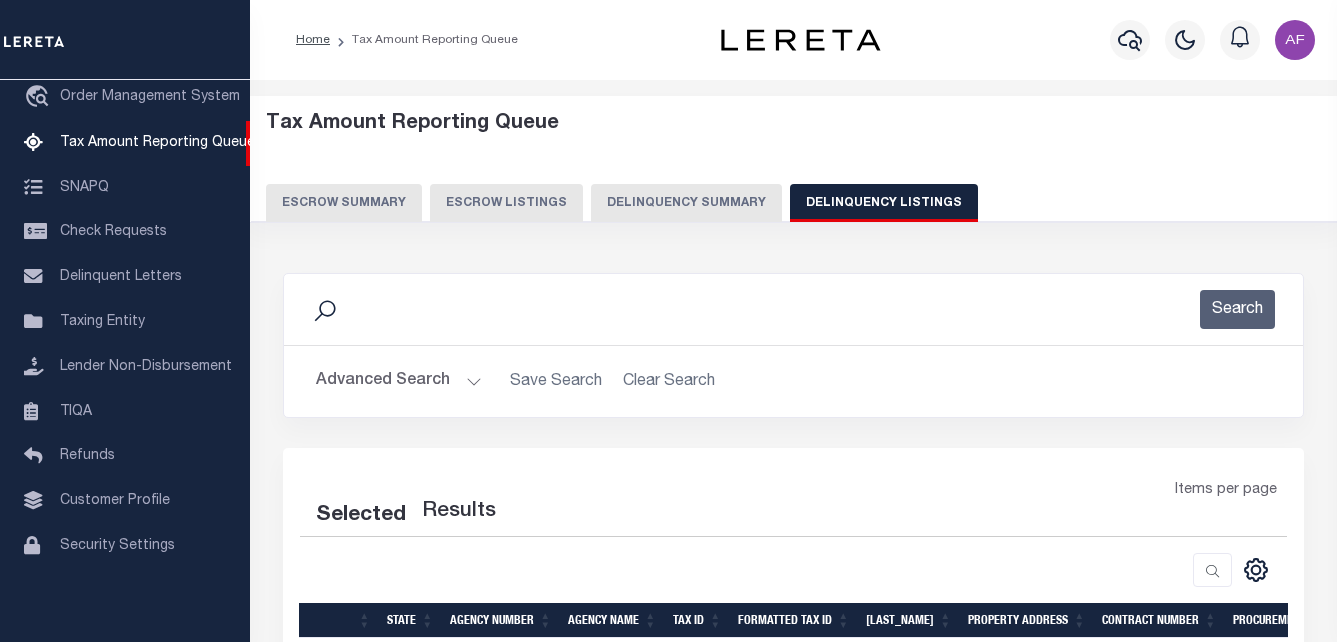 click on "Advanced Search" at bounding box center [399, 381] 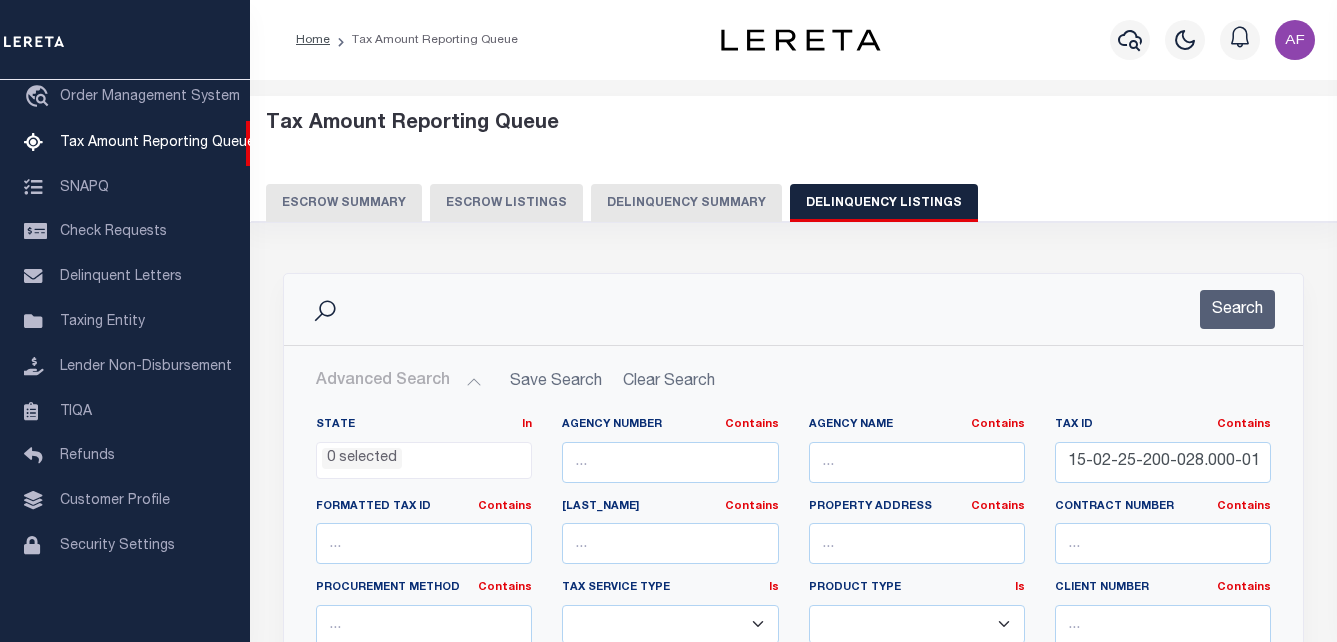 click on "Search" at bounding box center [793, 309] 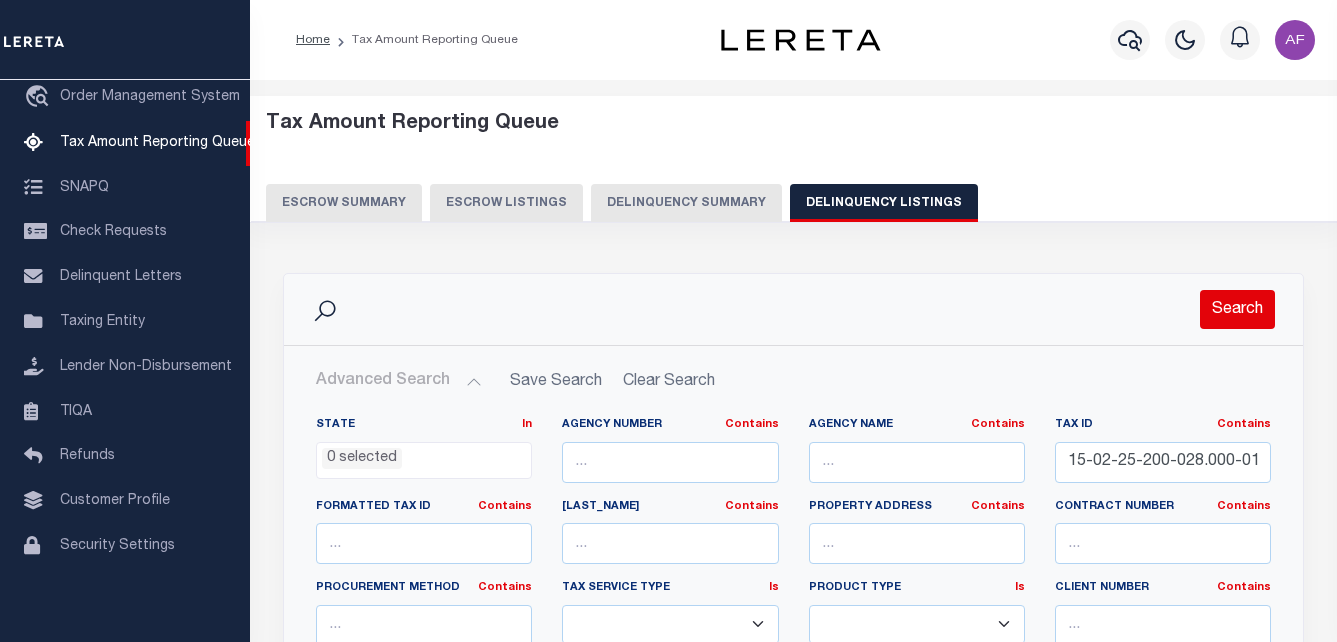 click on "Search" at bounding box center (1237, 309) 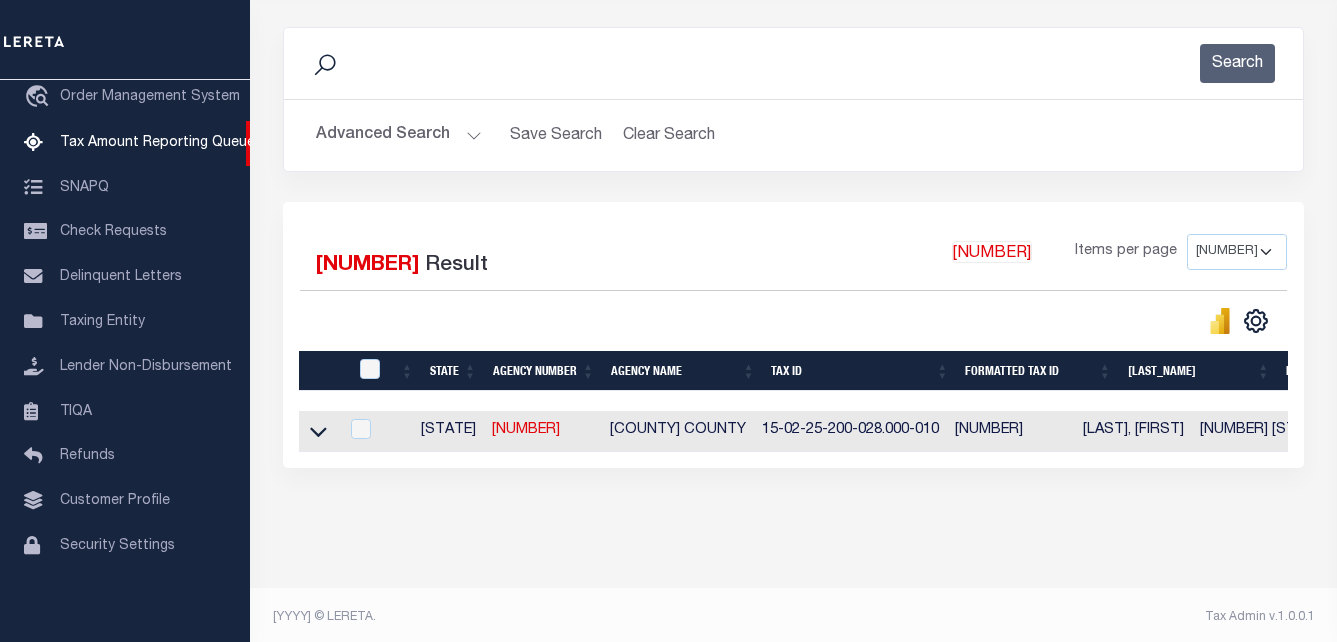 scroll, scrollTop: 269, scrollLeft: 0, axis: vertical 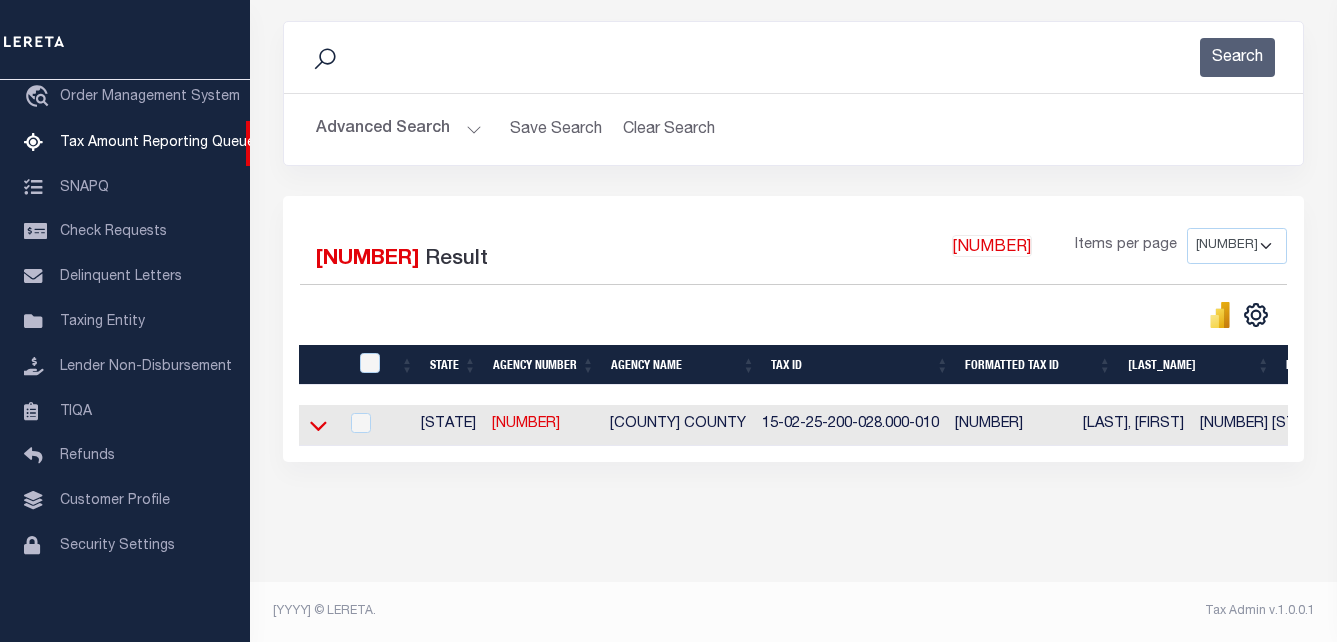 click at bounding box center [318, 425] 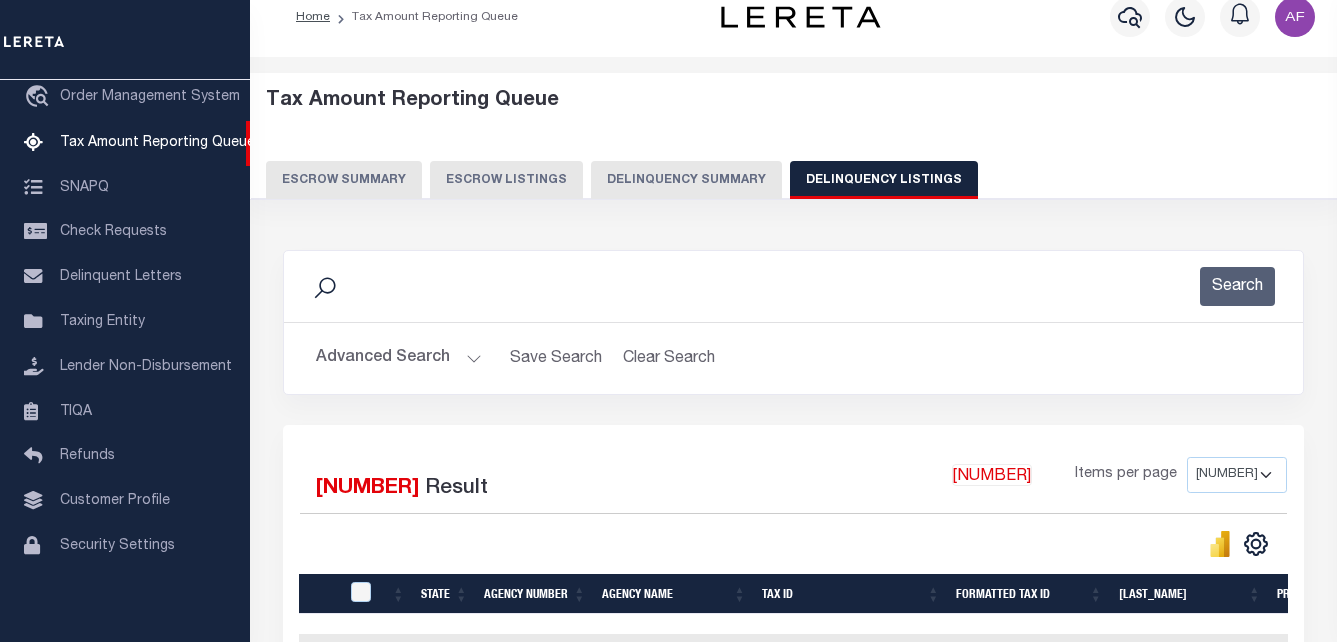 scroll, scrollTop: 0, scrollLeft: 0, axis: both 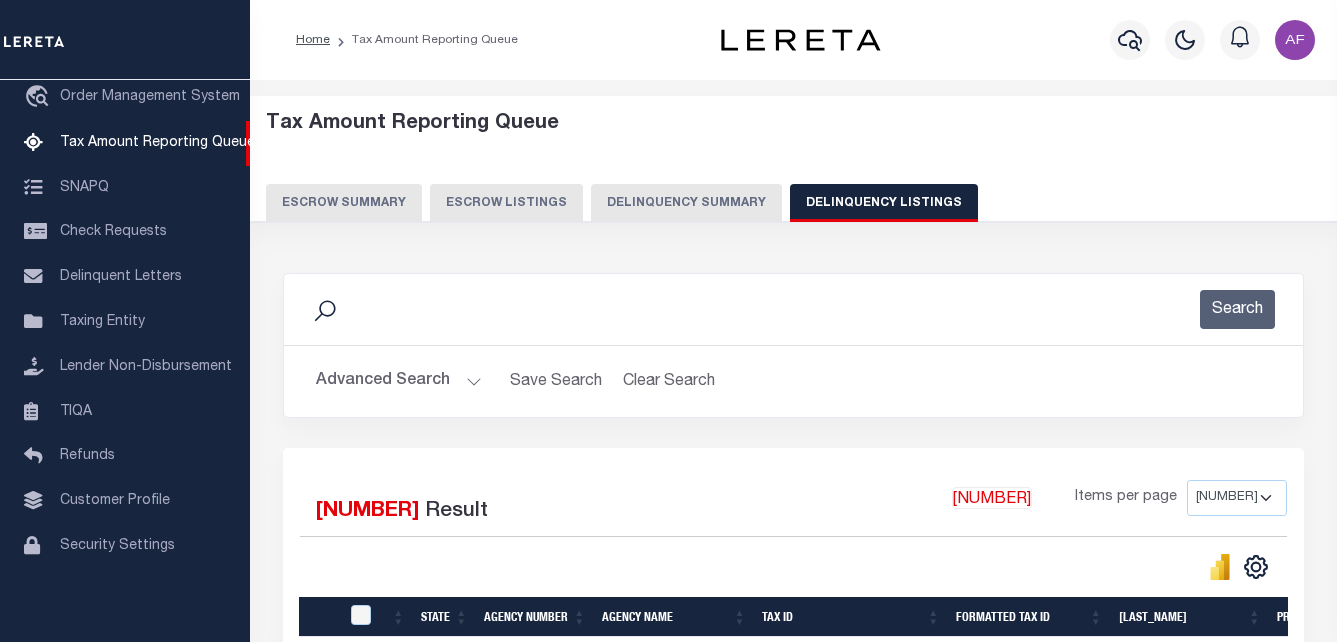 click on "Advanced Search" at bounding box center (399, 381) 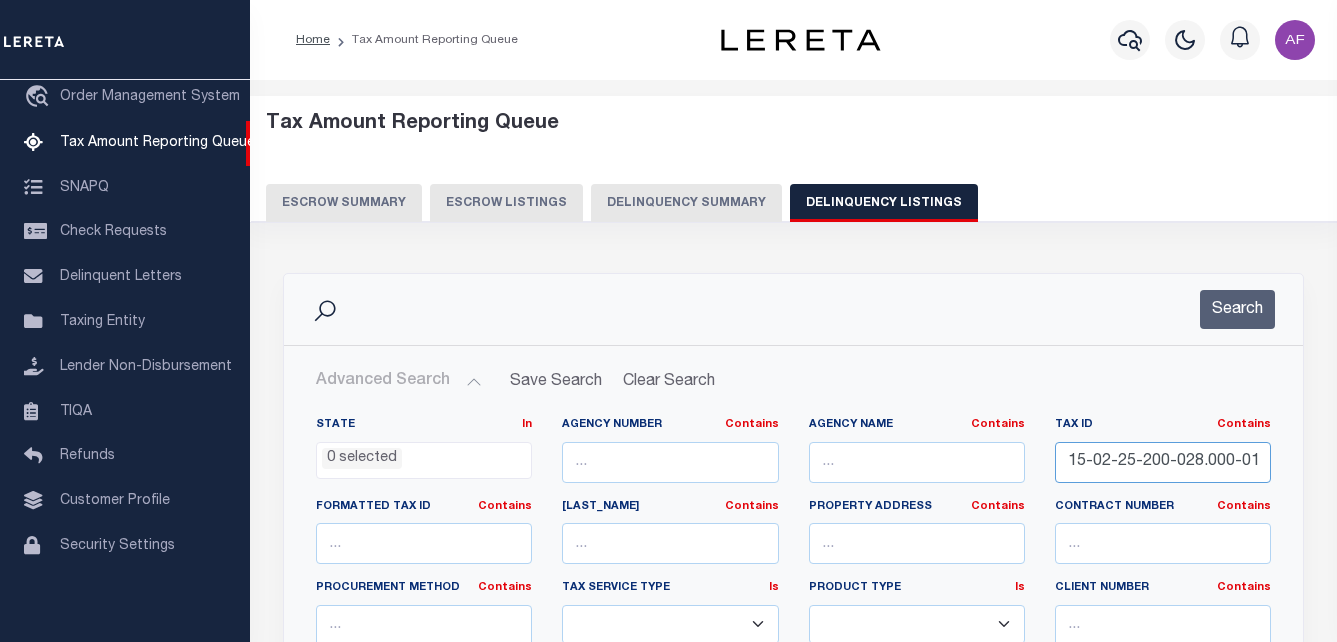 scroll, scrollTop: 0, scrollLeft: 6, axis: horizontal 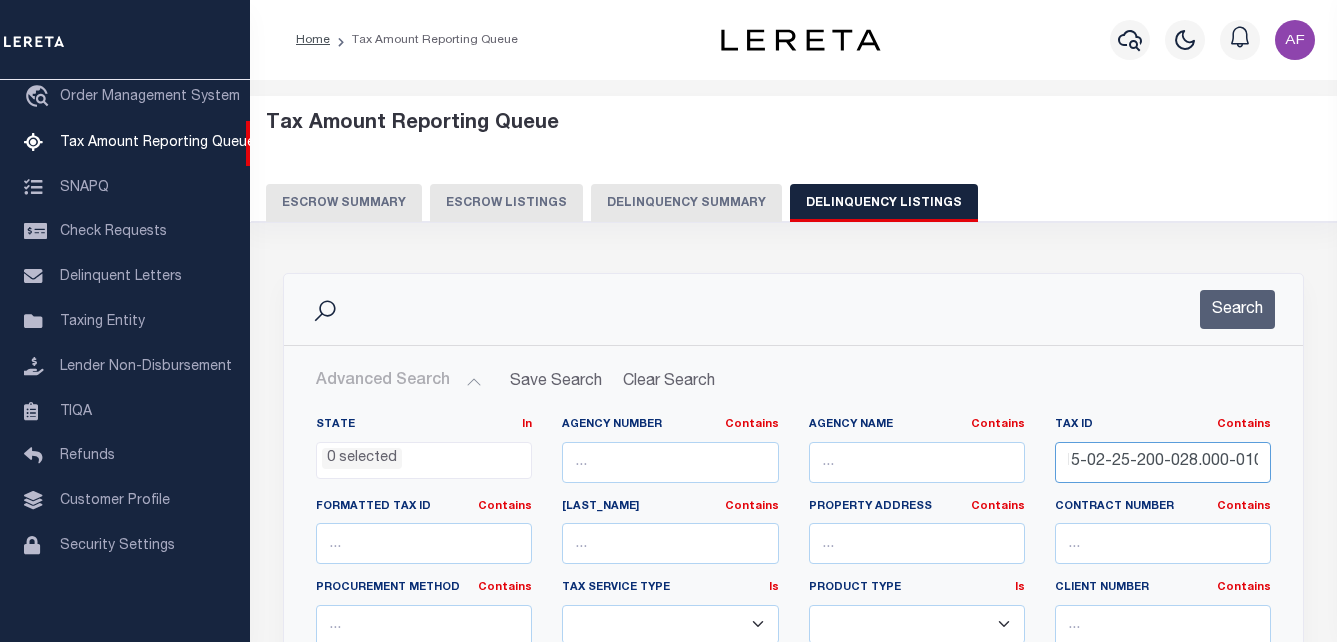 drag, startPoint x: 1070, startPoint y: 461, endPoint x: 1294, endPoint y: 472, distance: 224.26993 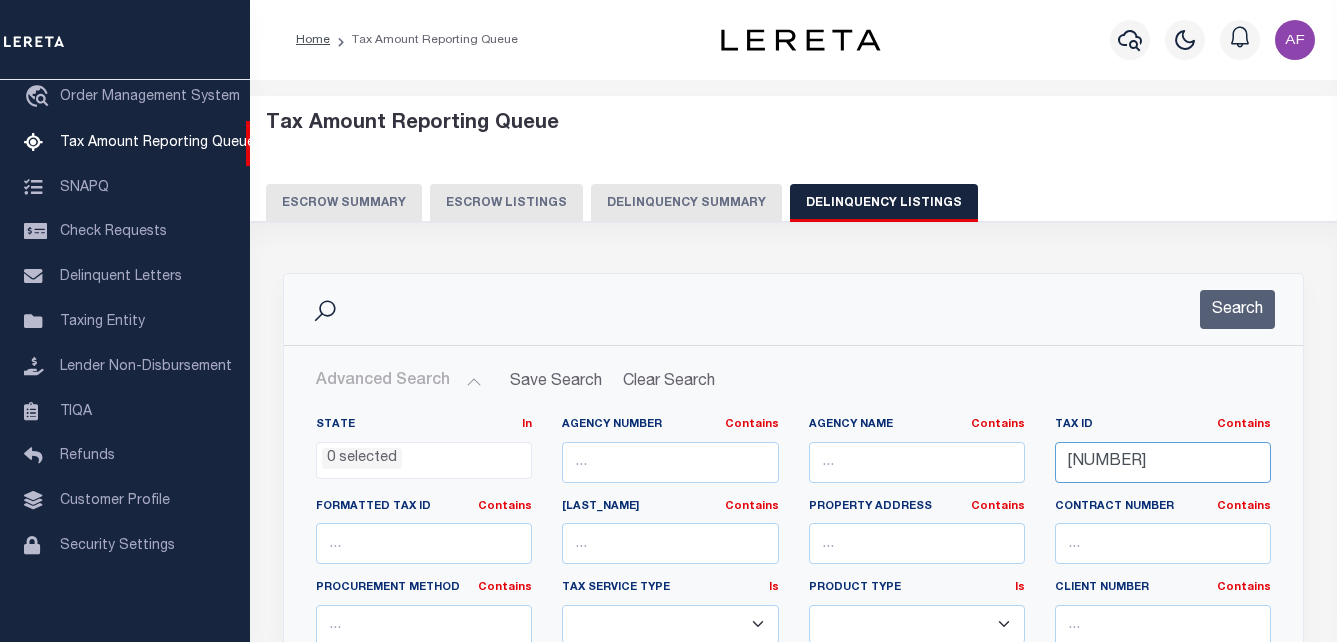 scroll, scrollTop: 0, scrollLeft: 0, axis: both 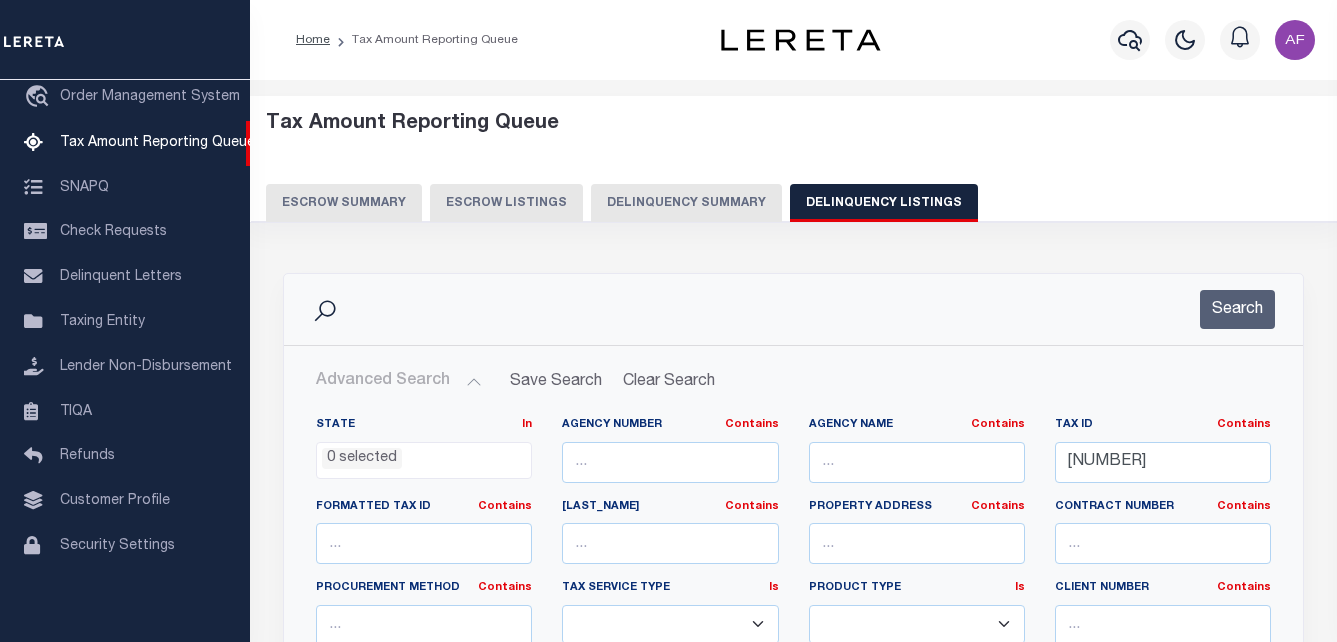 click on "Search" at bounding box center [793, 309] 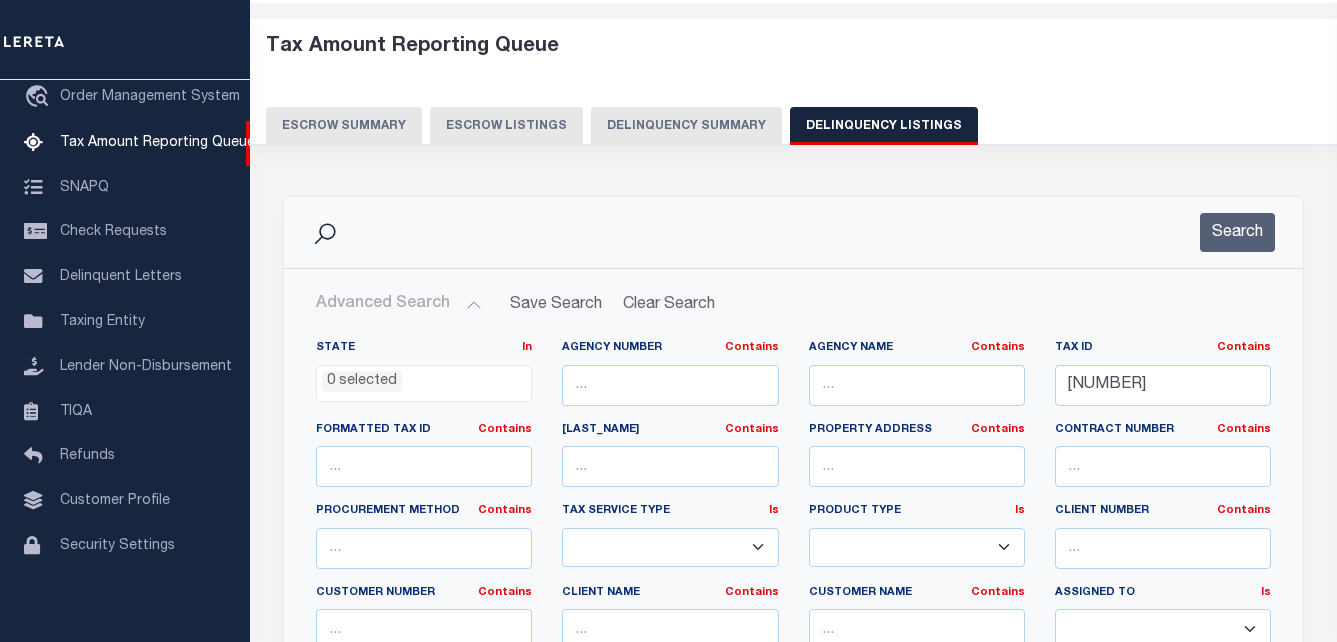 scroll, scrollTop: 100, scrollLeft: 0, axis: vertical 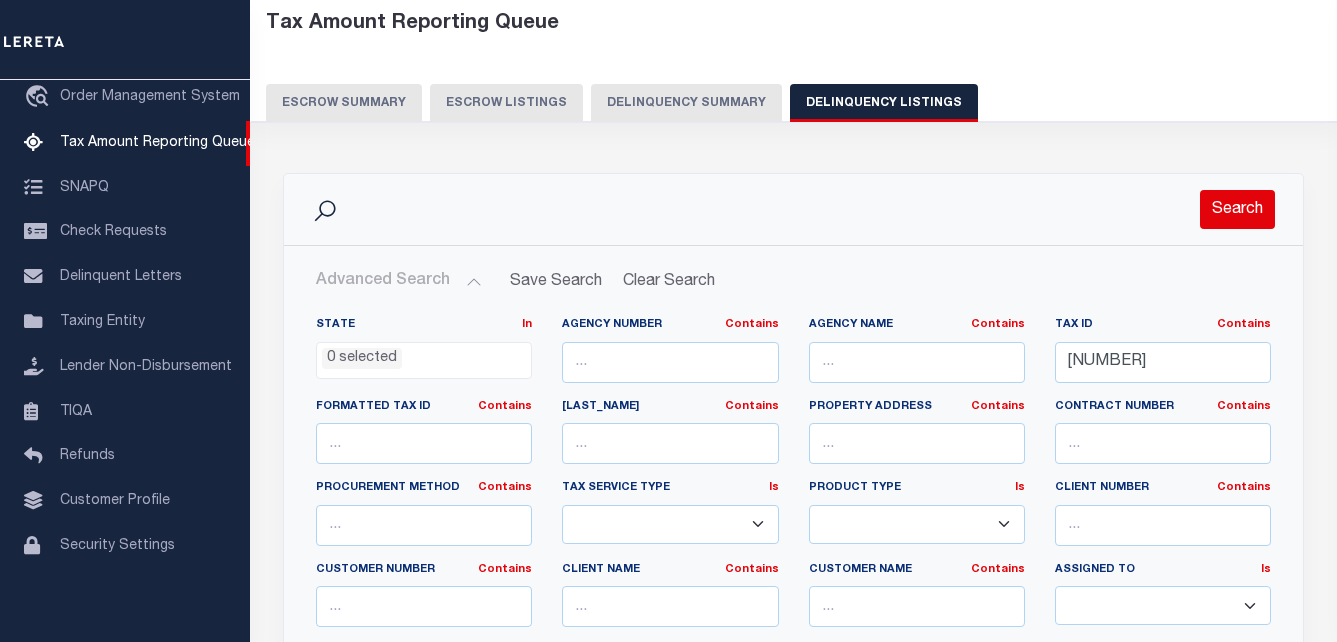click on "Search" at bounding box center [1237, 209] 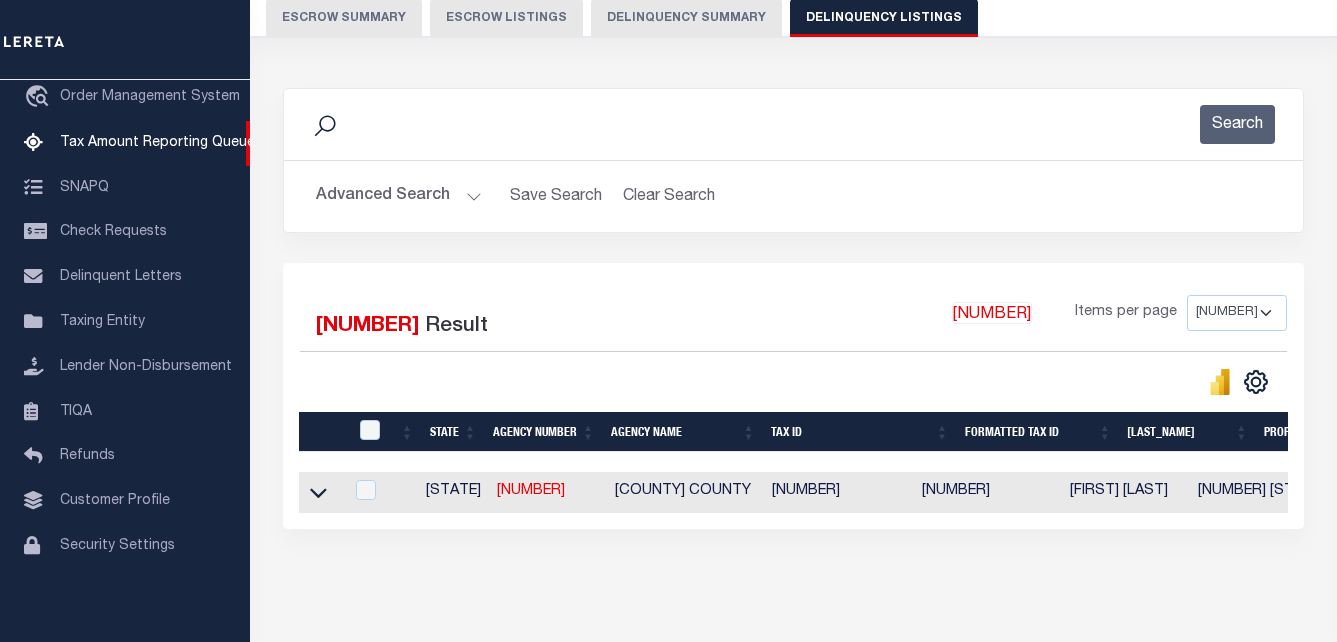 scroll, scrollTop: 269, scrollLeft: 0, axis: vertical 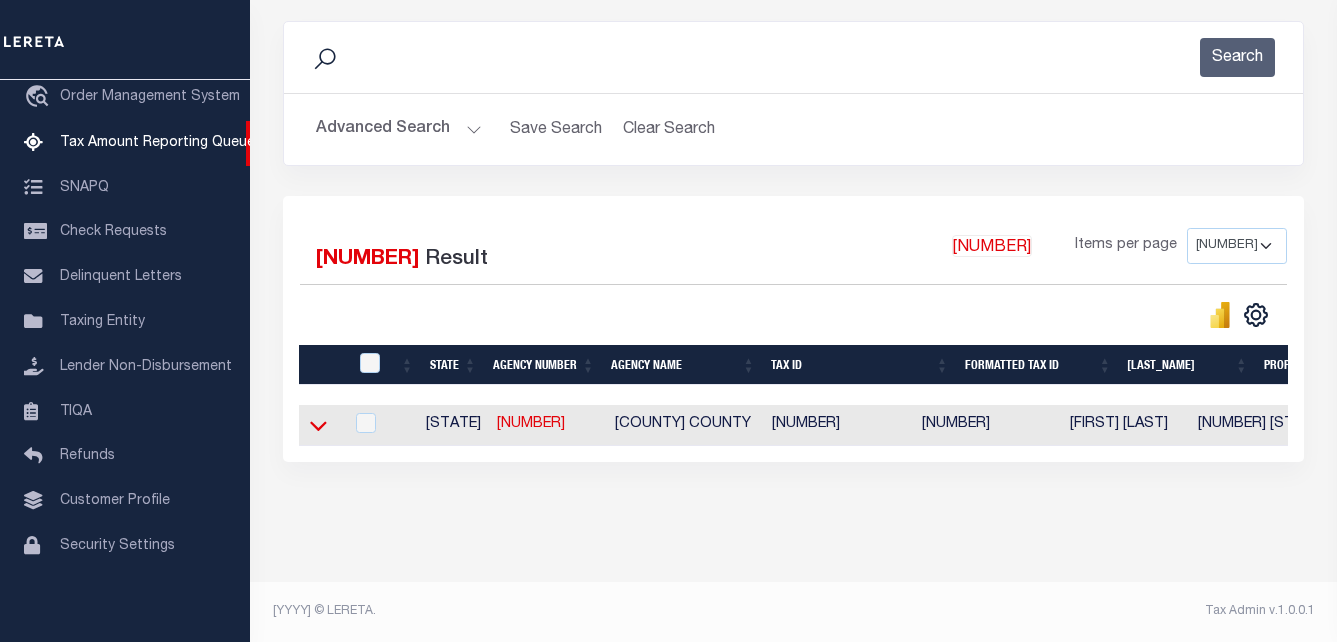 click at bounding box center (318, 427) 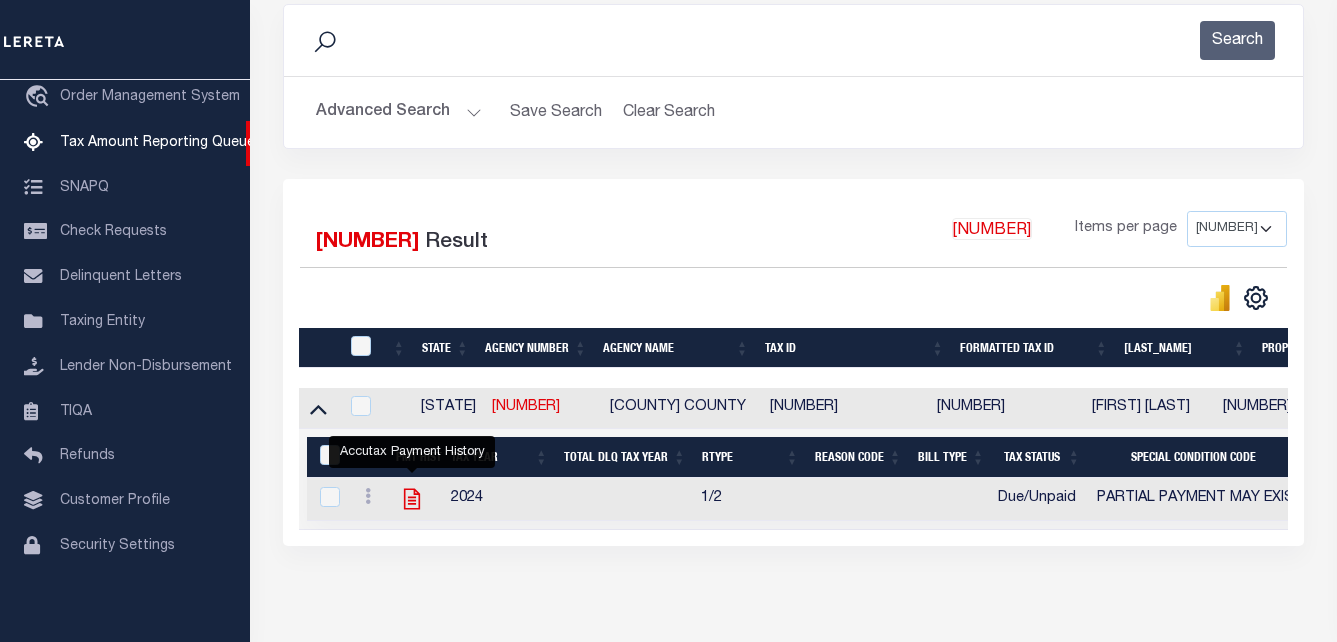click at bounding box center (412, 499) 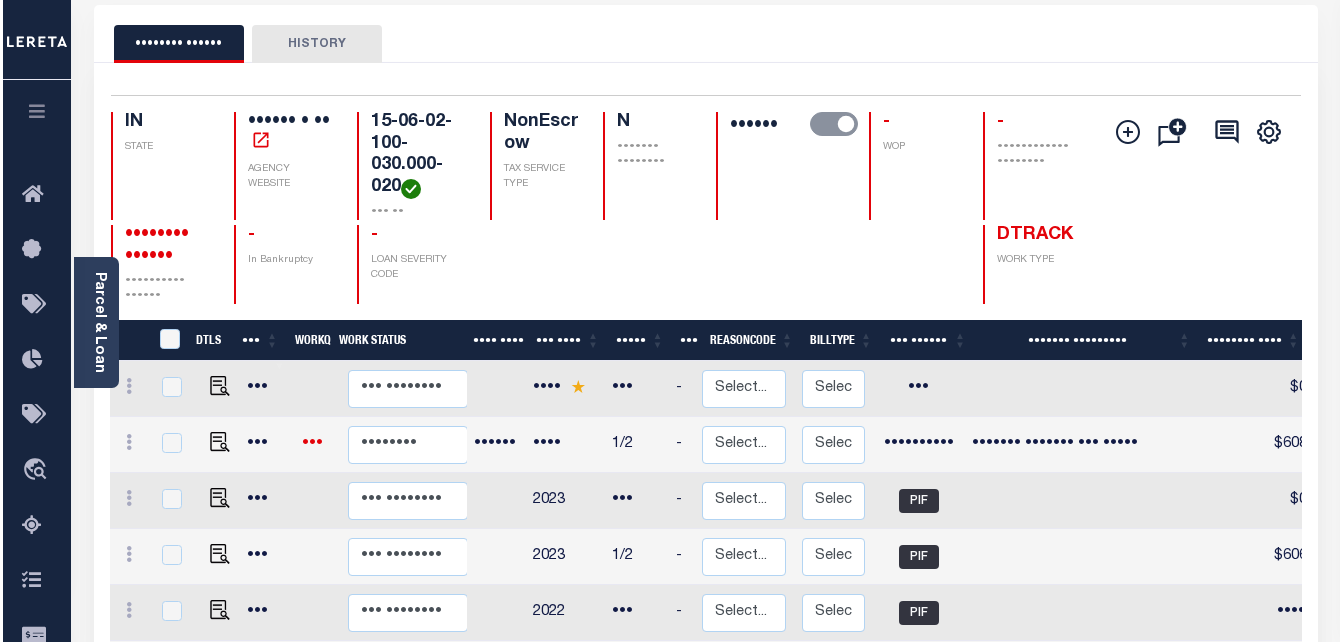 scroll, scrollTop: 100, scrollLeft: 0, axis: vertical 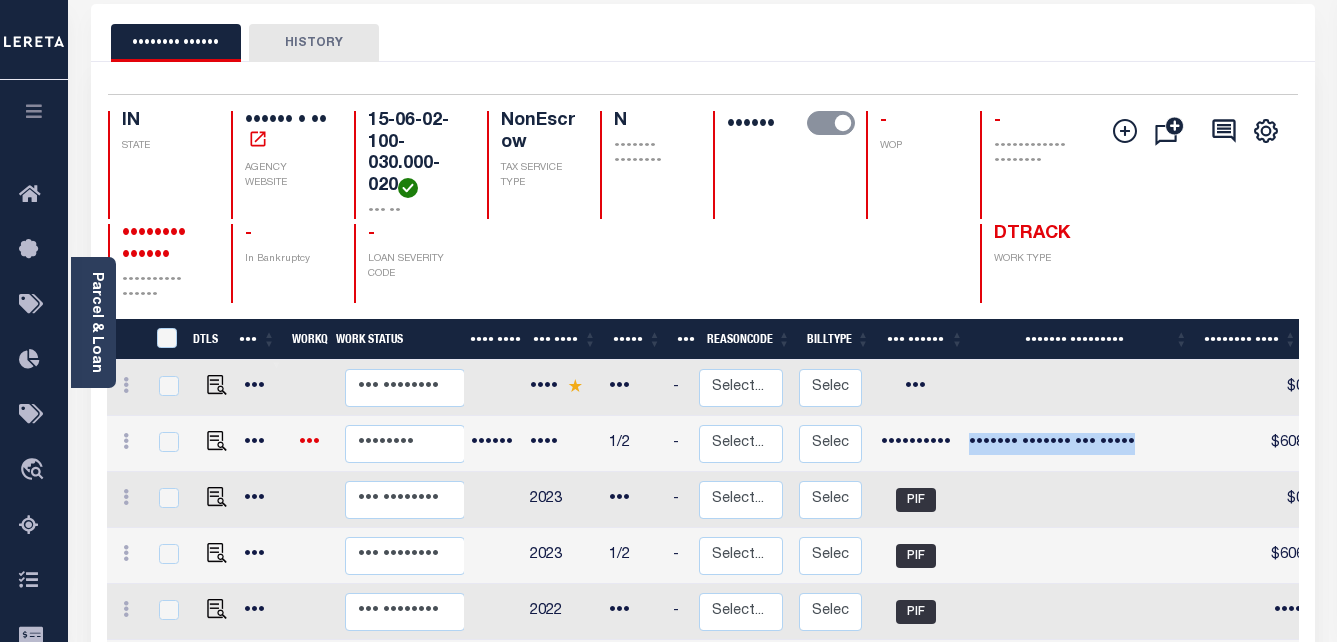 drag, startPoint x: 978, startPoint y: 470, endPoint x: 1231, endPoint y: 472, distance: 253.0079 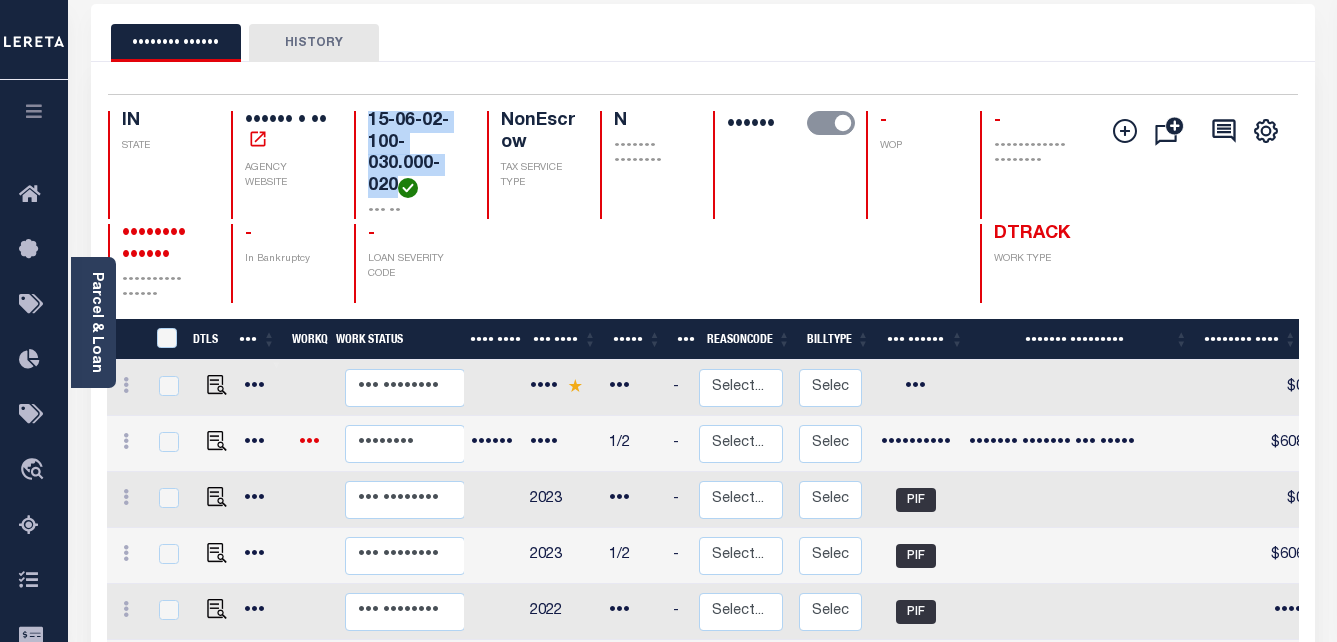 drag, startPoint x: 370, startPoint y: 122, endPoint x: 395, endPoint y: 185, distance: 67.77905 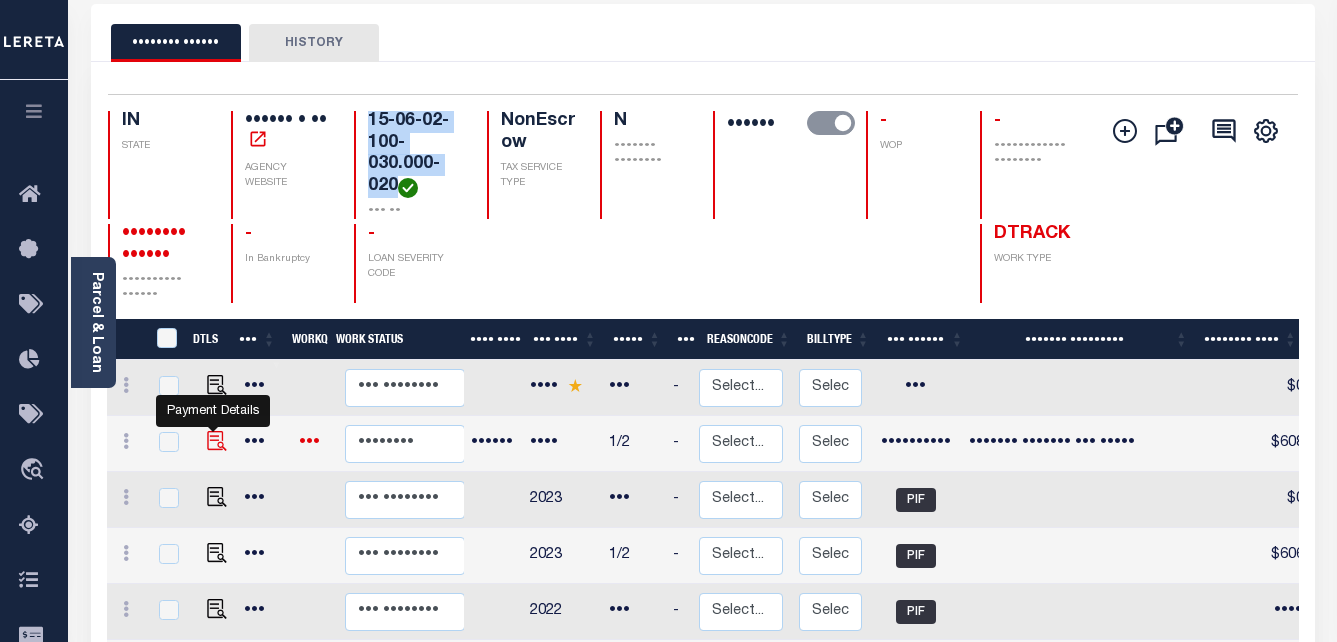 click at bounding box center (217, 441) 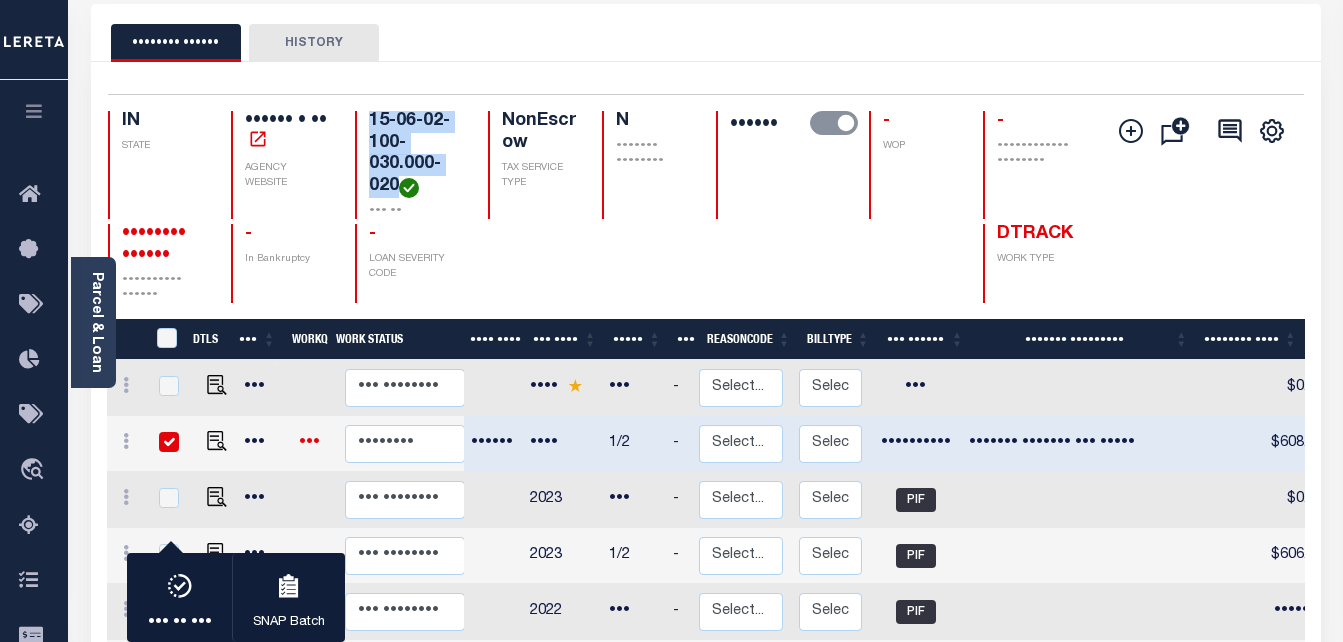 scroll, scrollTop: 2, scrollLeft: 0, axis: vertical 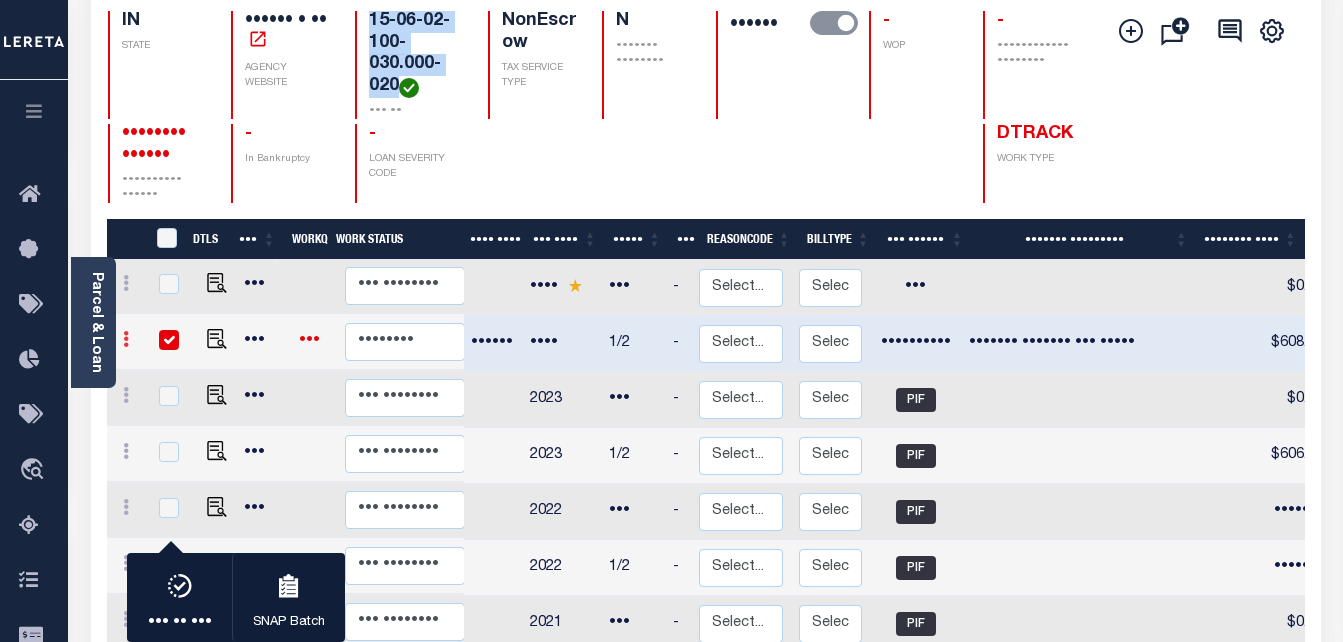 click at bounding box center [126, 339] 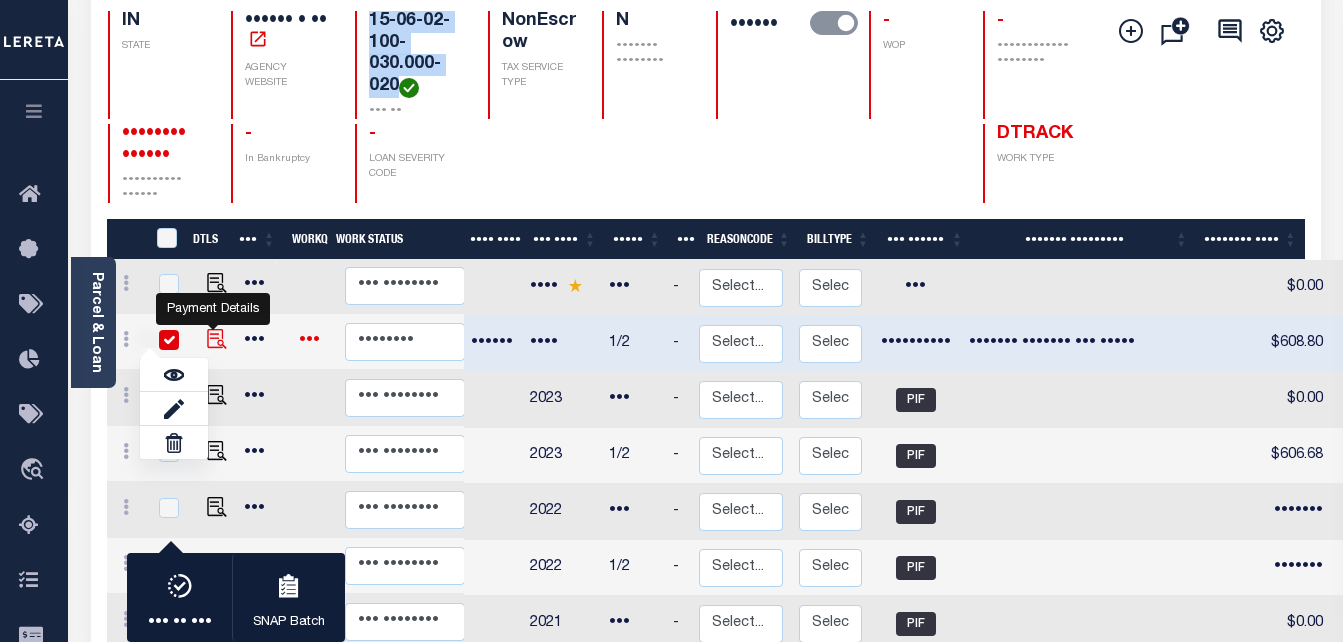 click at bounding box center [217, 339] 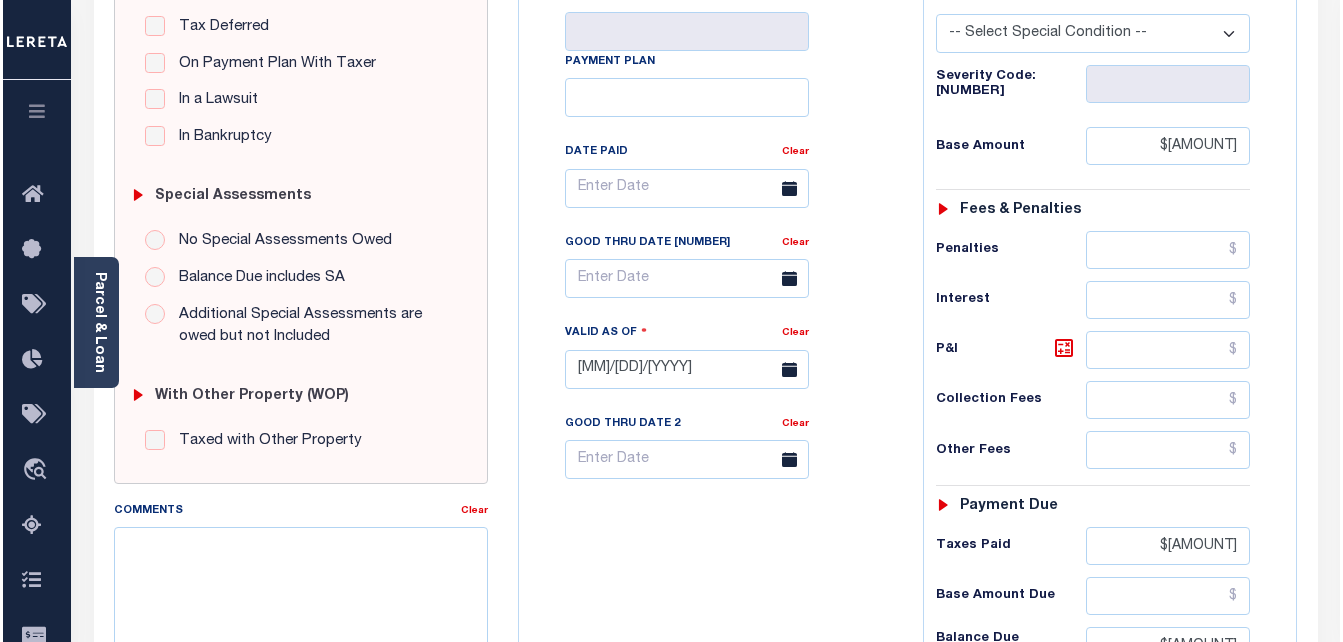 scroll, scrollTop: 400, scrollLeft: 0, axis: vertical 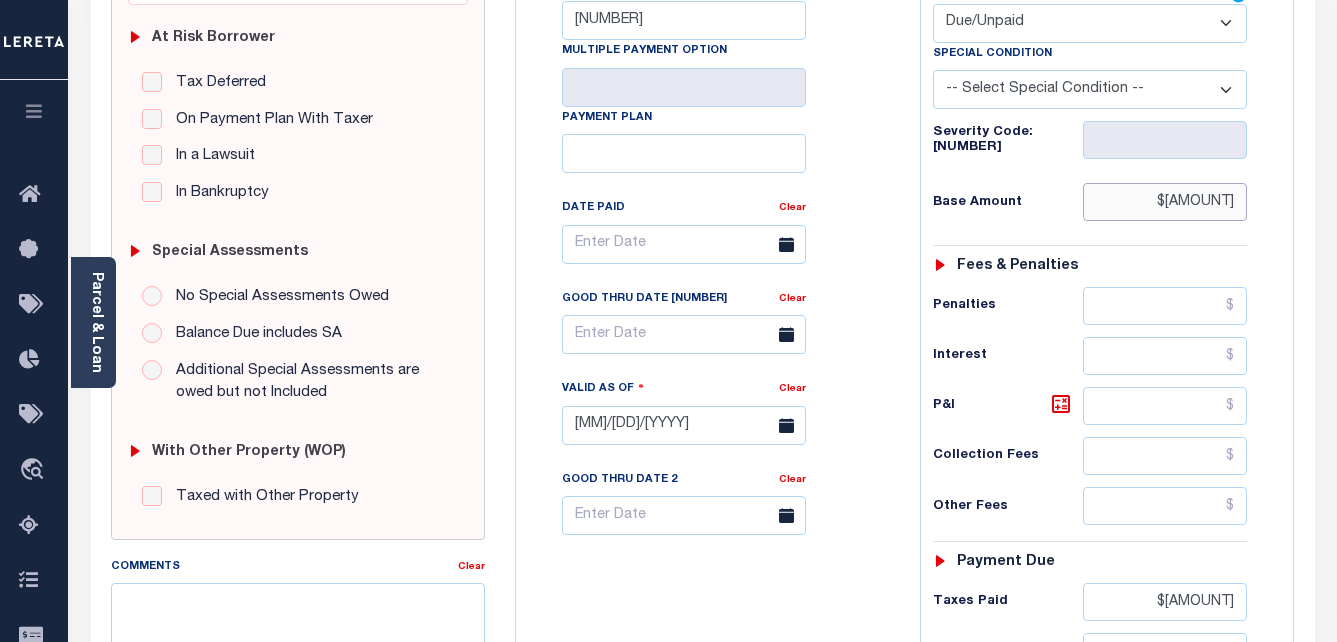 drag, startPoint x: 1198, startPoint y: 198, endPoint x: 1238, endPoint y: 202, distance: 40.1995 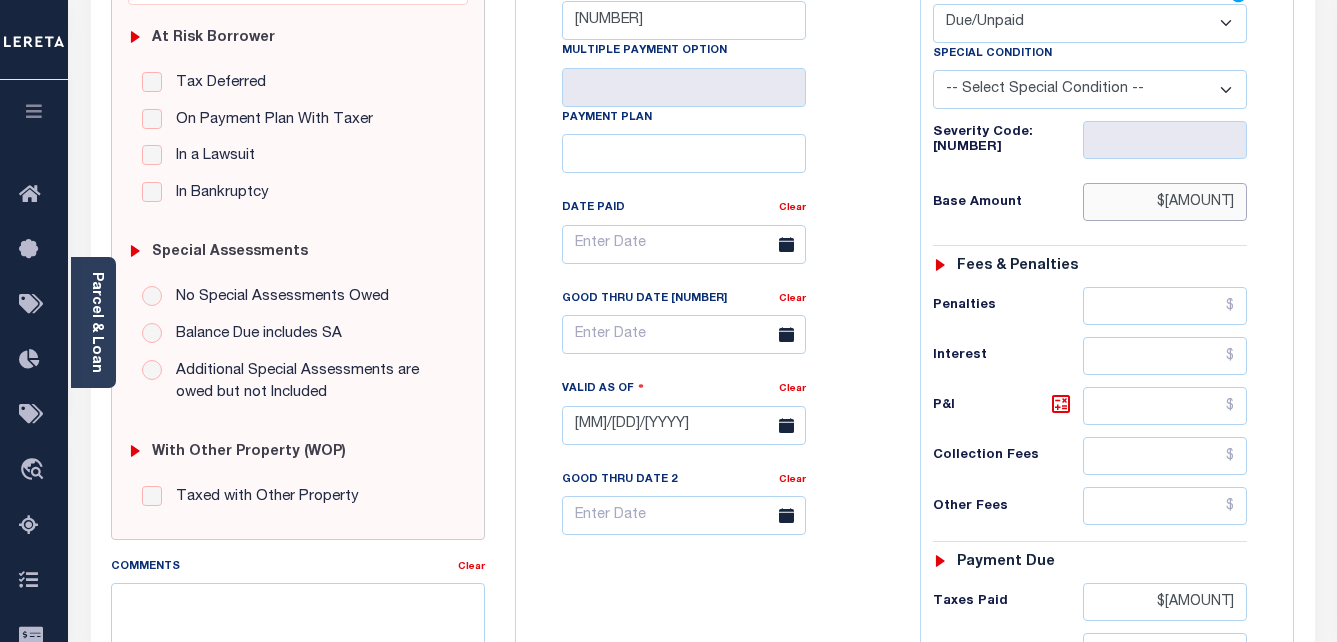 drag, startPoint x: 1197, startPoint y: 202, endPoint x: 1241, endPoint y: 204, distance: 44.04543 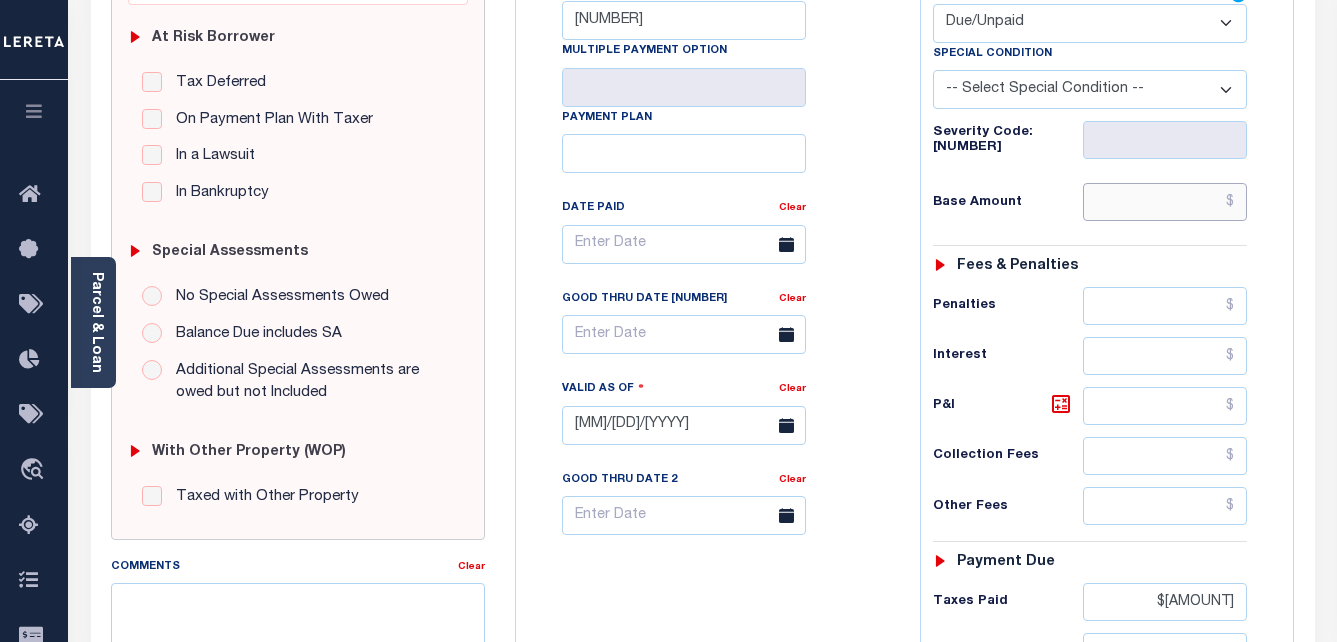 type 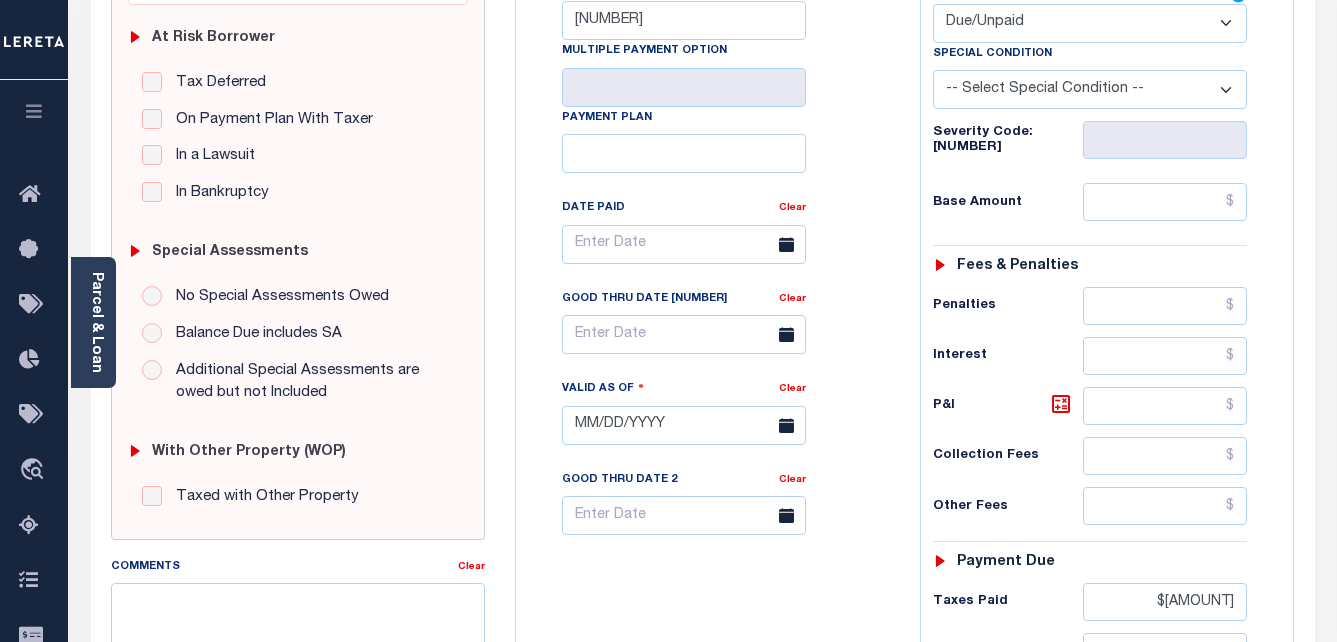 click on "Tax Bill No
[NUMBER]
Multiple [PAYMENT] Option
[PAYMENT] Plan" at bounding box center [713, 415] 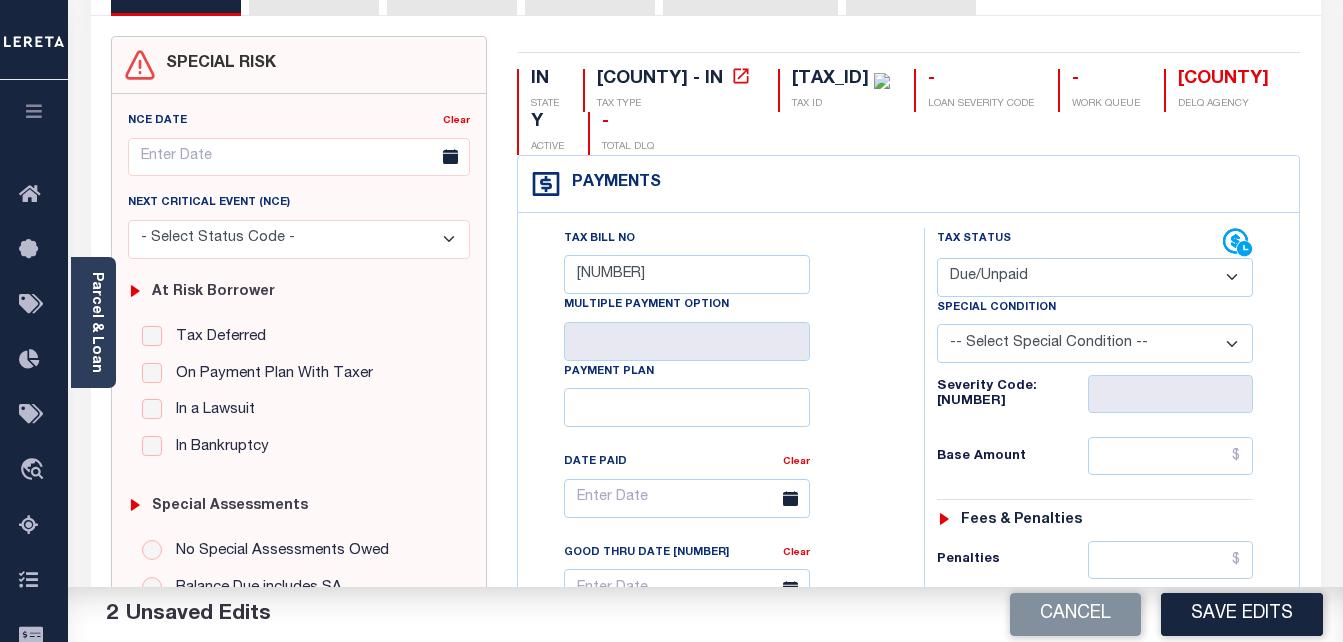 scroll, scrollTop: 0, scrollLeft: 0, axis: both 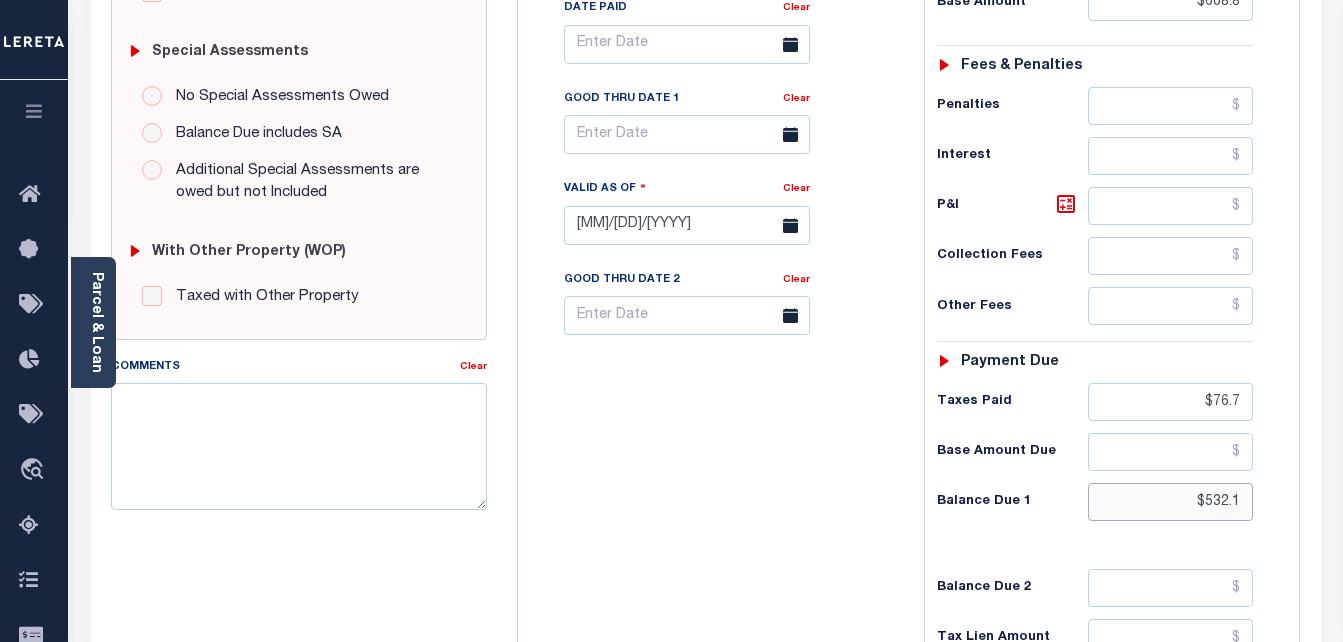 drag, startPoint x: 1209, startPoint y: 504, endPoint x: 1258, endPoint y: 504, distance: 49 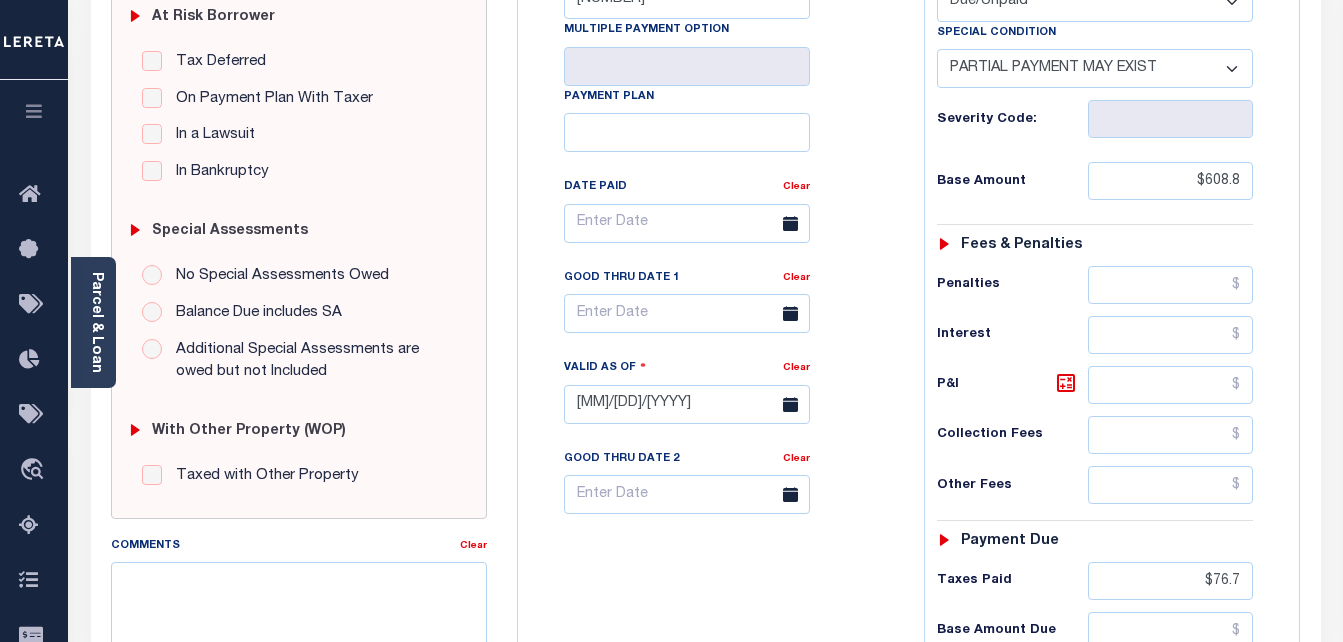 scroll, scrollTop: 300, scrollLeft: 0, axis: vertical 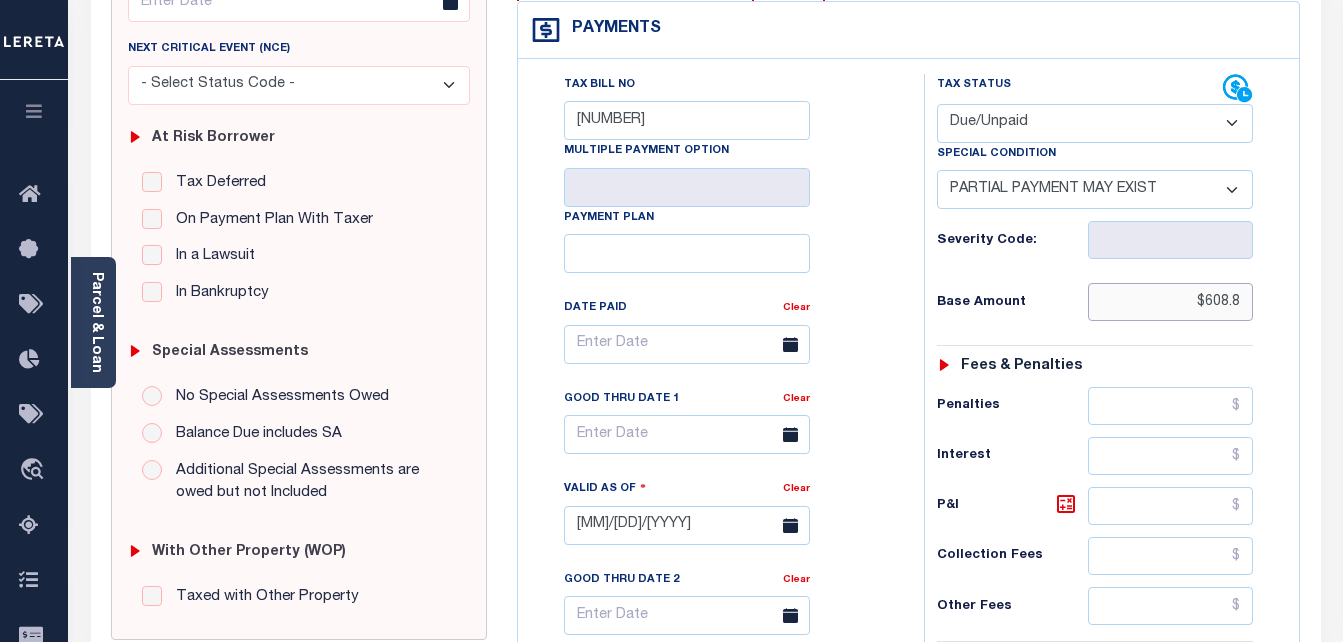 drag, startPoint x: 1204, startPoint y: 307, endPoint x: 1246, endPoint y: 309, distance: 42.047592 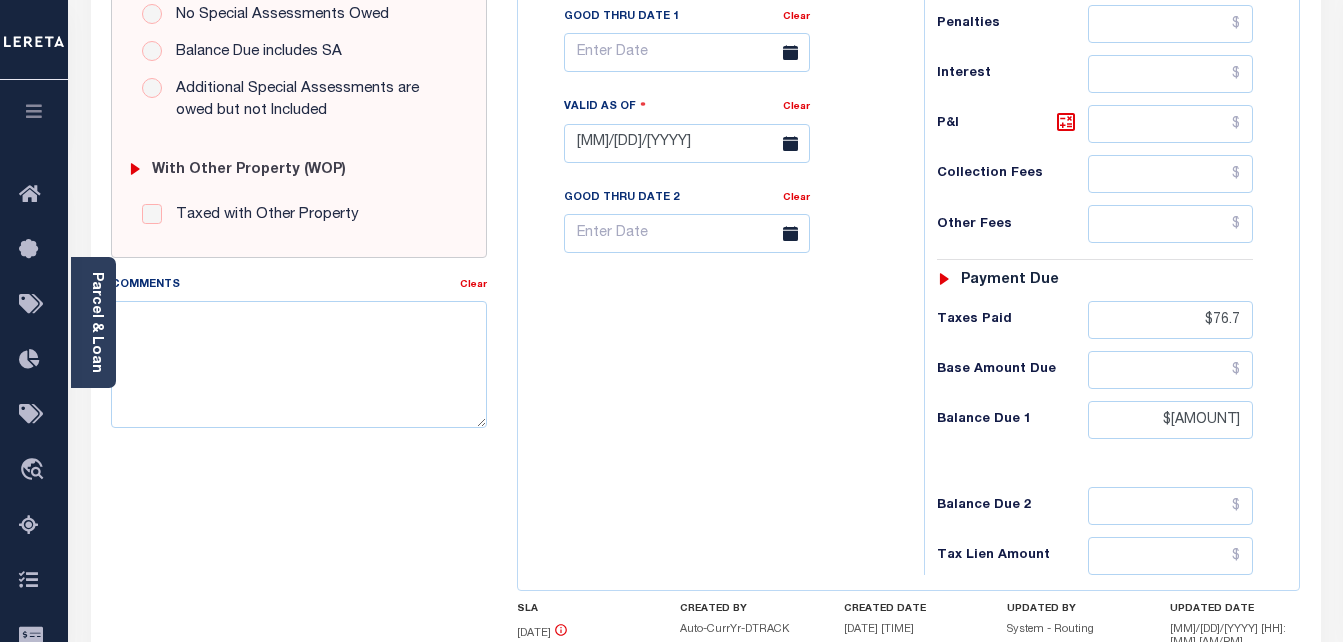 scroll, scrollTop: 700, scrollLeft: 0, axis: vertical 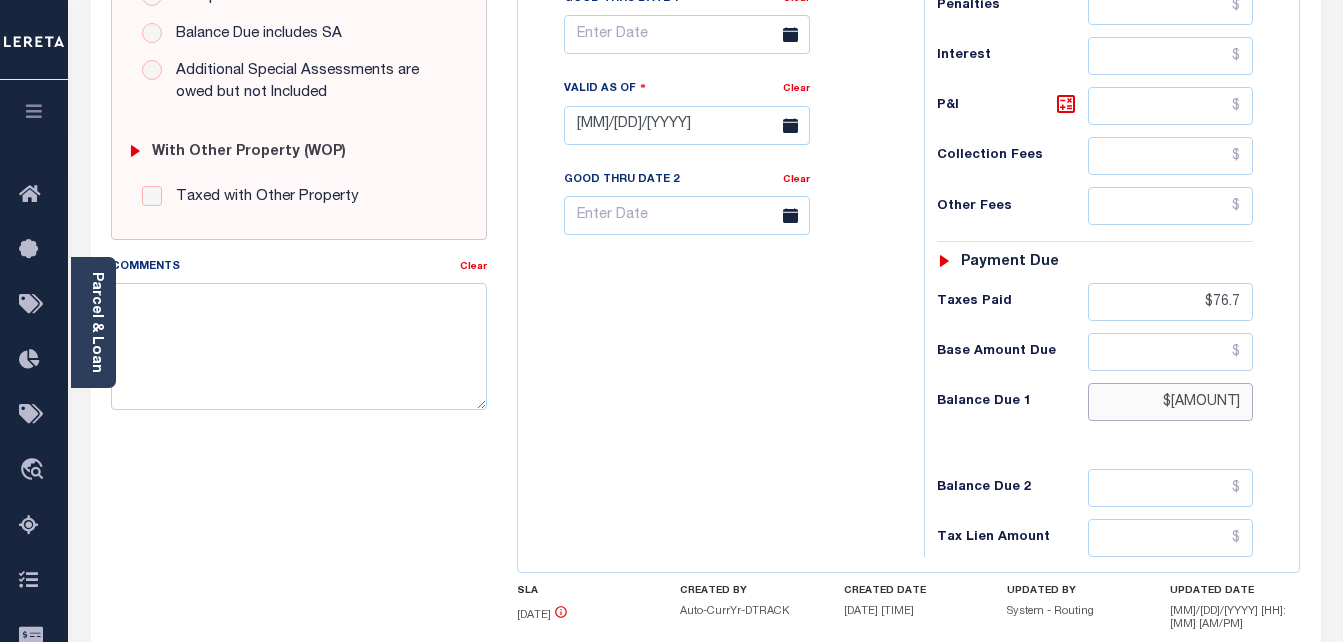 click on "$[AMOUNT]" at bounding box center (1170, 402) 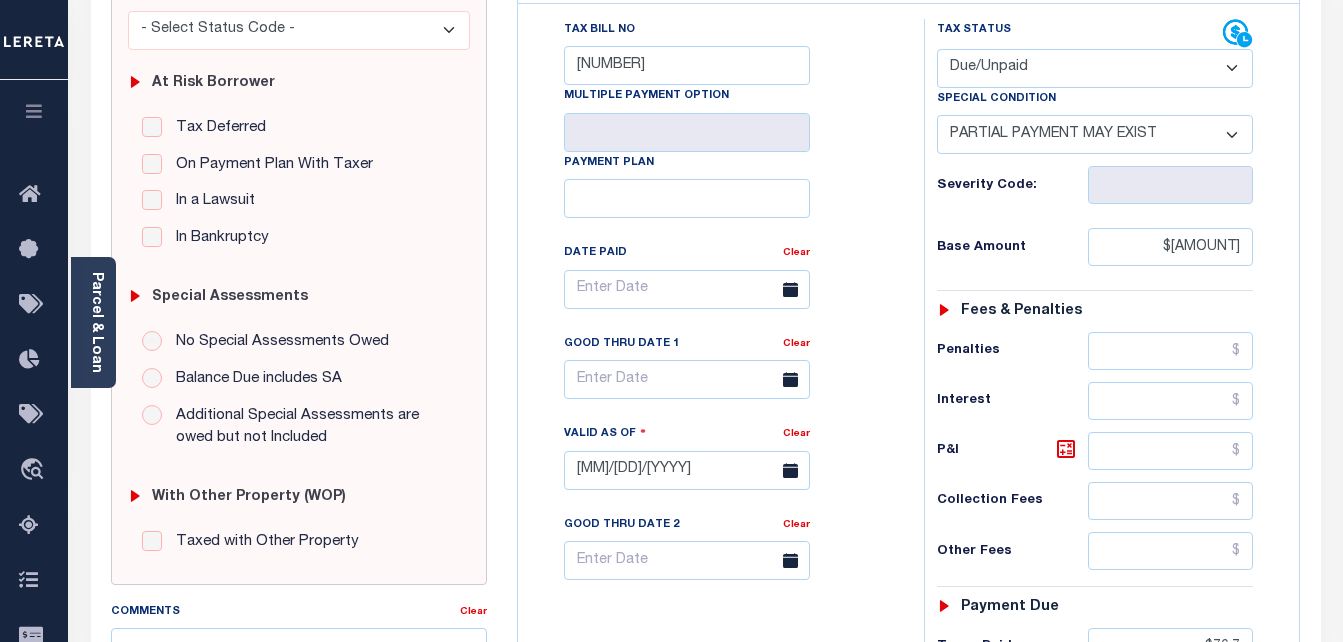 scroll, scrollTop: 400, scrollLeft: 0, axis: vertical 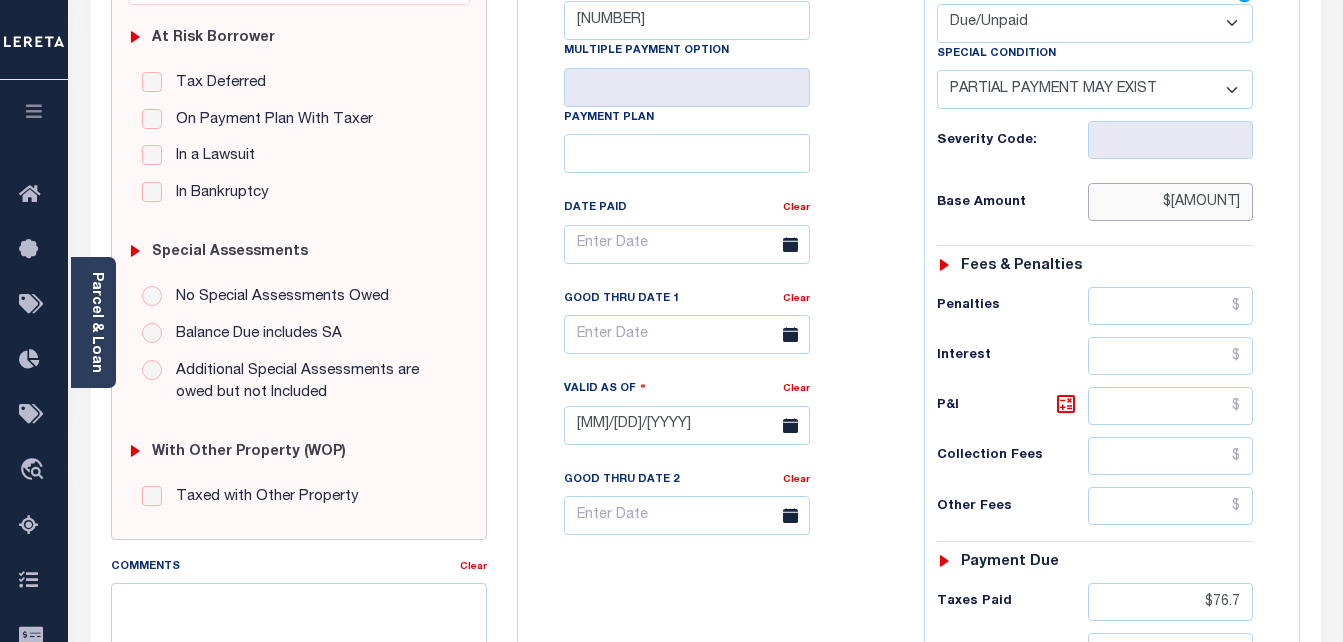 drag, startPoint x: 1198, startPoint y: 201, endPoint x: 1252, endPoint y: 202, distance: 54.00926 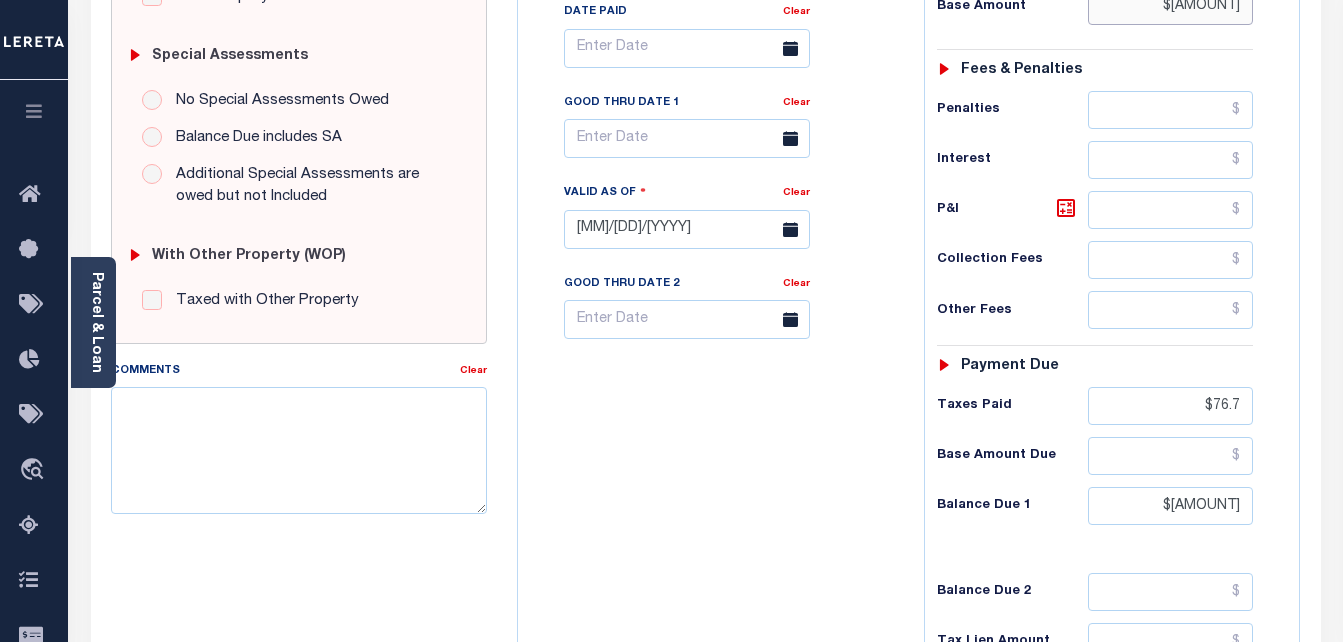 scroll, scrollTop: 600, scrollLeft: 0, axis: vertical 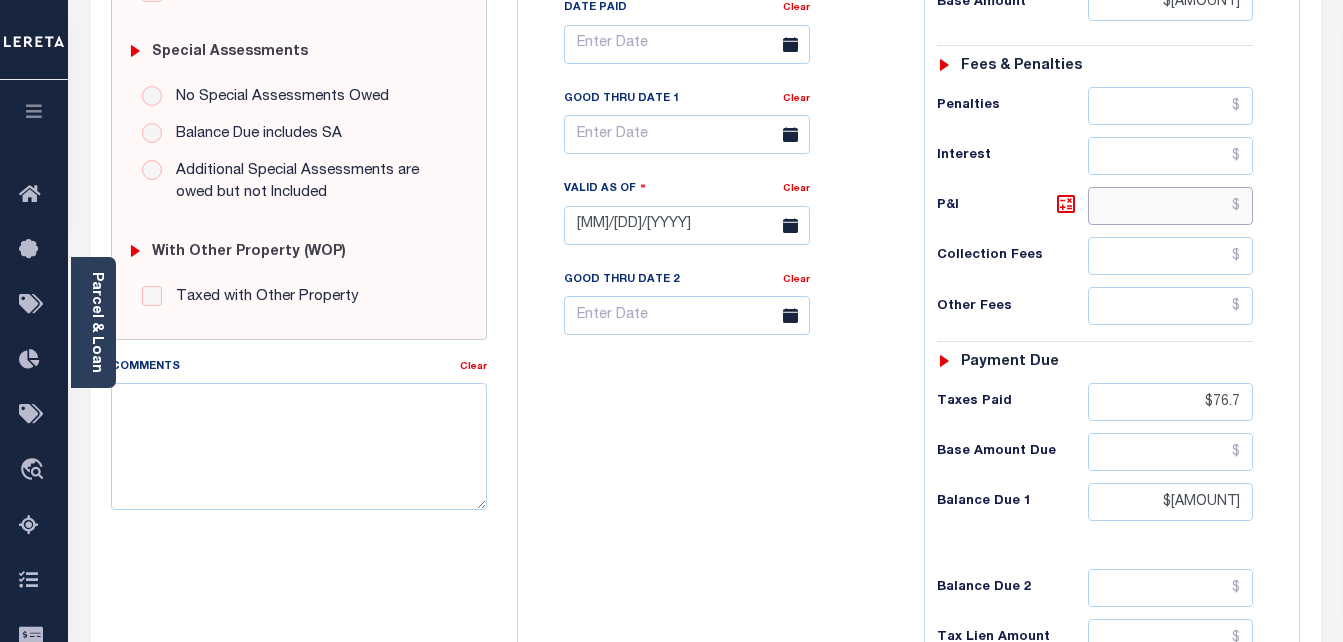 click at bounding box center (1170, 206) 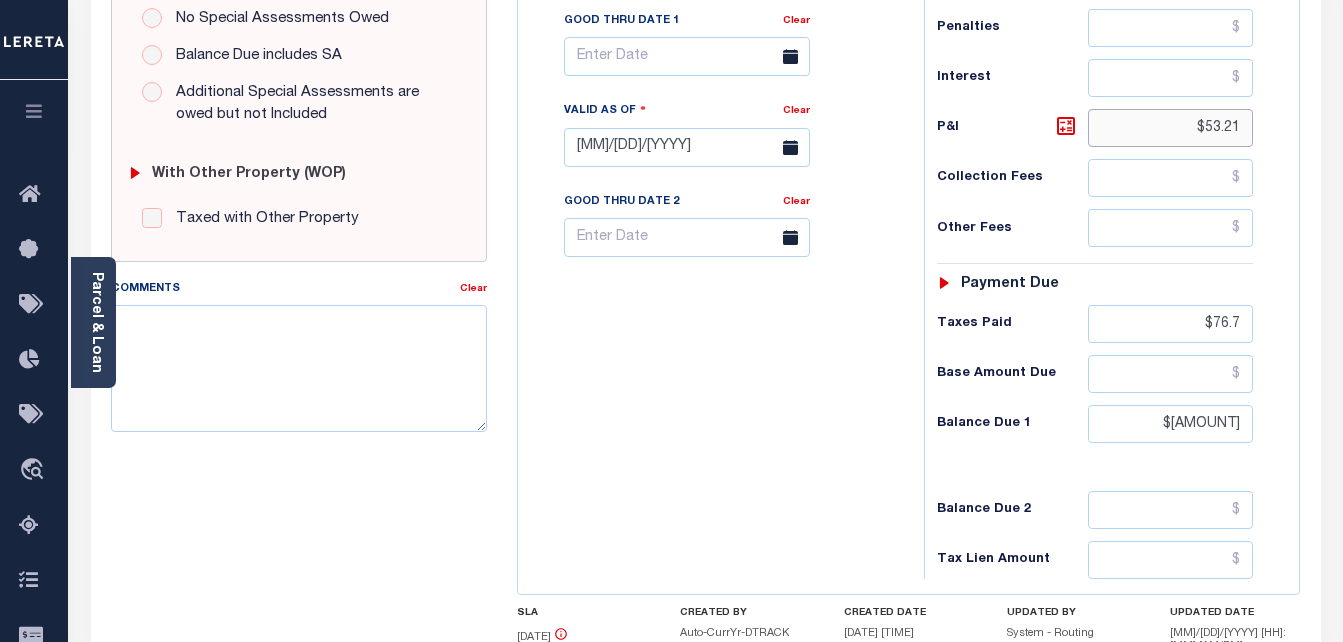 scroll, scrollTop: 700, scrollLeft: 0, axis: vertical 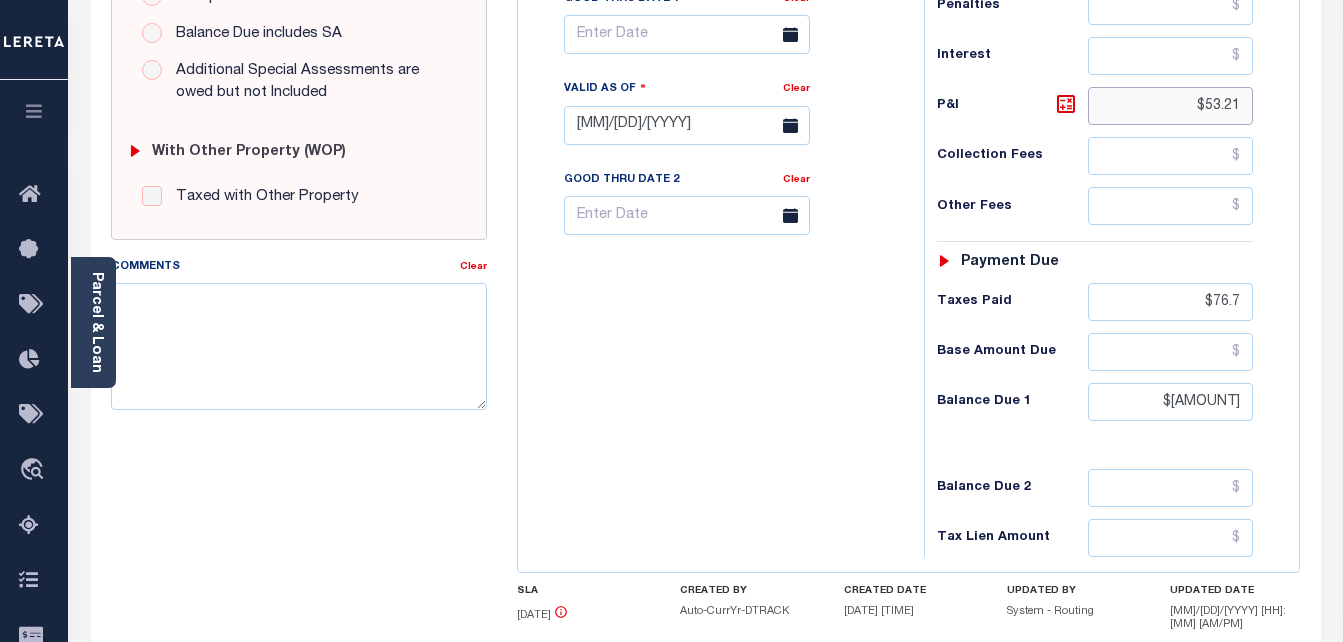 type on "$53.21" 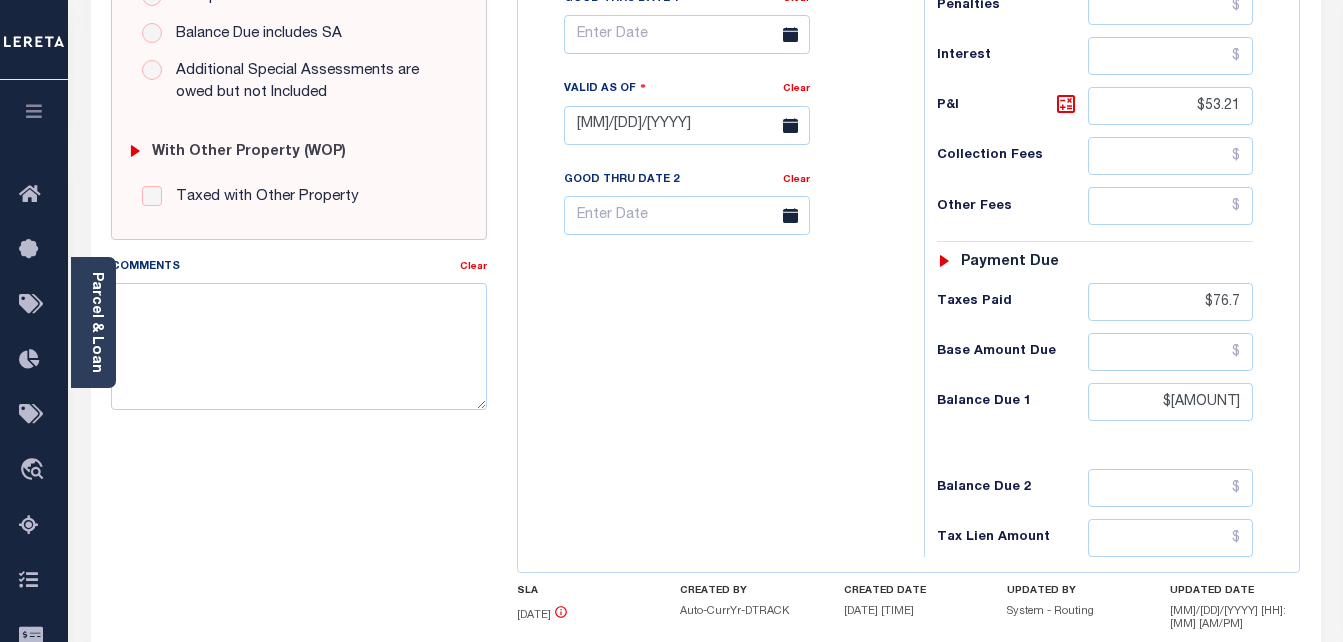 click on "Tax Bill No
23744
Multiple Payment Option
Payment Plan" at bounding box center [716, 115] 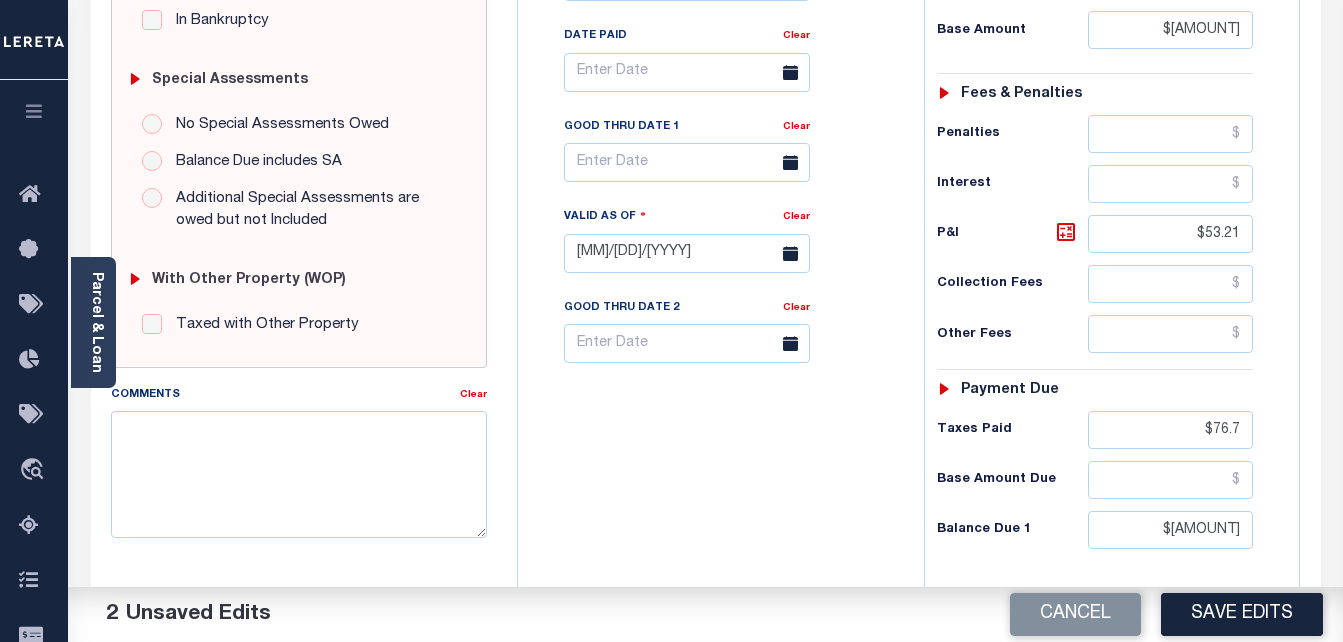 scroll, scrollTop: 576, scrollLeft: 0, axis: vertical 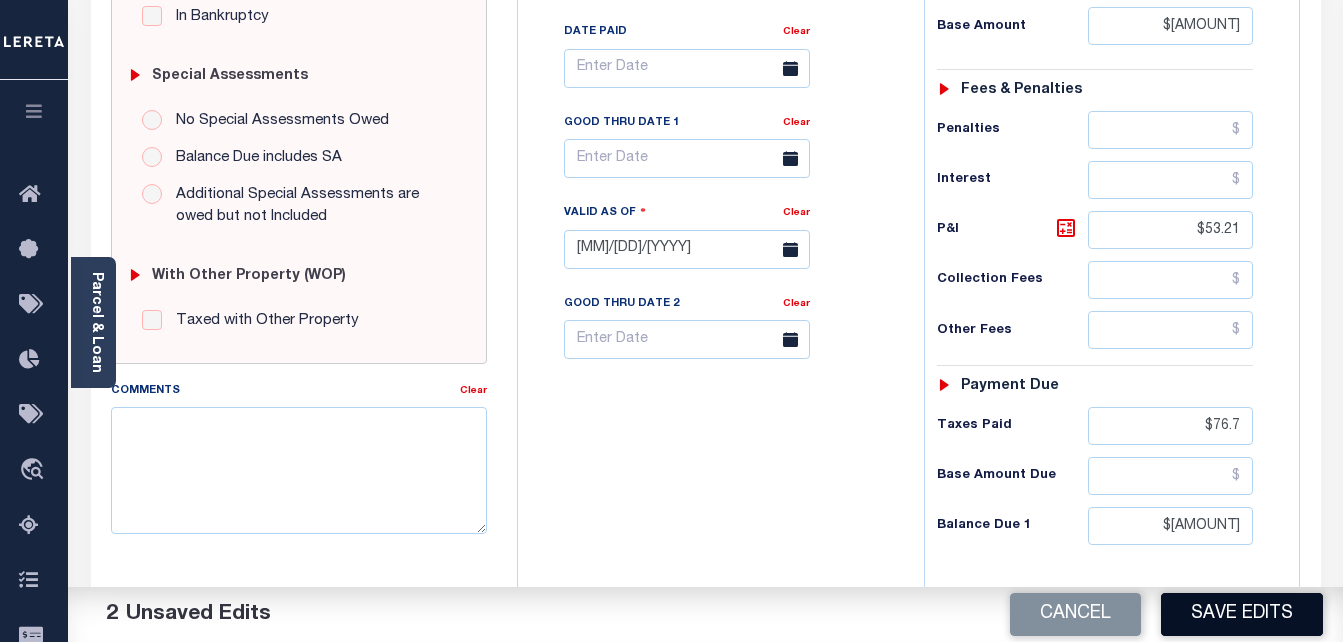 click on "Save Edits" at bounding box center [1242, 614] 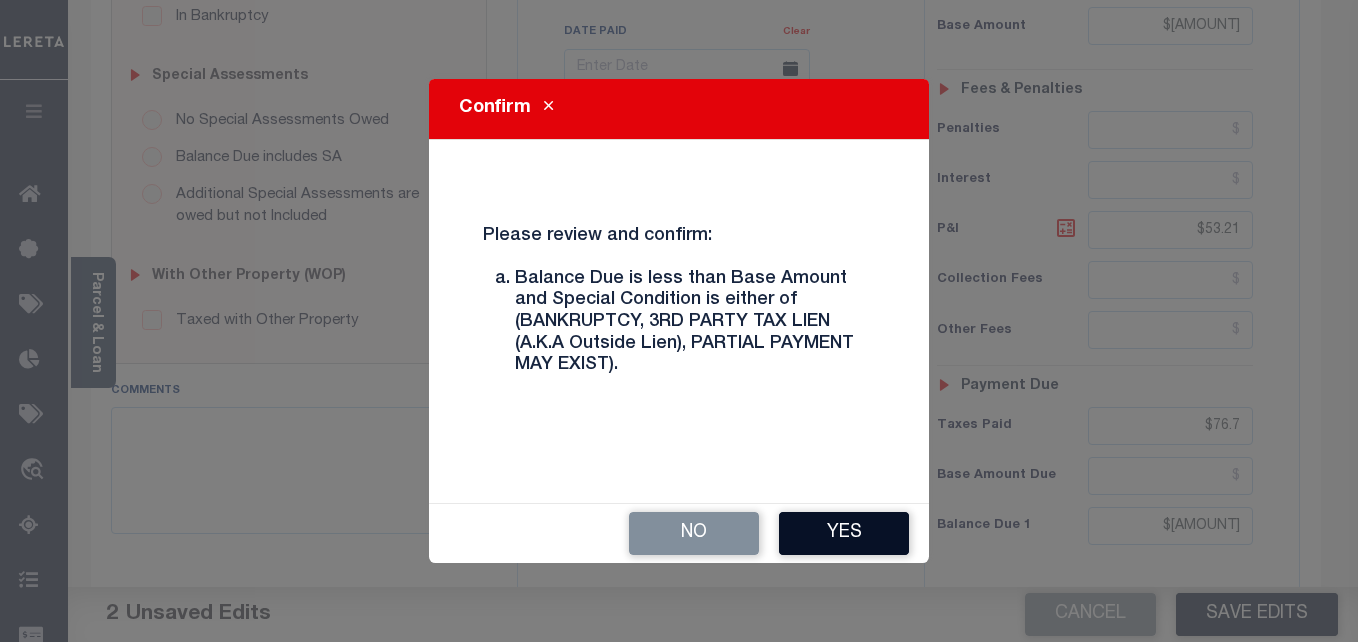 click on "Yes" at bounding box center [844, 533] 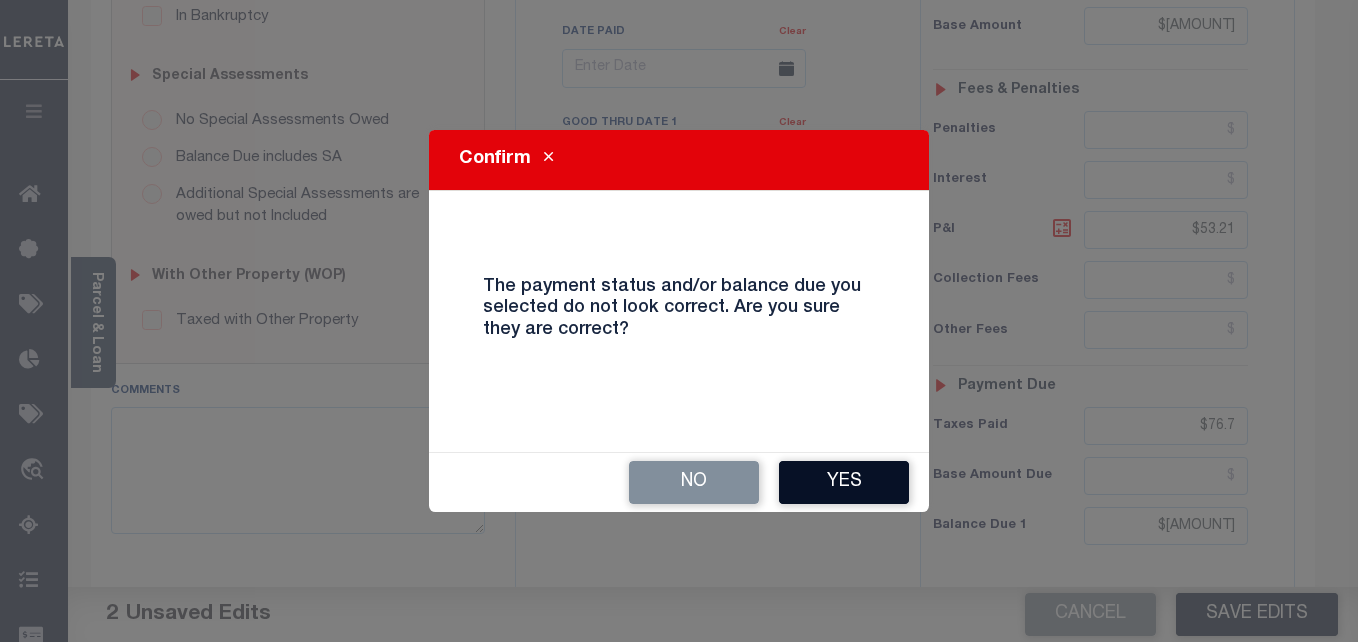 click on "Yes" at bounding box center (844, 482) 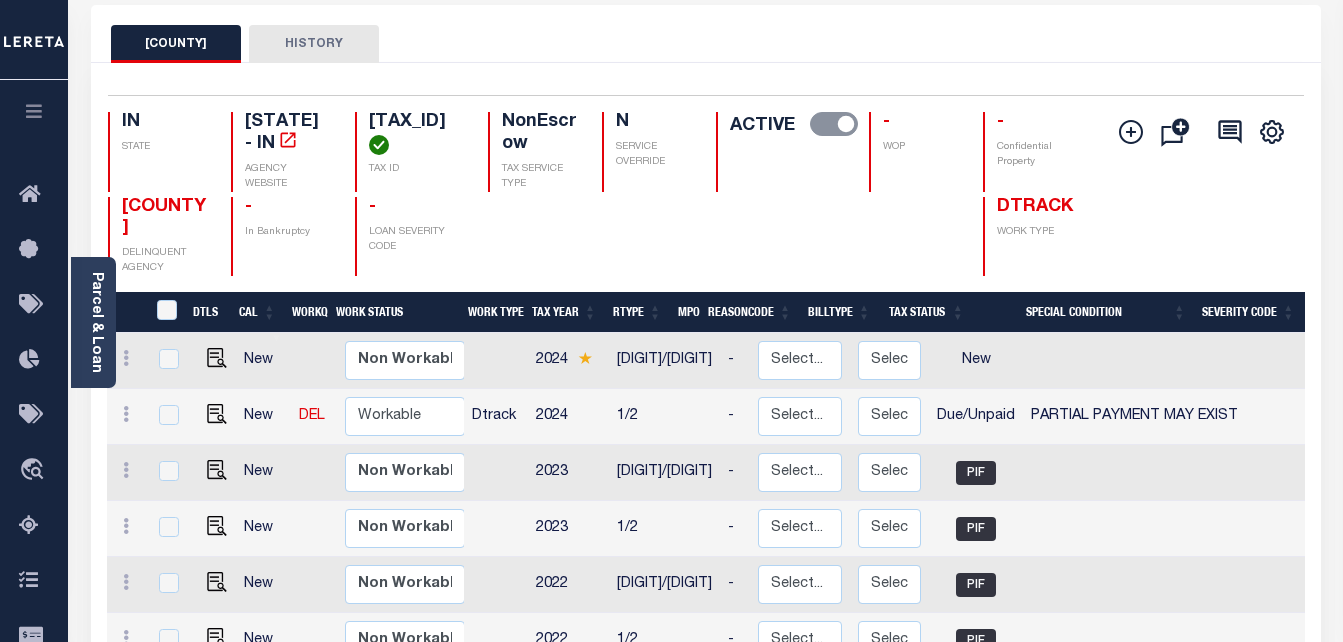 scroll, scrollTop: 100, scrollLeft: 0, axis: vertical 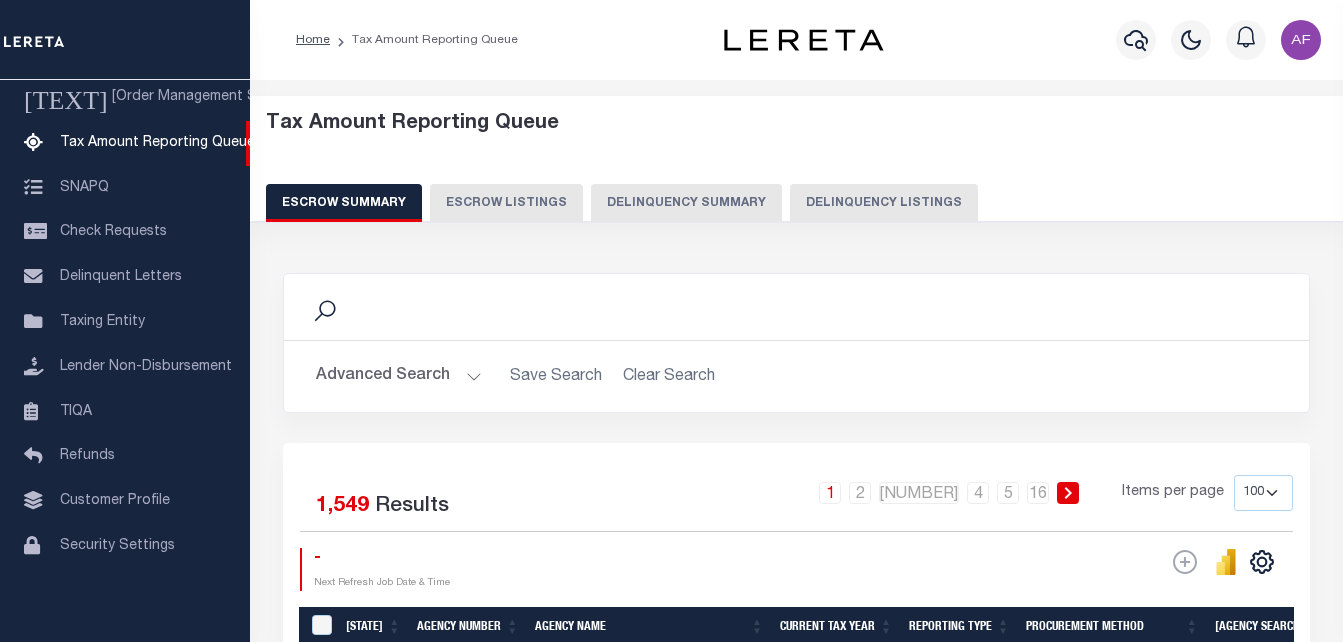 click on "Advanced Search" at bounding box center [399, 376] 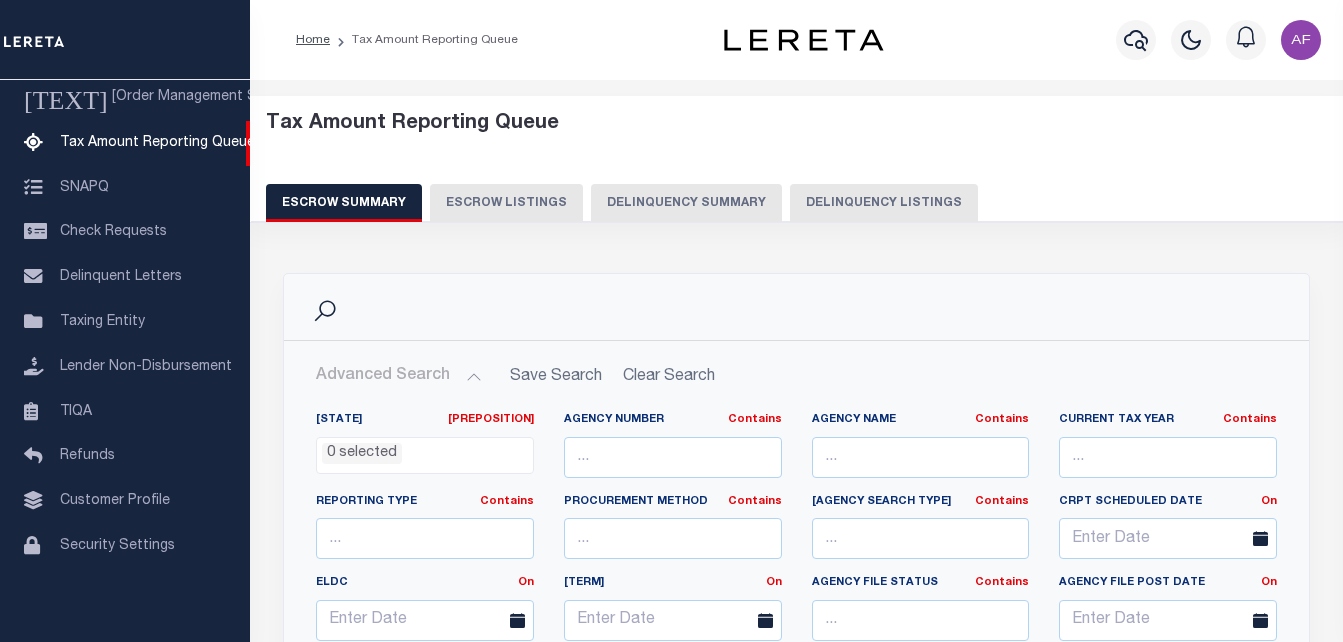 click on "Delinquency Listings" at bounding box center (884, 203) 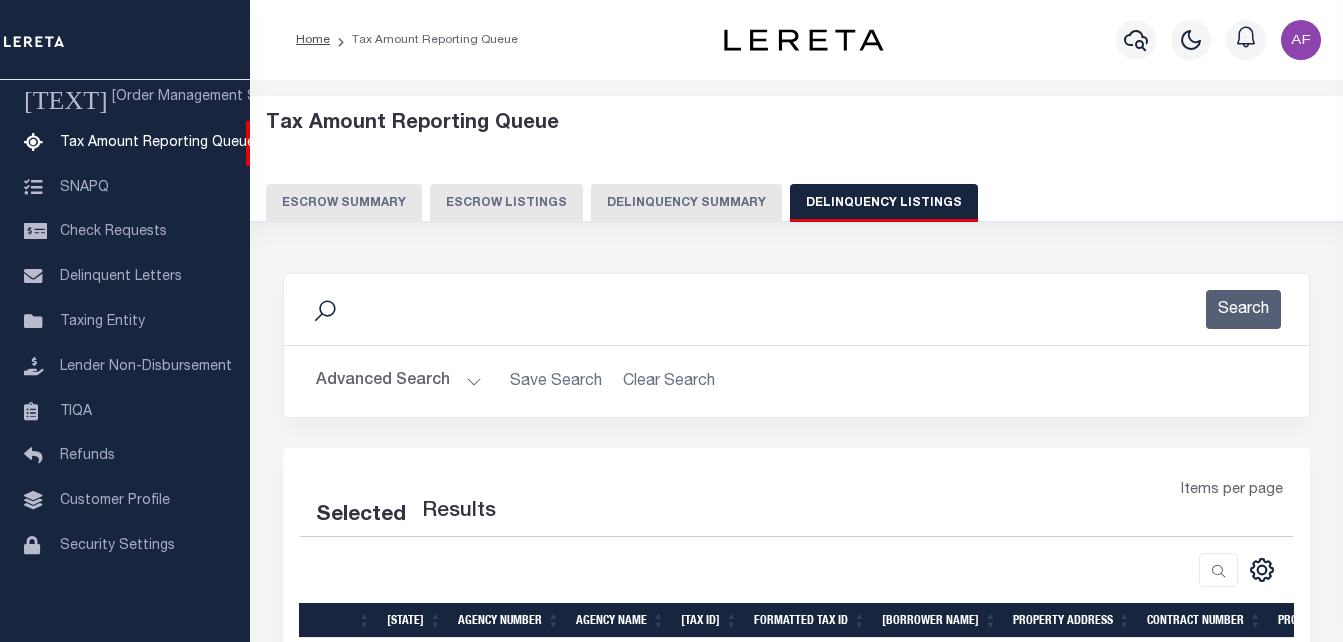click on "Advanced Search" at bounding box center (399, 381) 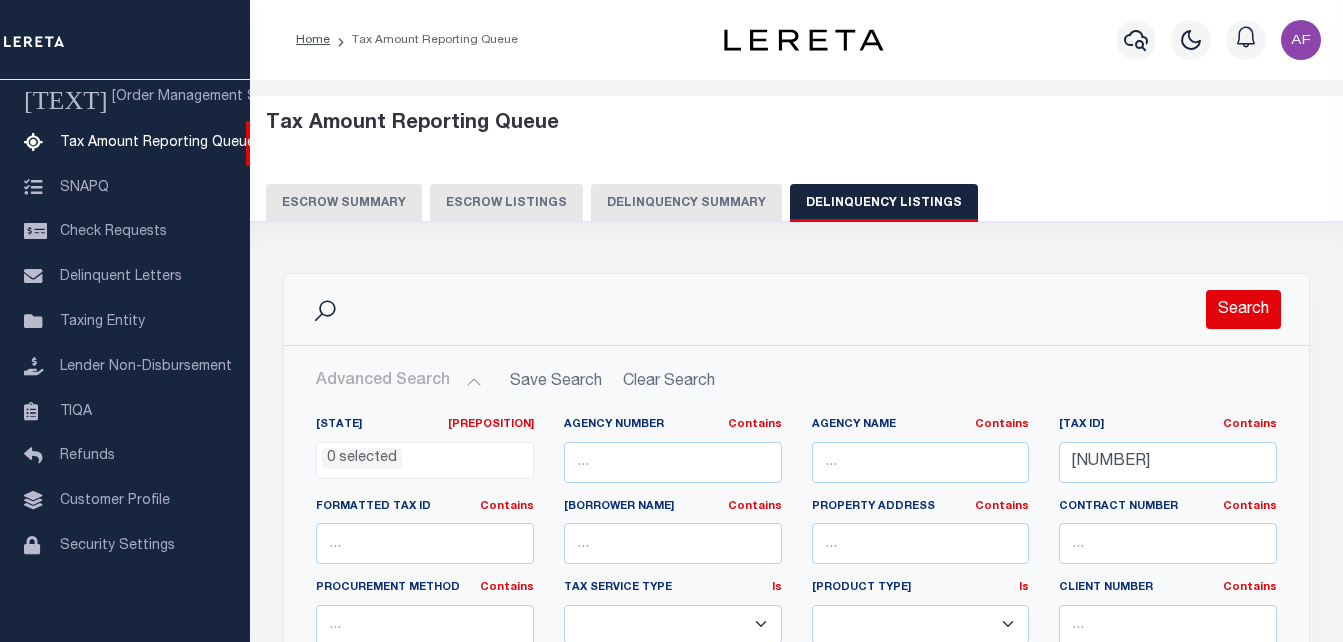 click on "Search" at bounding box center (1243, 309) 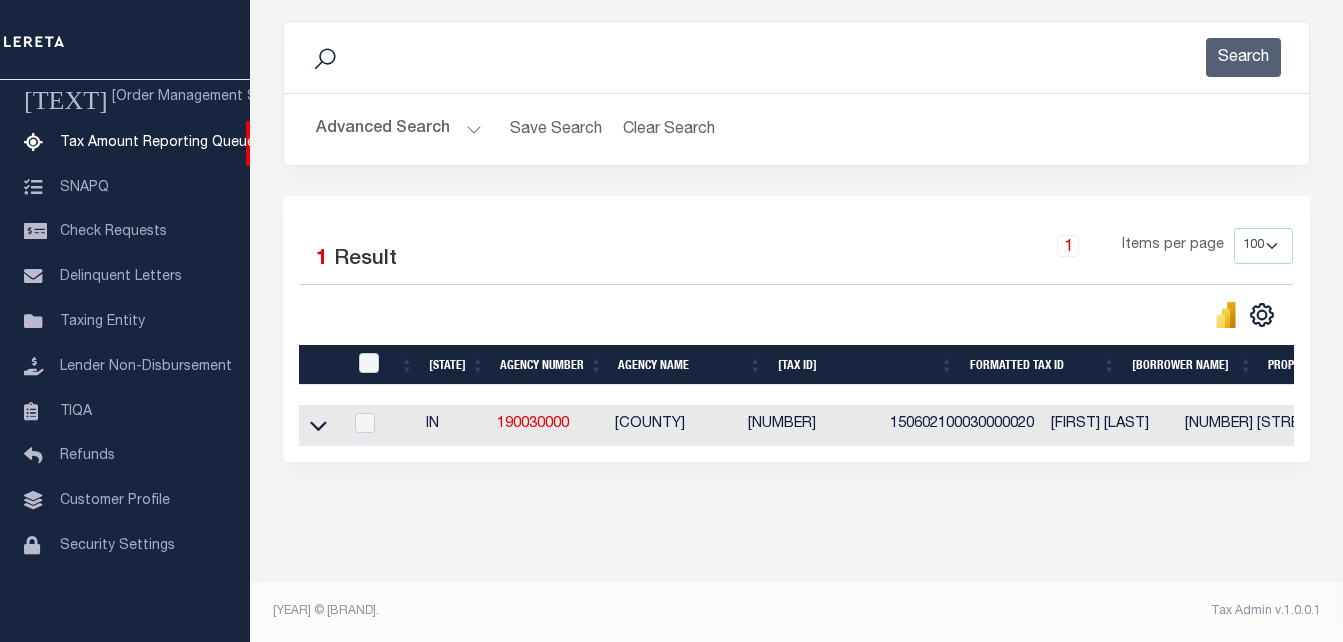 scroll, scrollTop: 269, scrollLeft: 0, axis: vertical 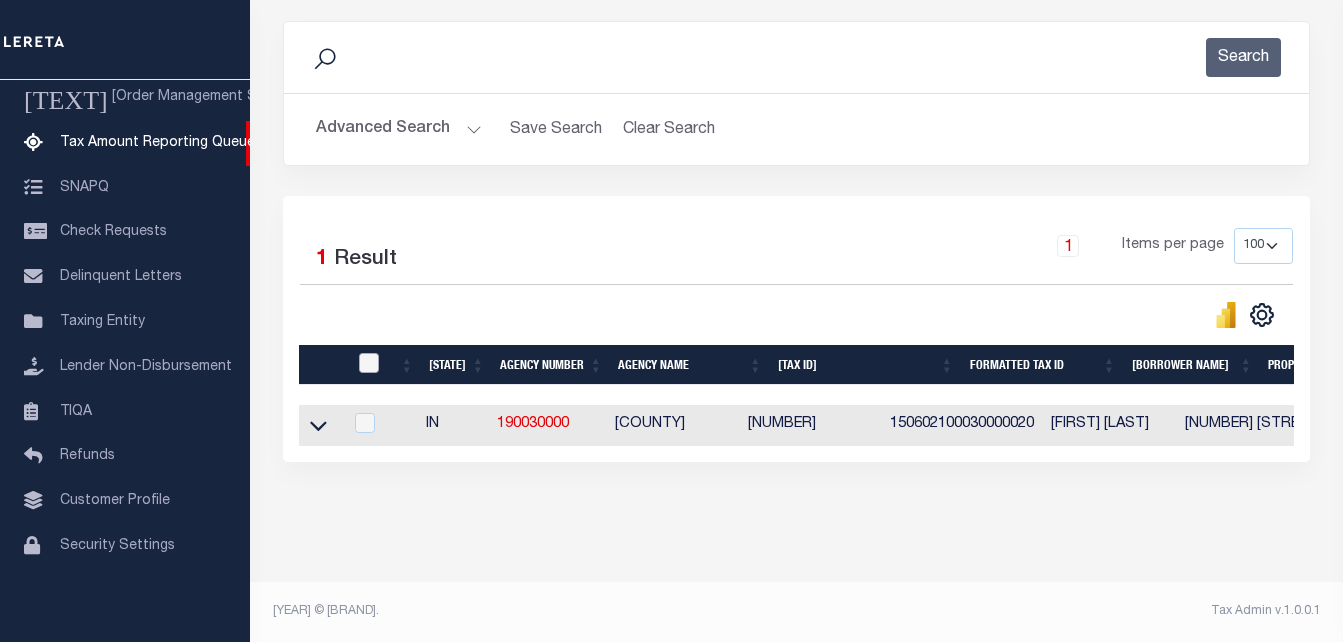 click at bounding box center (369, 363) 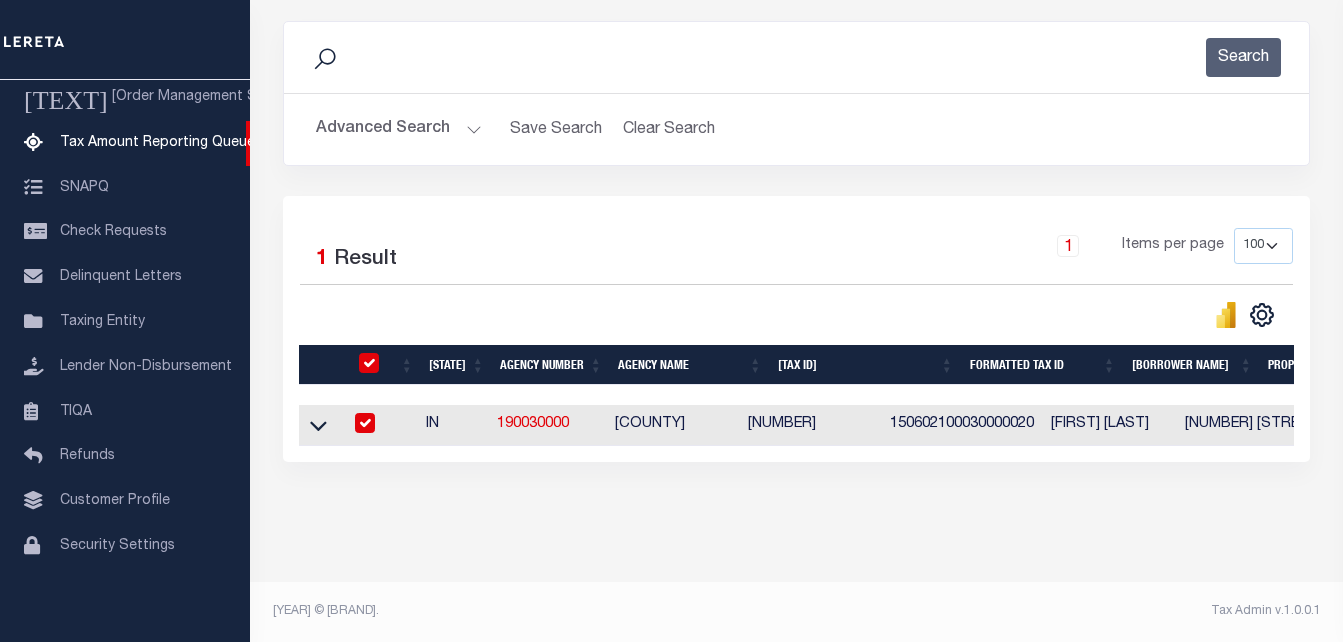 checkbox on "true" 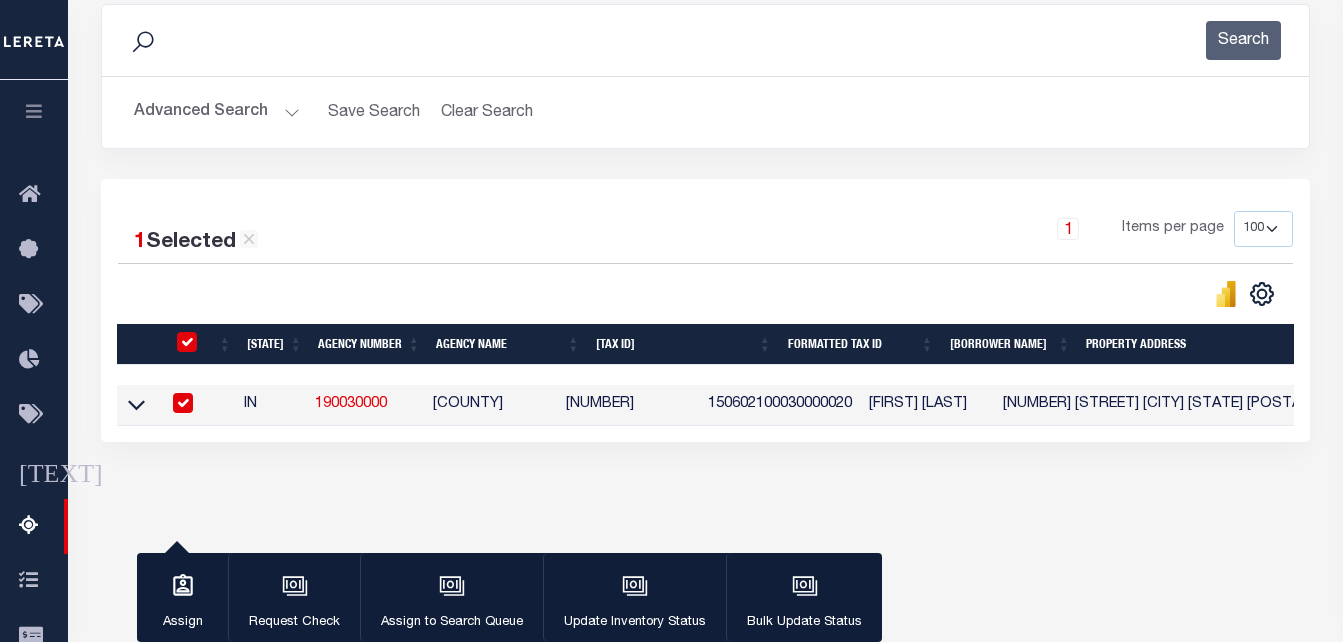 scroll, scrollTop: 266, scrollLeft: 0, axis: vertical 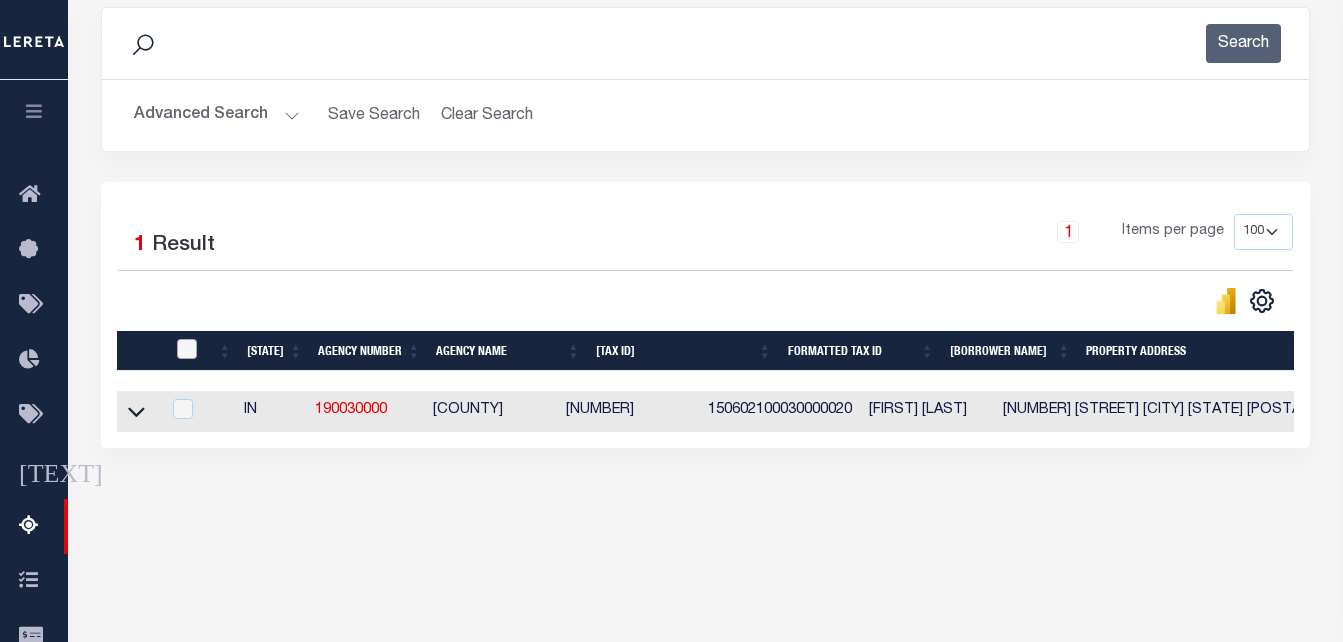 click at bounding box center [187, 349] 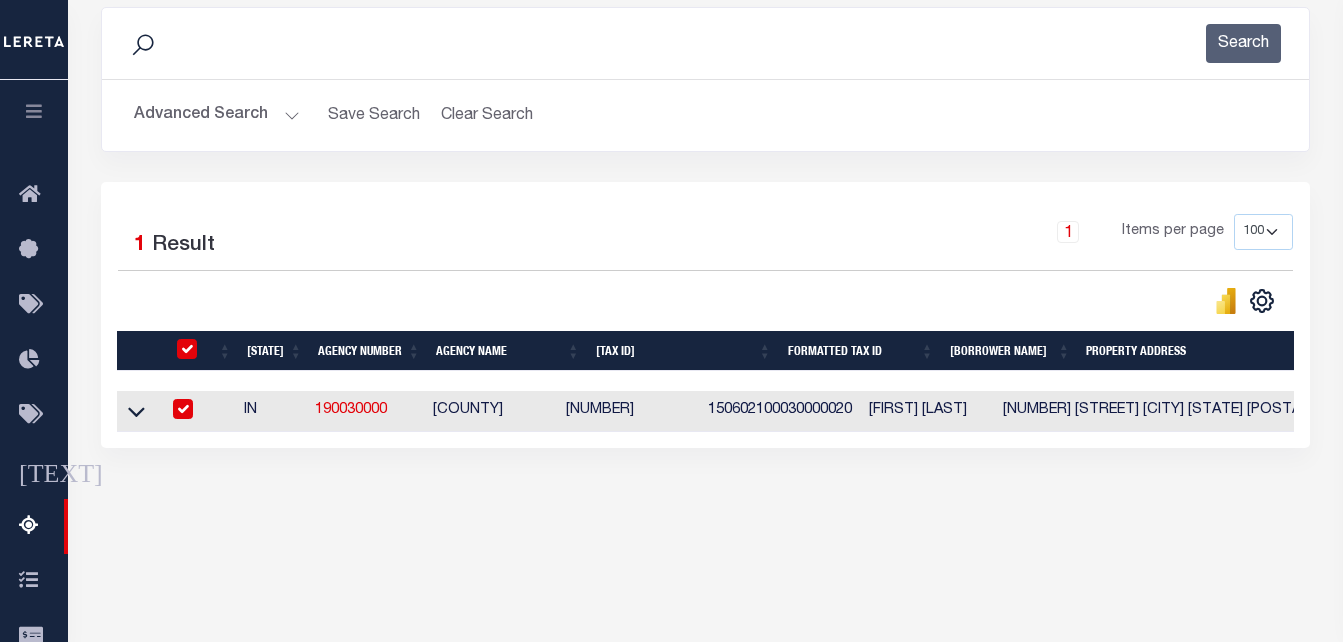 checkbox on "true" 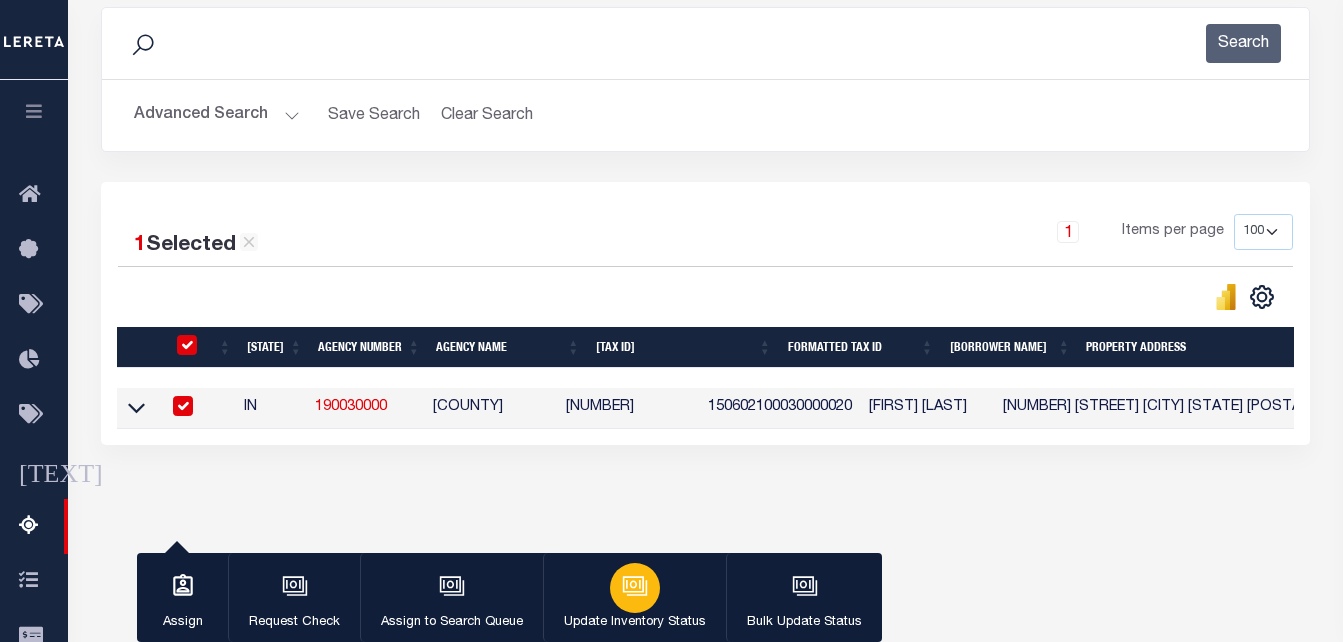 click at bounding box center [635, 588] 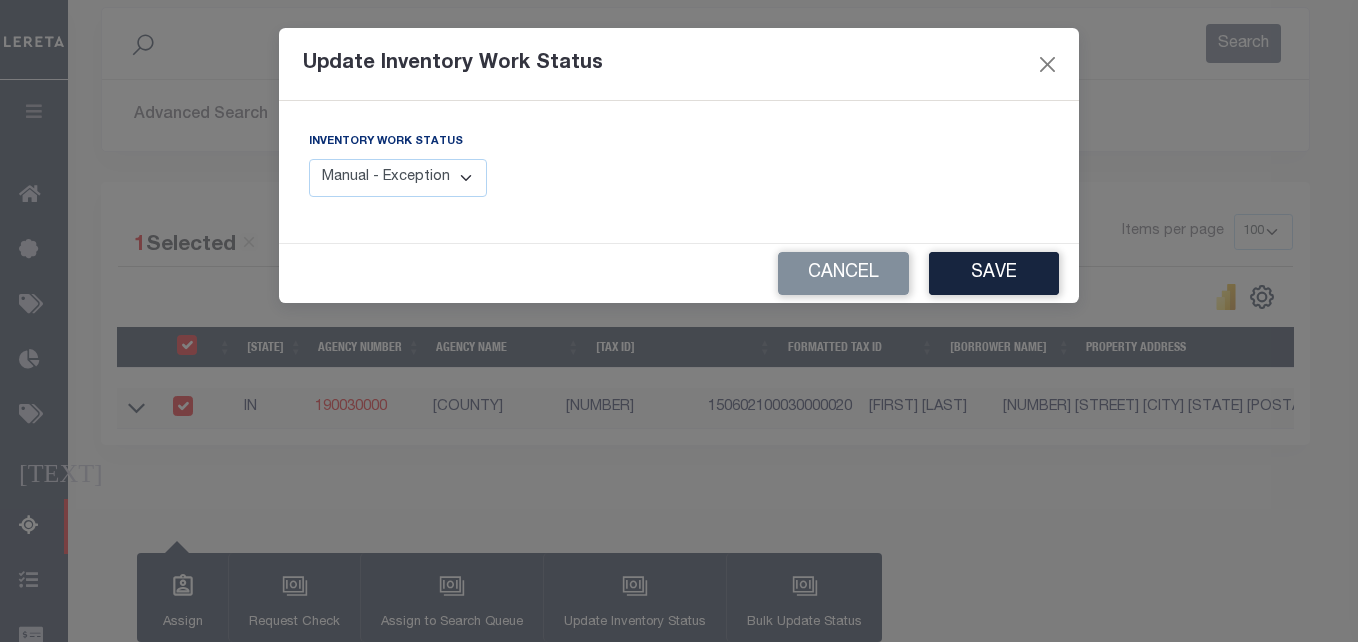click on "Manual - Exception
Pended - Awaiting Search
Late Add Exception
Completed" at bounding box center [398, 178] 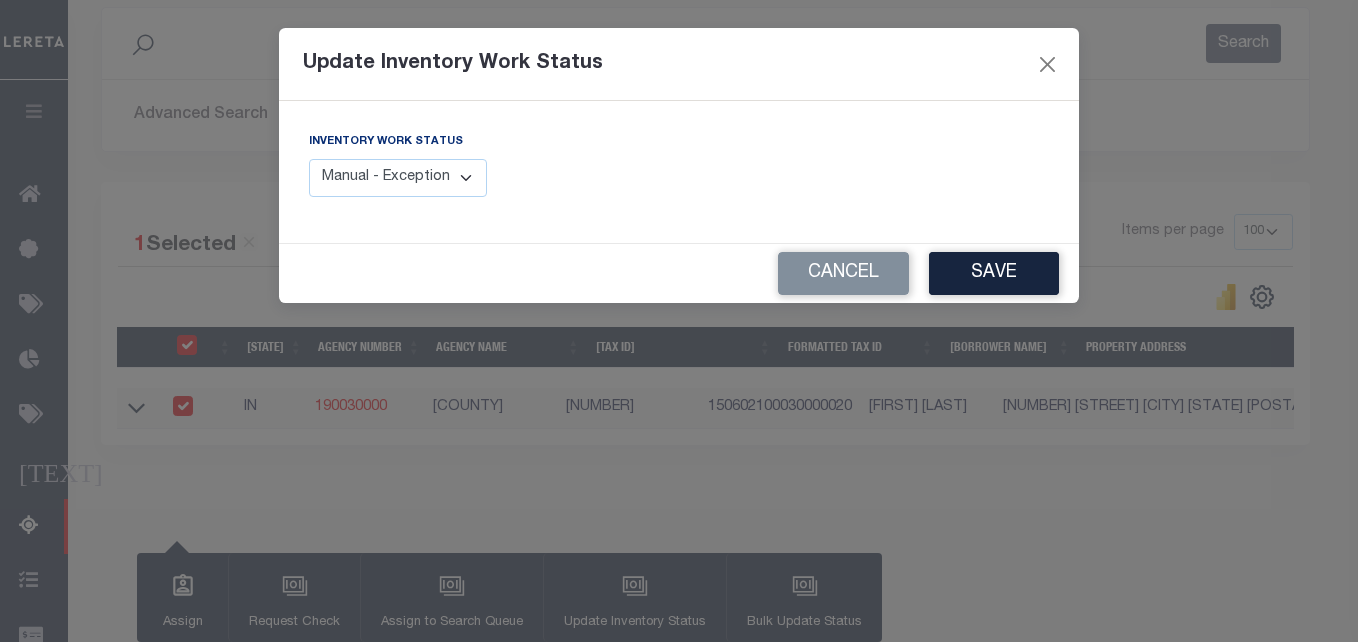 select on "4" 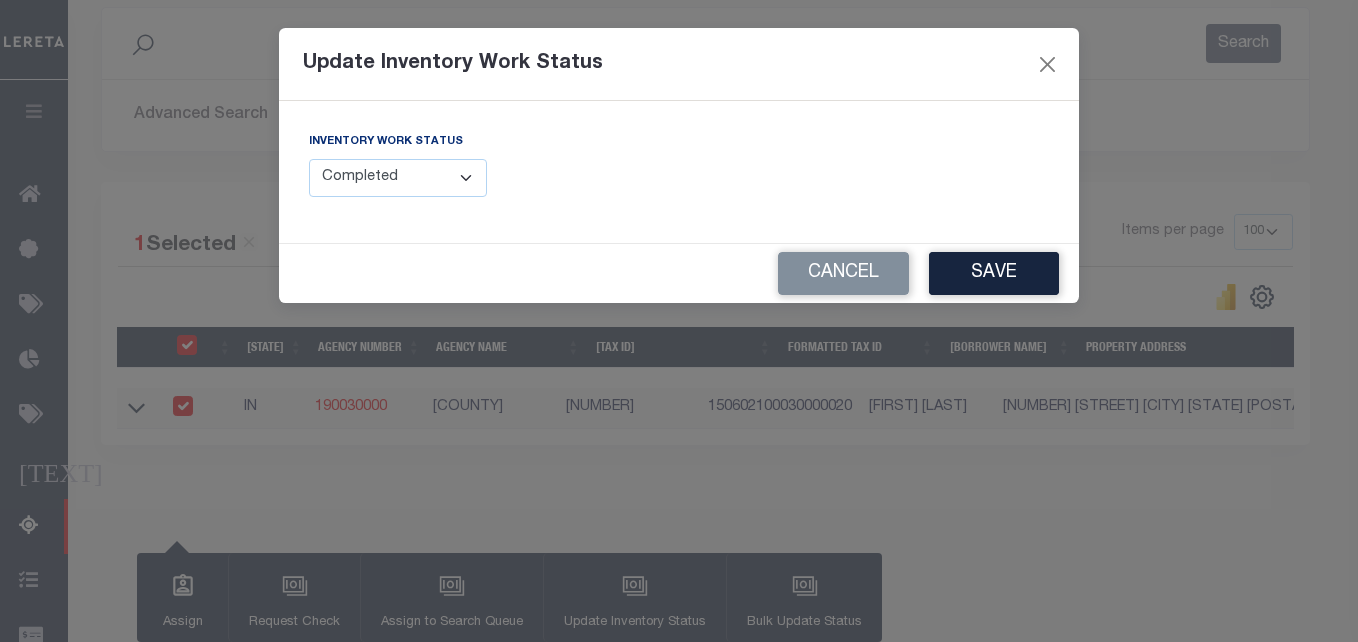 click on "Manual - Exception
Pended - Awaiting Search
Late Add Exception
Completed" at bounding box center [398, 178] 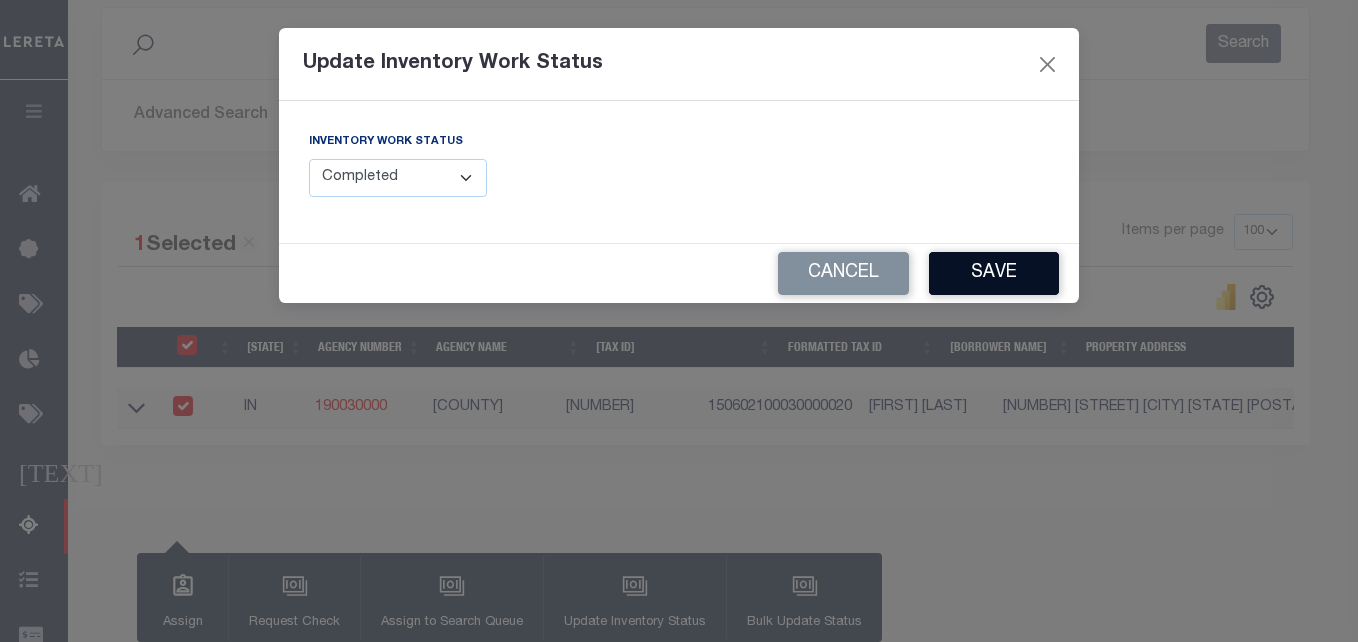 click on "Save" at bounding box center (994, 273) 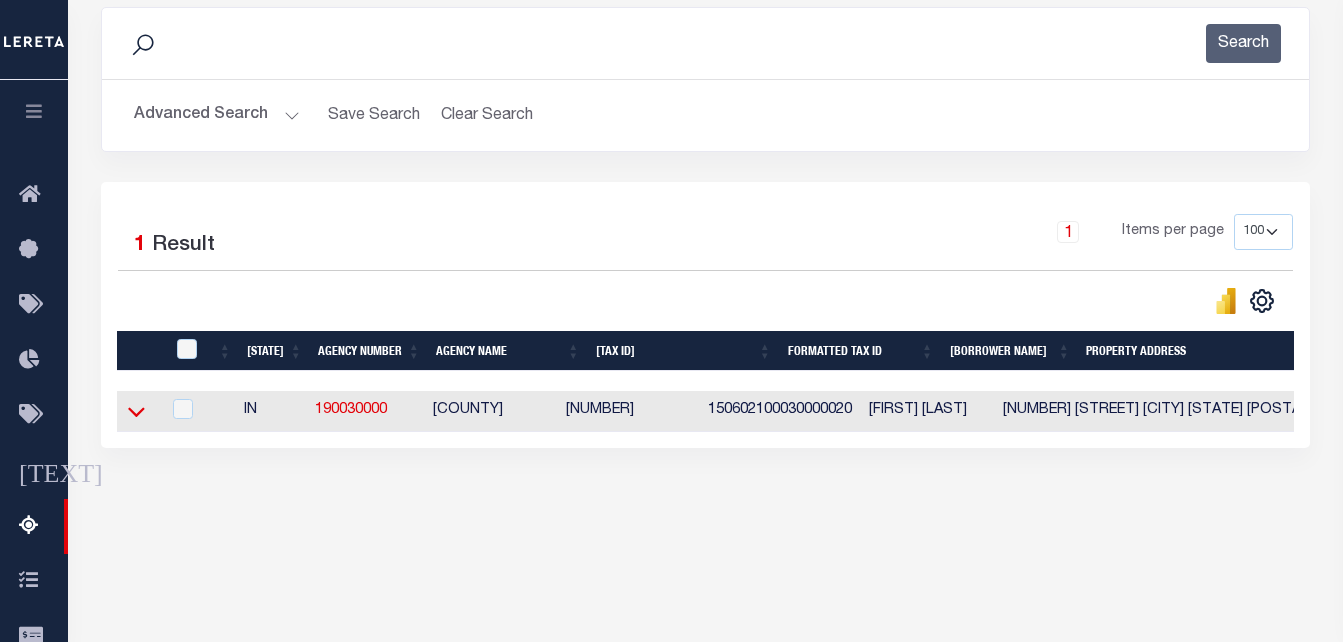 click at bounding box center (136, 413) 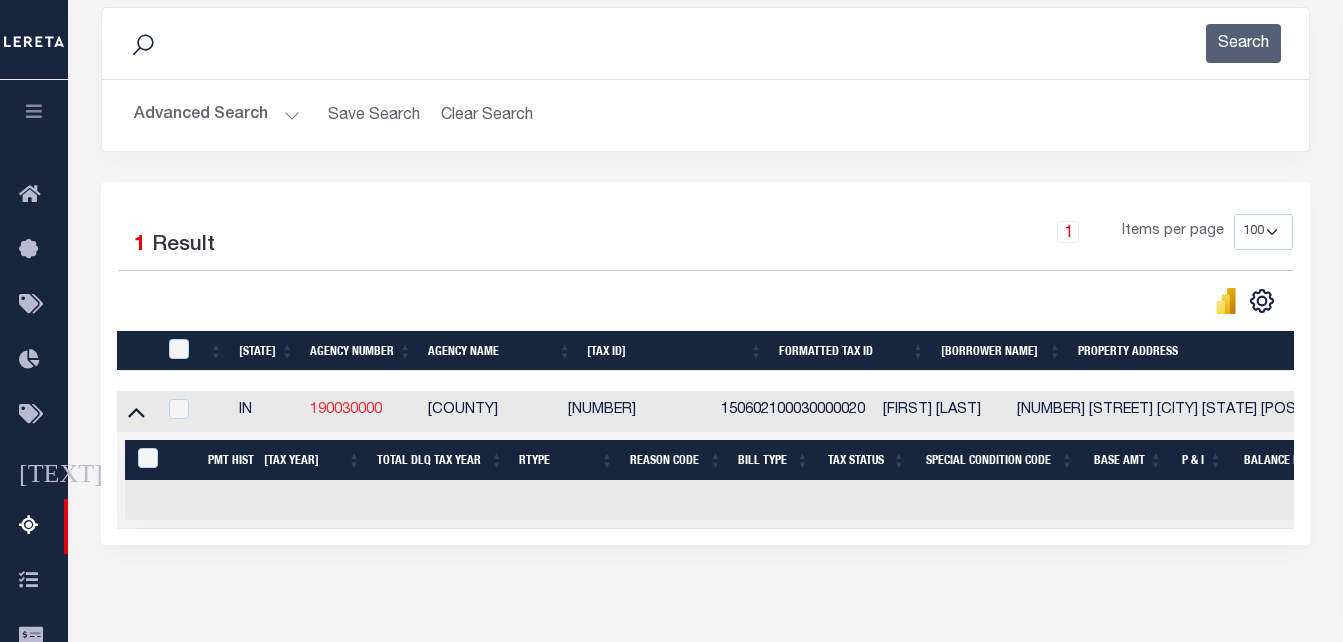 click on "130150000" at bounding box center (346, 410) 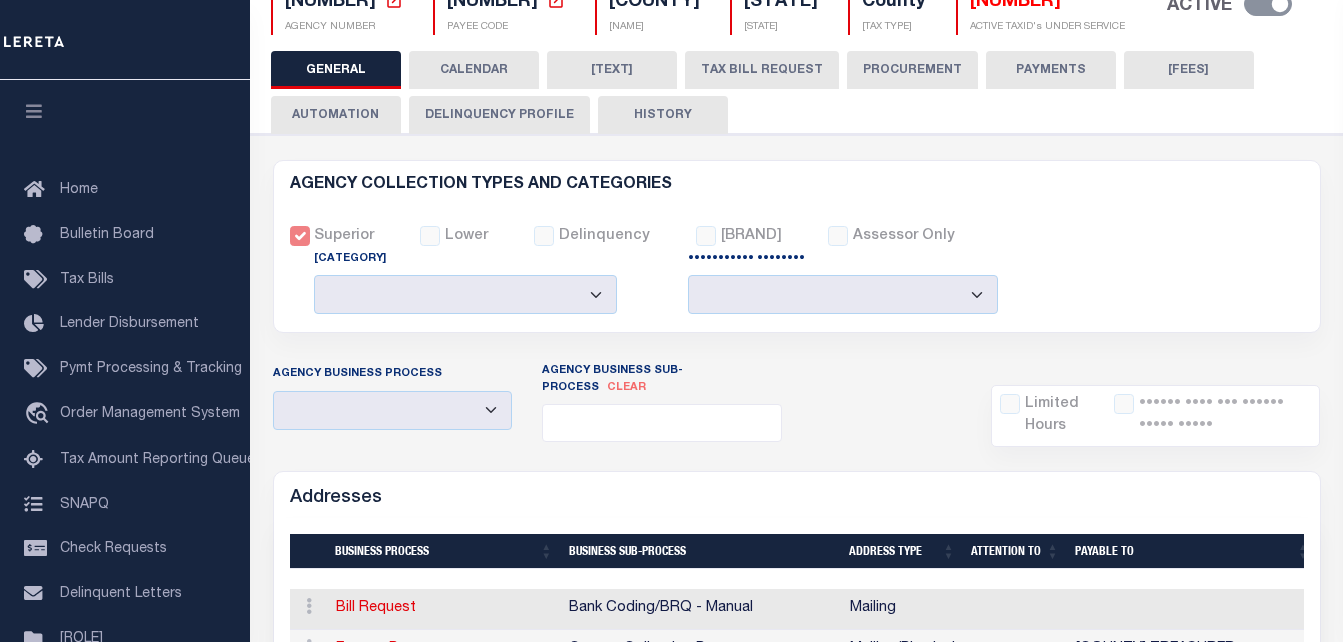 scroll, scrollTop: 0, scrollLeft: 0, axis: both 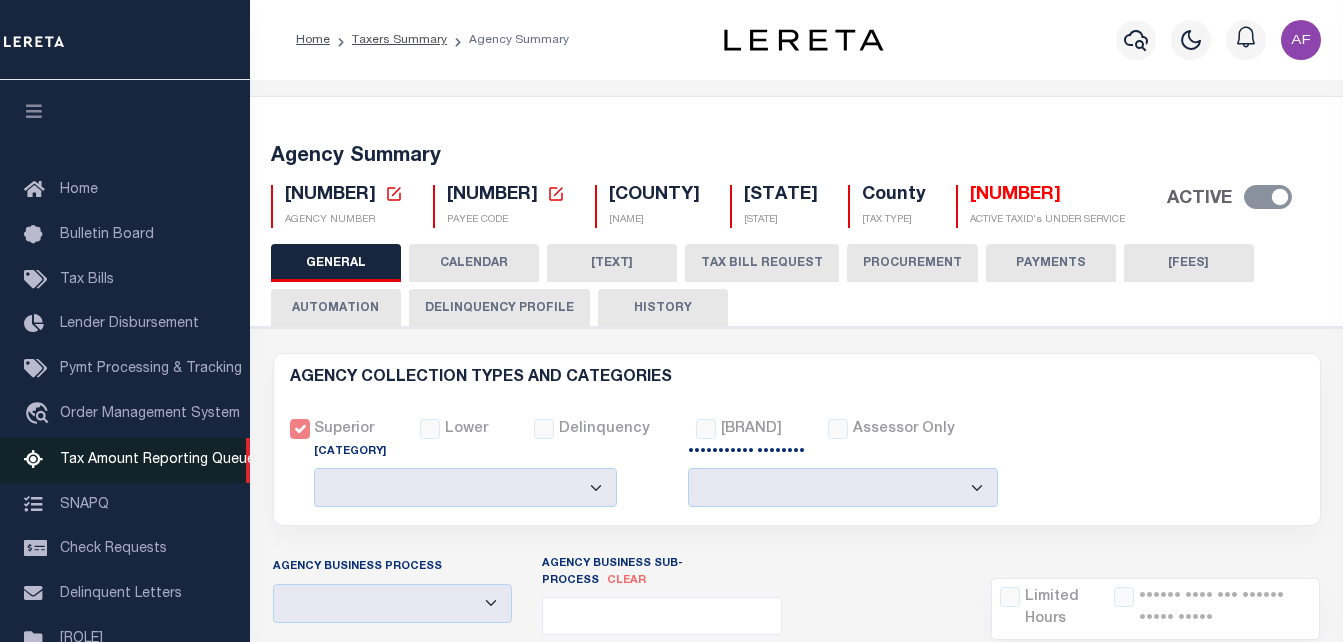 click on "Tax Amount Reporting Queue" at bounding box center (157, 460) 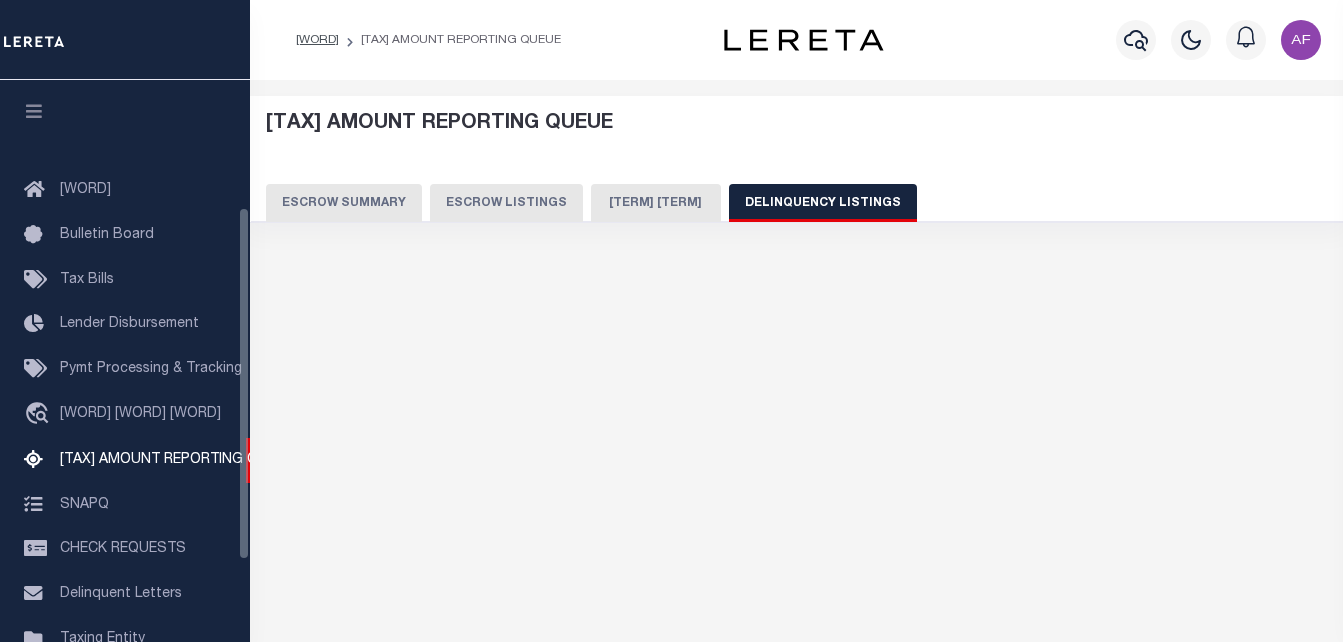 scroll, scrollTop: 0, scrollLeft: 0, axis: both 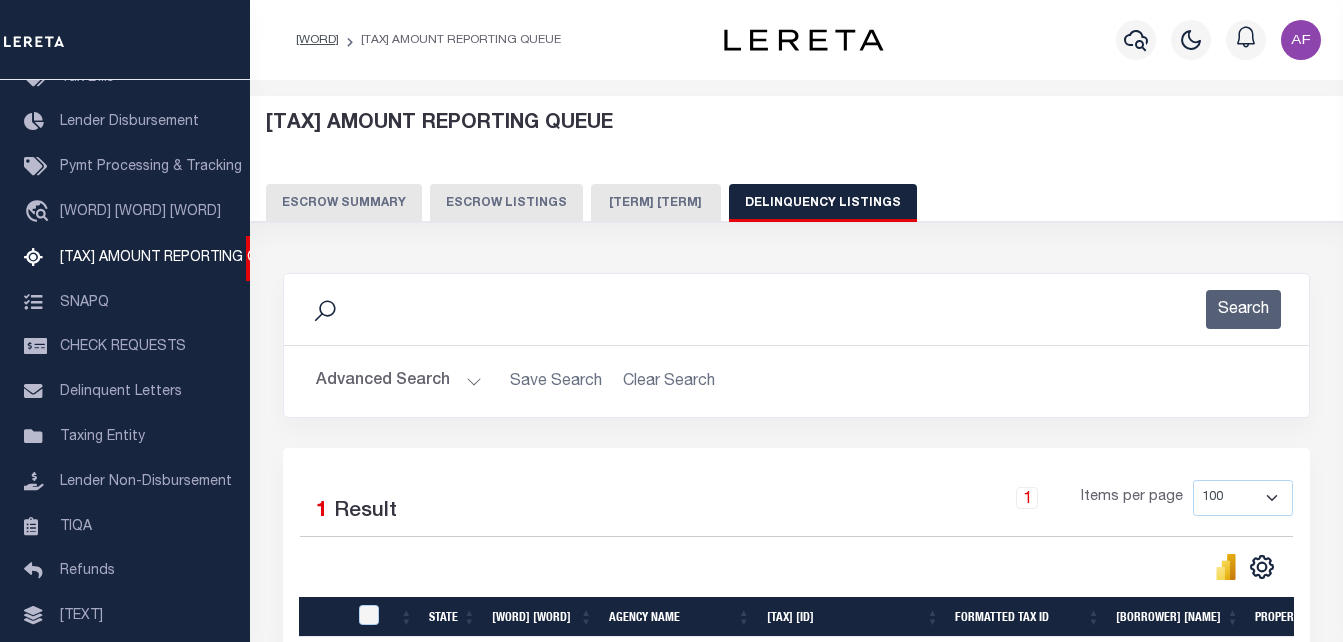 click on "Advanced Search" at bounding box center (399, 381) 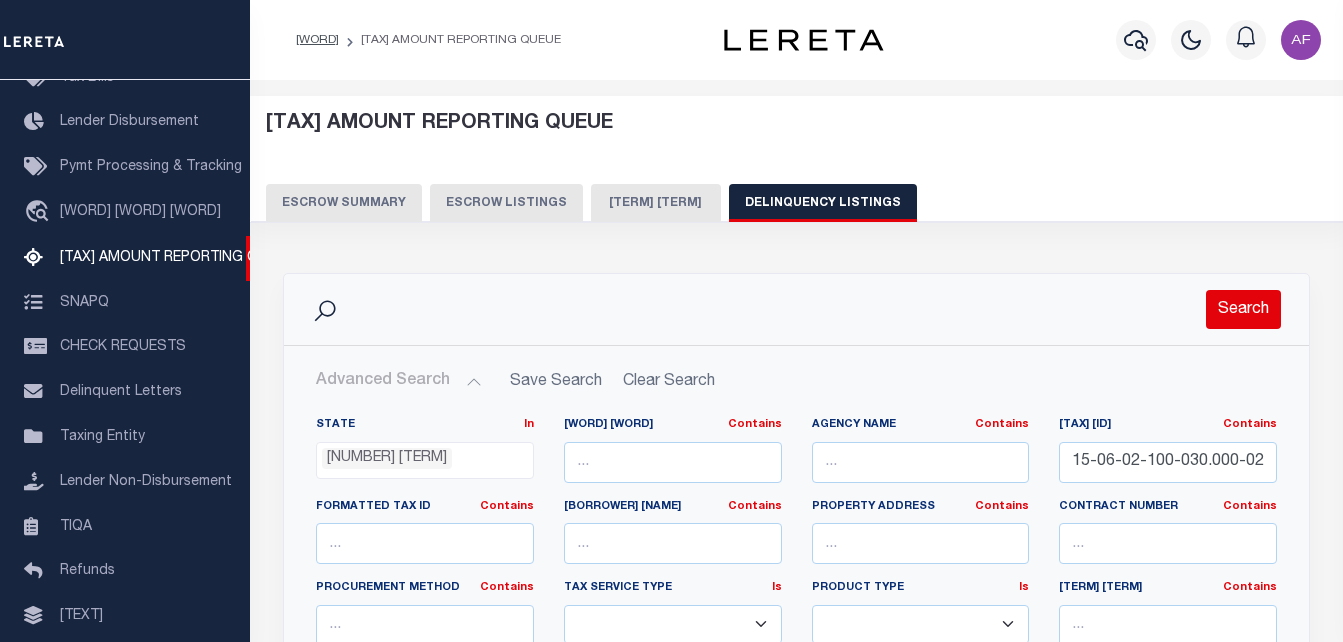 click on "Search" at bounding box center [1243, 309] 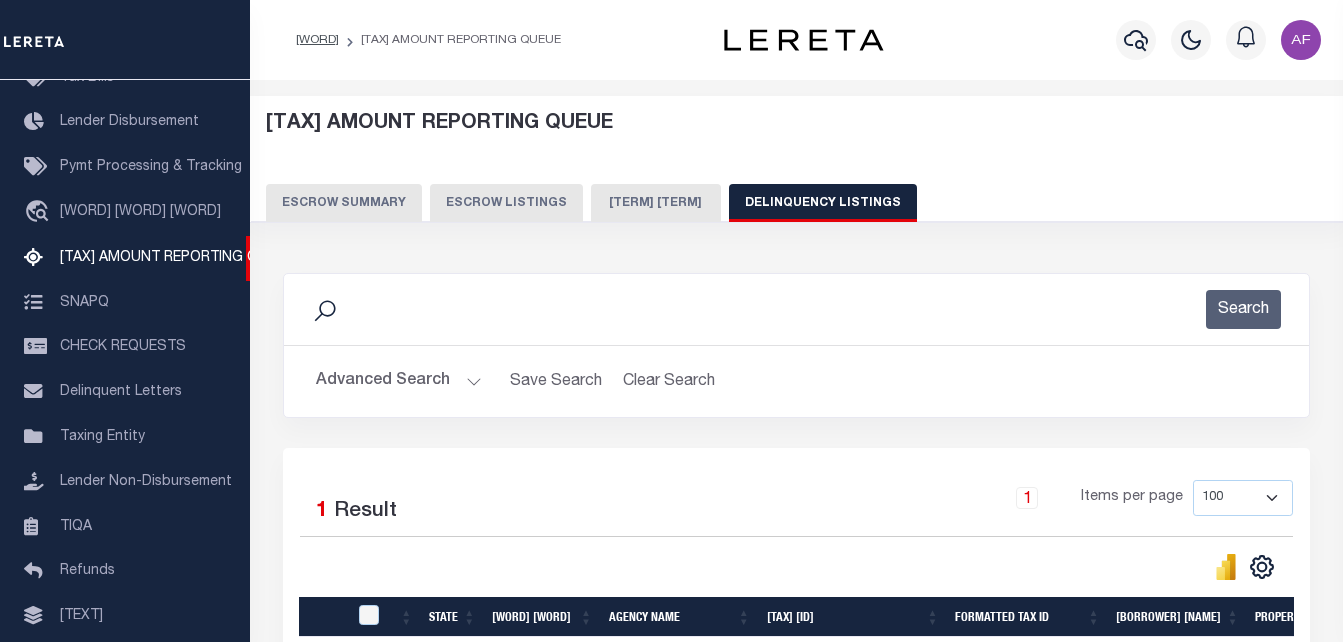 scroll, scrollTop: 200, scrollLeft: 0, axis: vertical 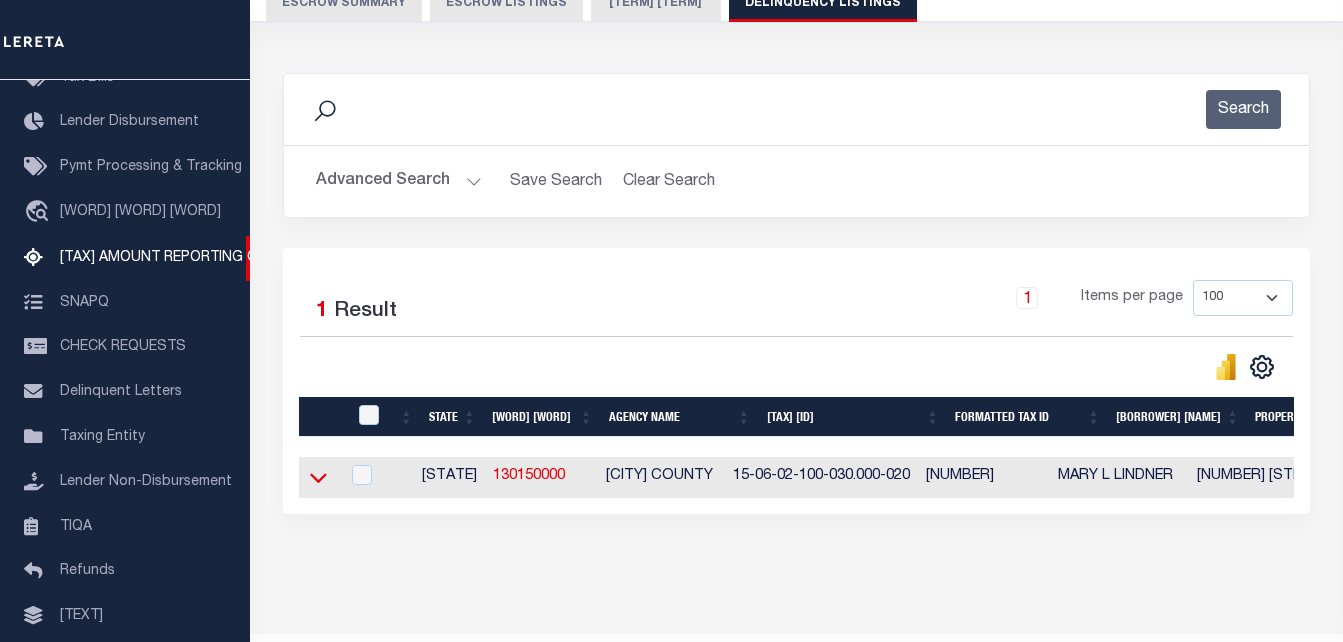 click at bounding box center (318, 477) 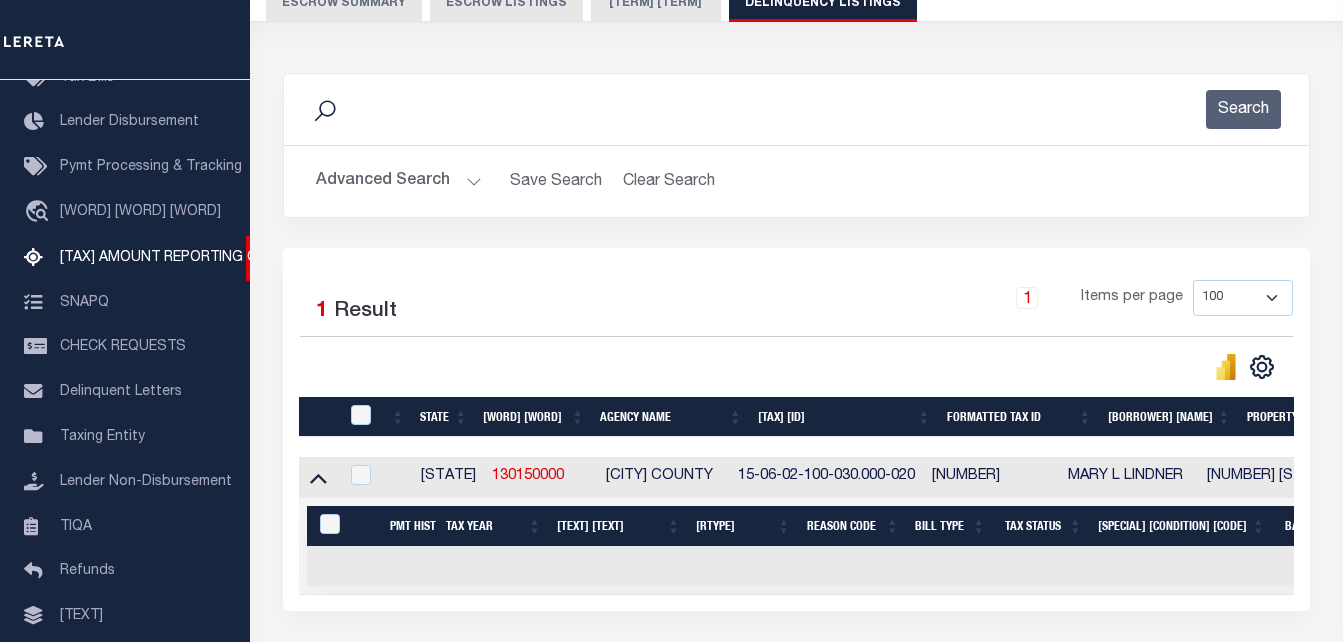scroll, scrollTop: 0, scrollLeft: 190, axis: horizontal 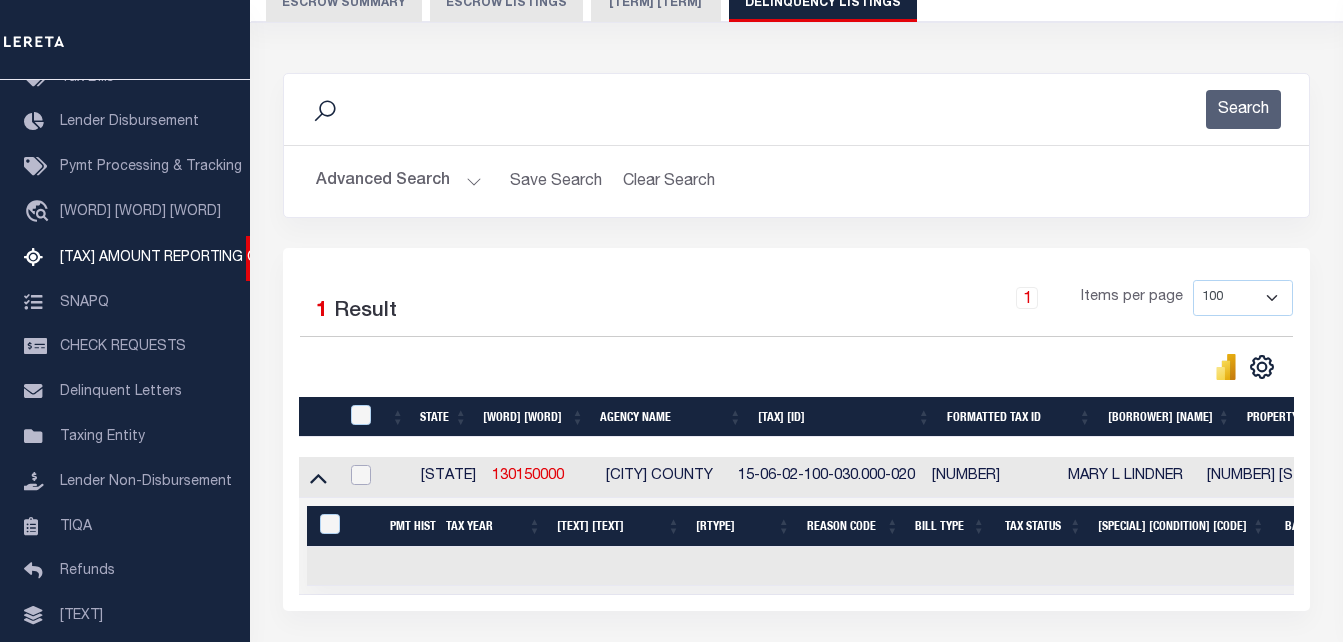 click at bounding box center (361, 475) 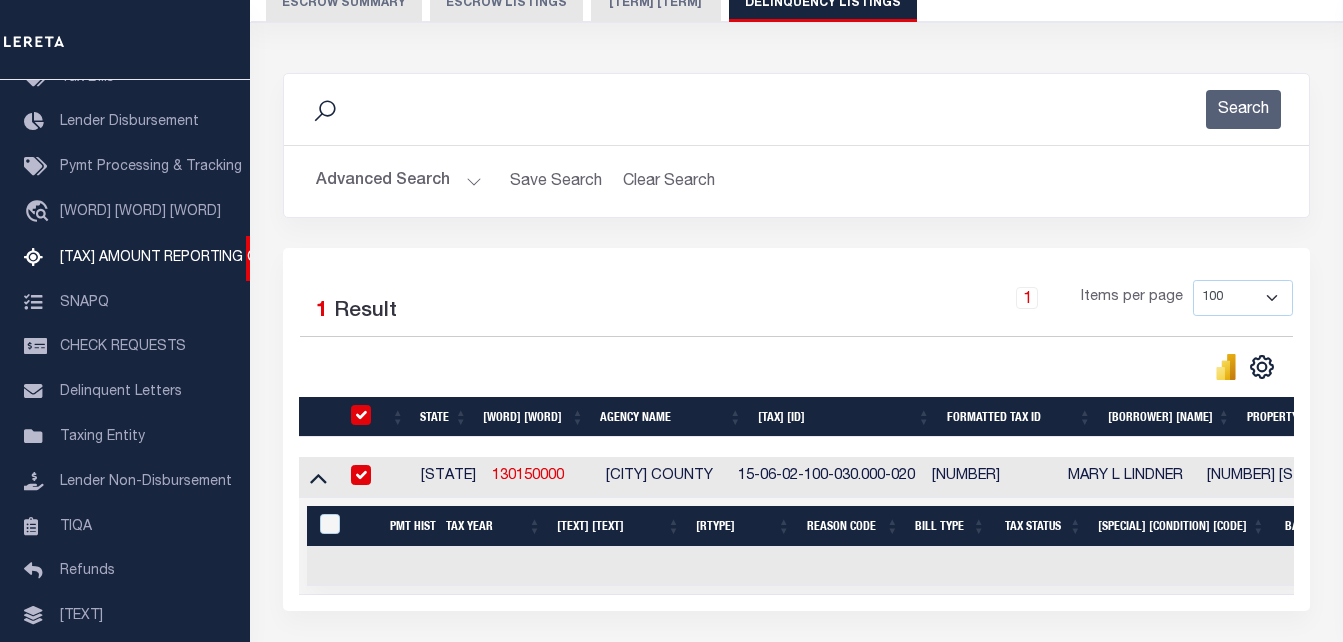 checkbox on "true" 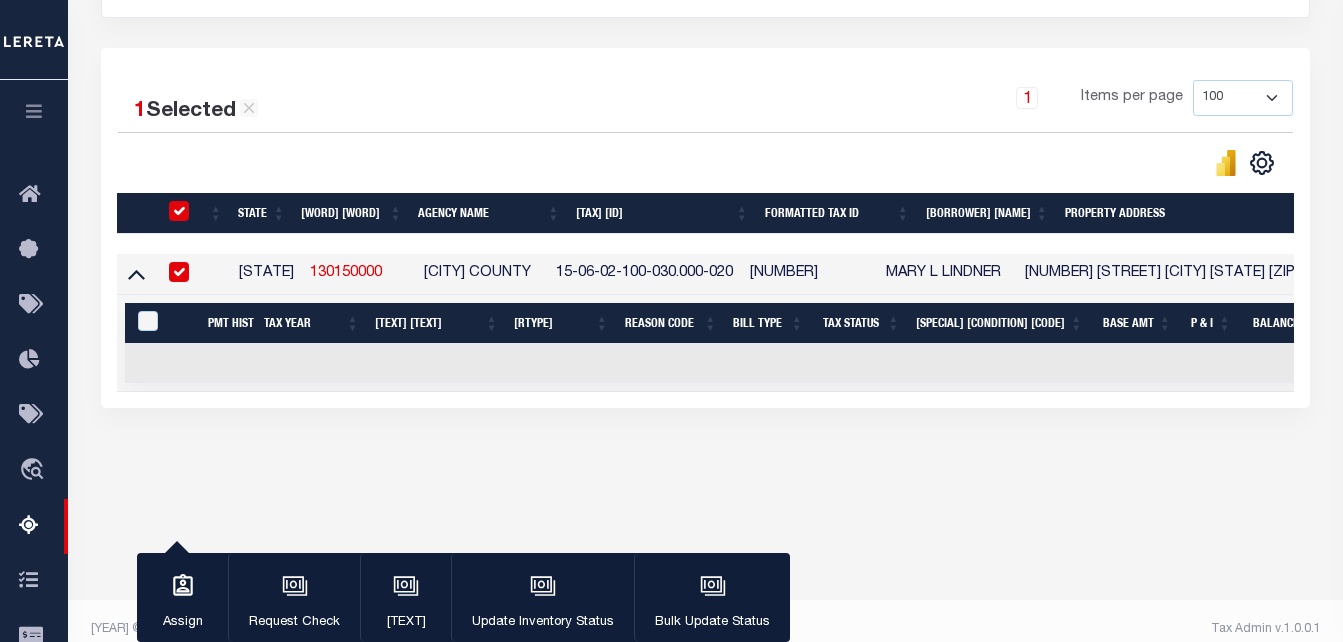 click on "130150000" at bounding box center [346, 273] 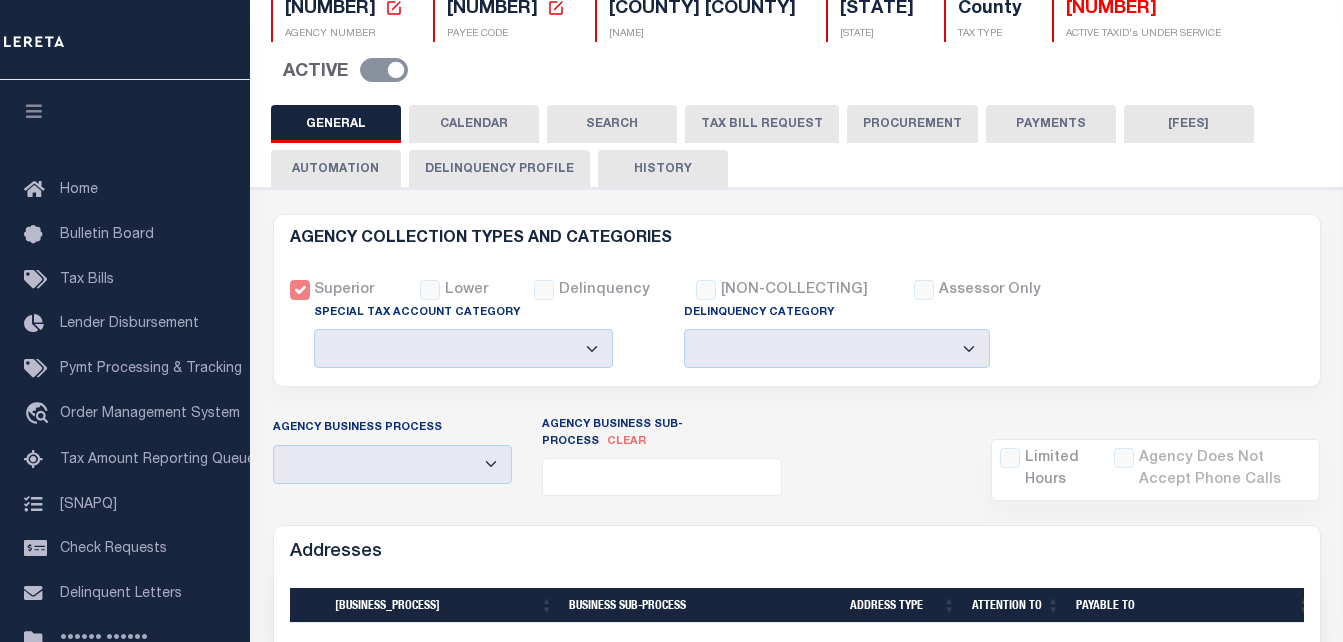 scroll, scrollTop: 100, scrollLeft: 0, axis: vertical 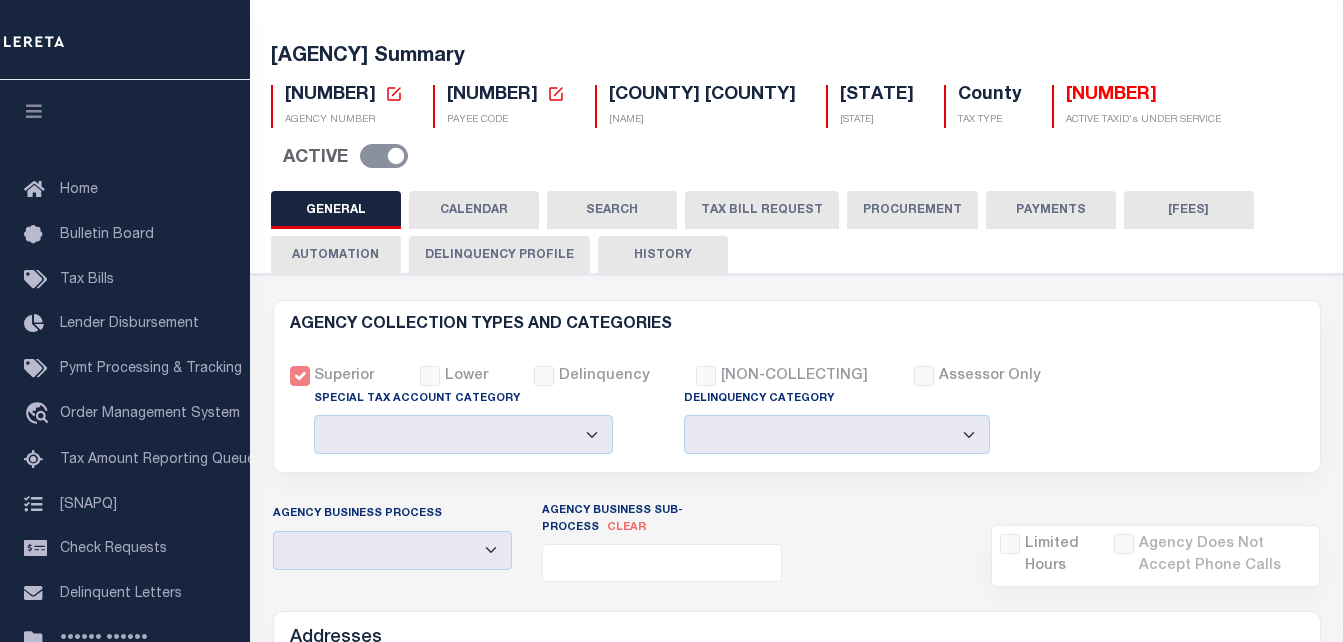 click on "PAYMENTS" at bounding box center [1051, 210] 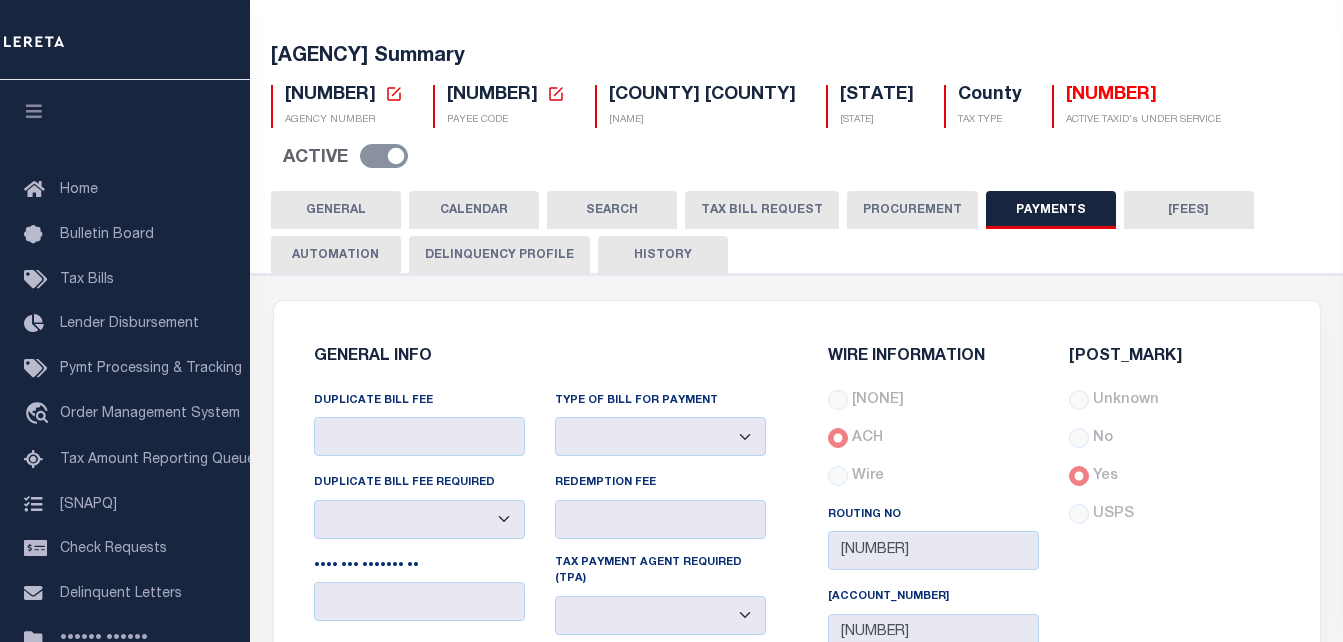click on "TAX BILL REQUEST" at bounding box center (762, 210) 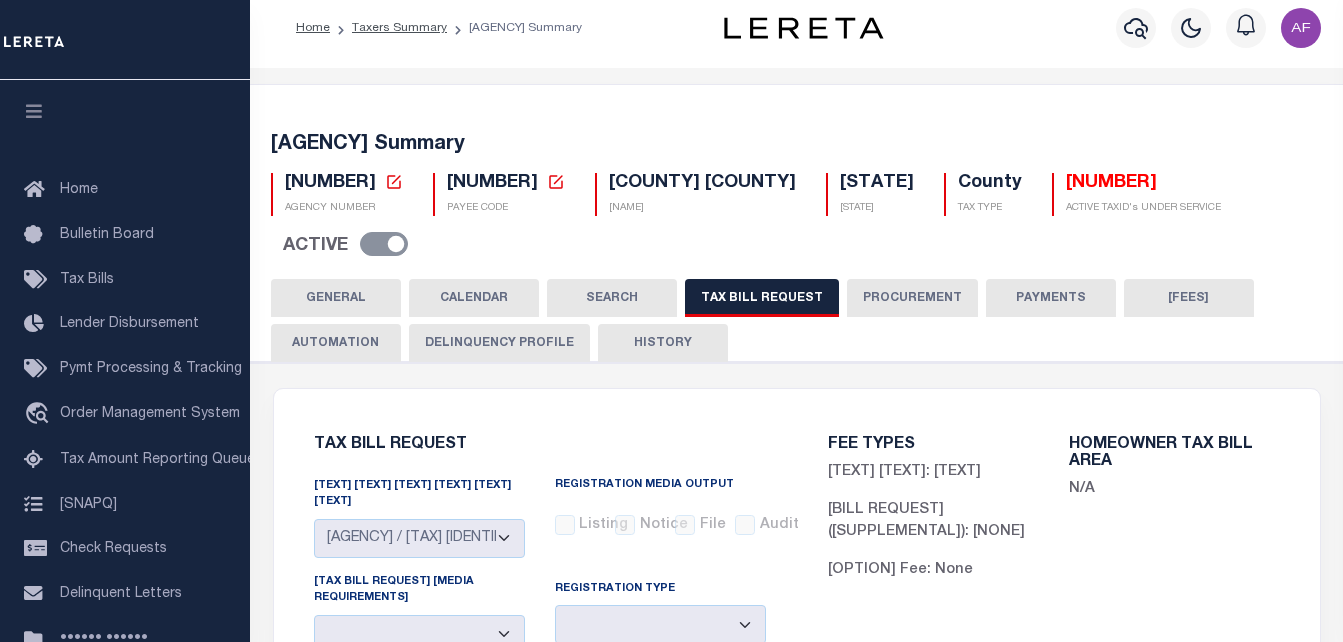 scroll, scrollTop: 0, scrollLeft: 0, axis: both 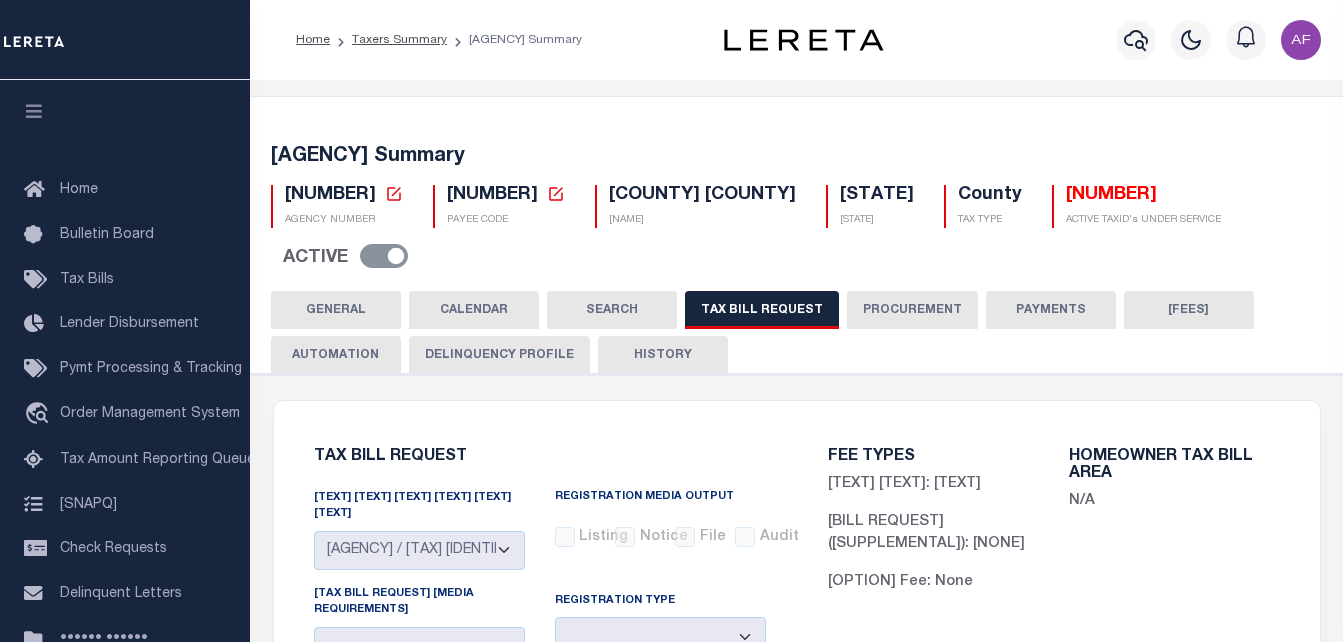 click on "Delinquency Profile" at bounding box center (499, 355) 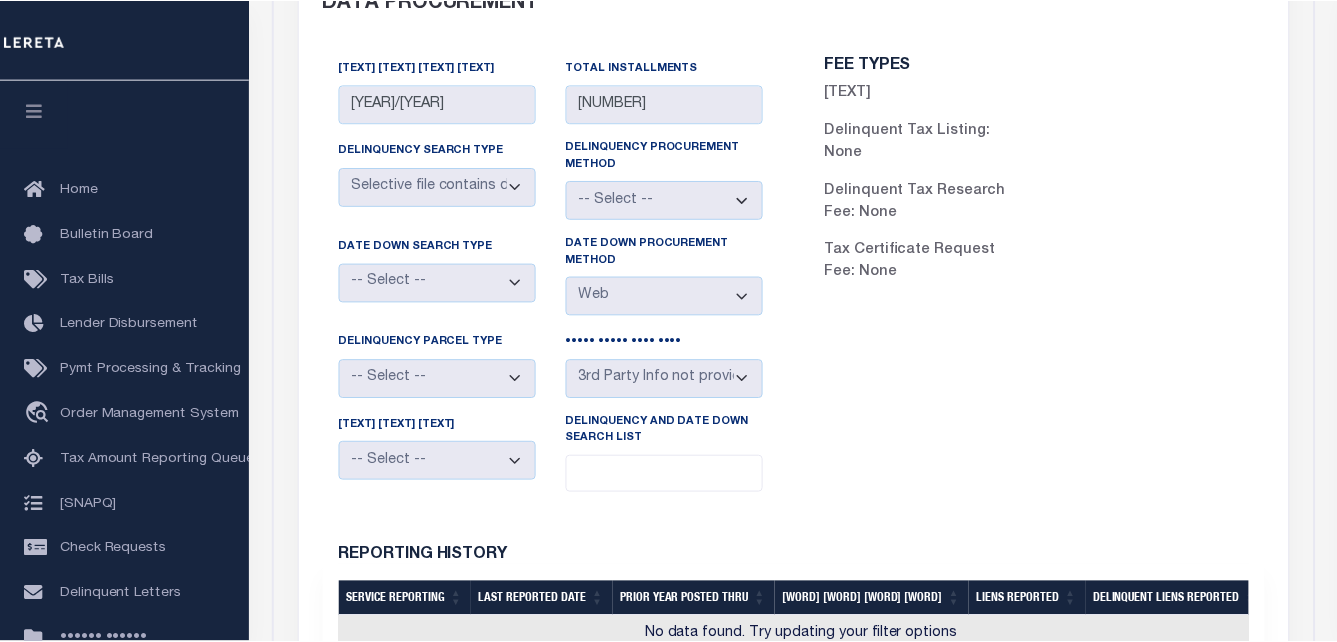 scroll, scrollTop: 0, scrollLeft: 0, axis: both 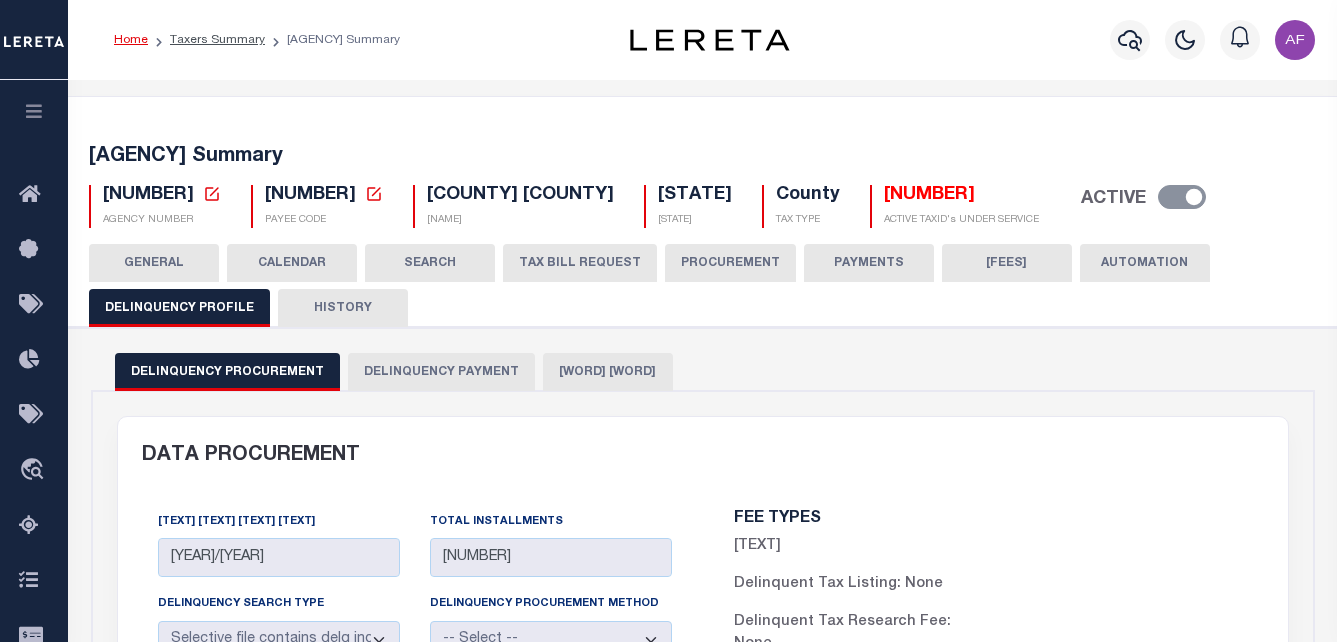click on "Home" at bounding box center (131, 40) 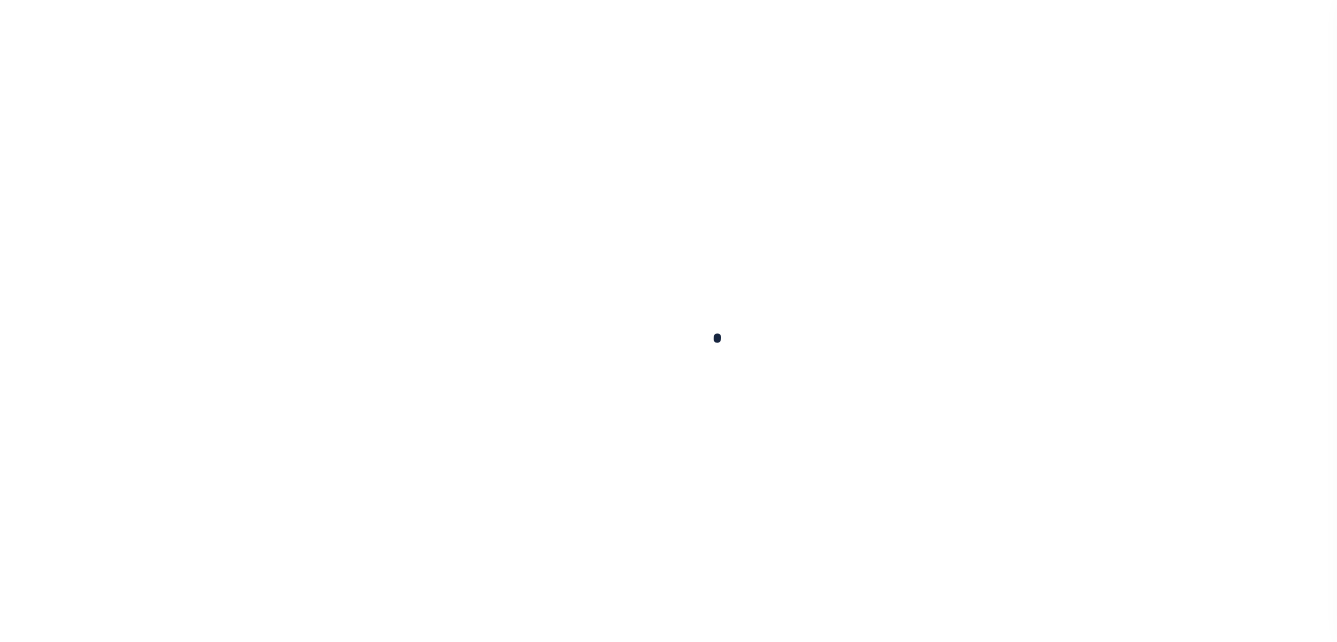 scroll, scrollTop: 0, scrollLeft: 0, axis: both 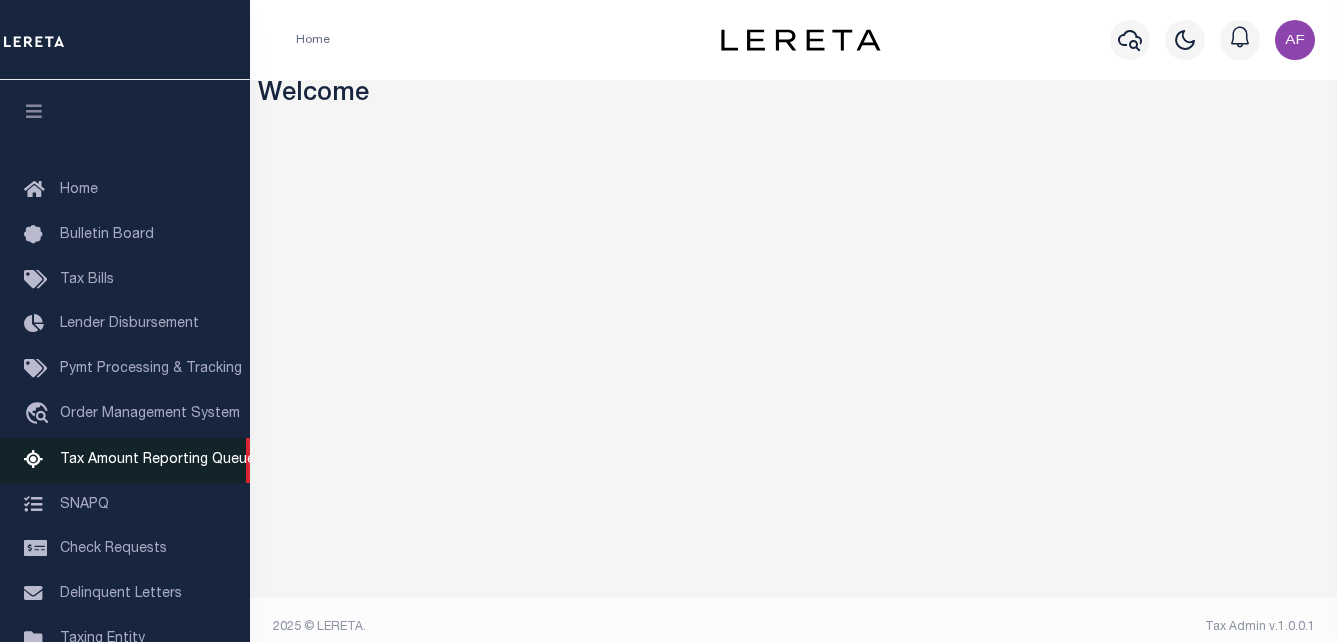 click on "Tax Amount Reporting Queue" at bounding box center [157, 460] 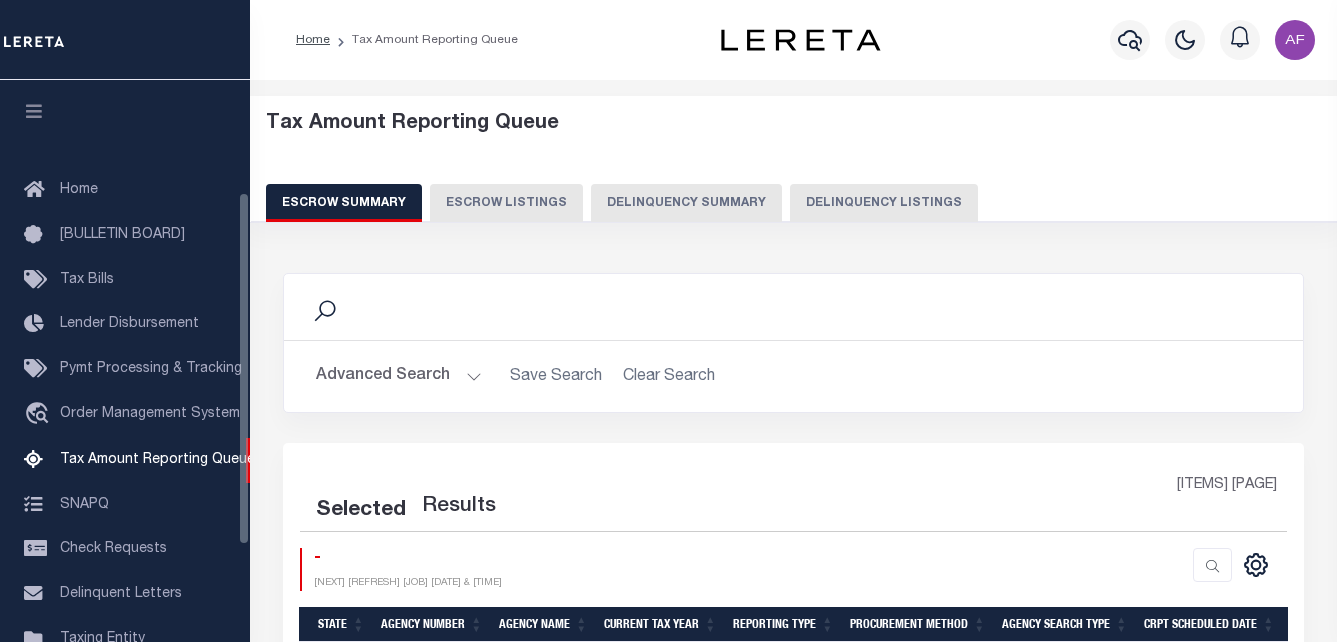 scroll, scrollTop: 0, scrollLeft: 0, axis: both 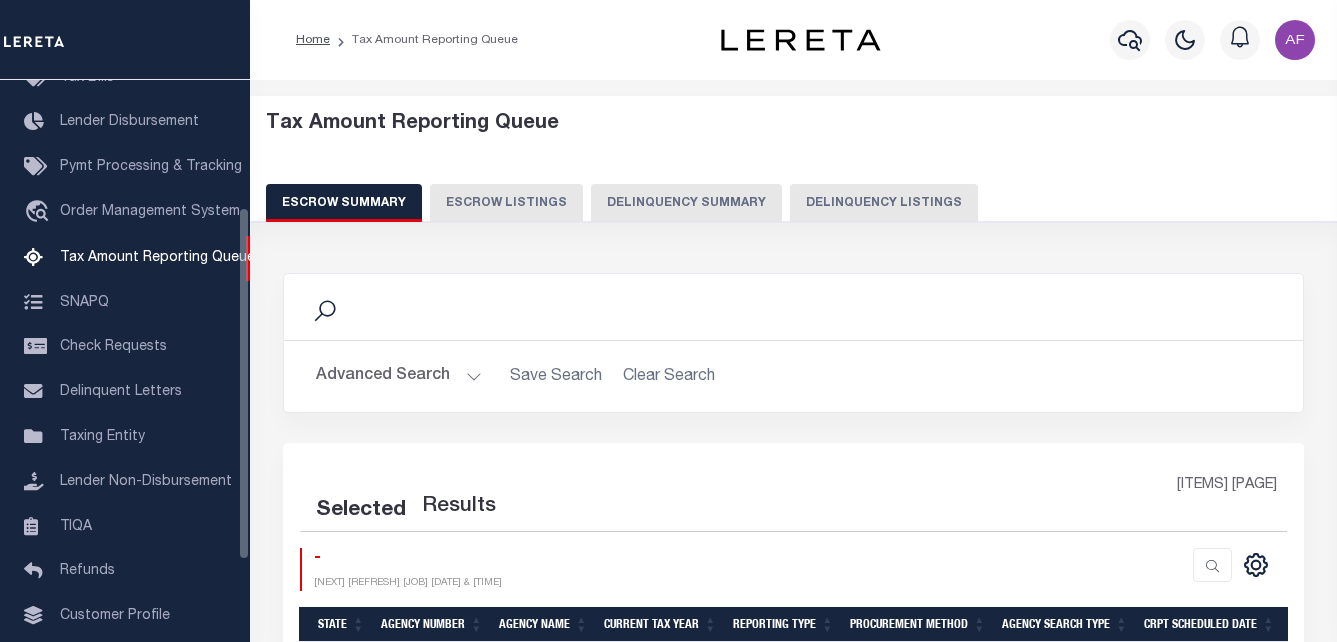 click on "Delinquency Listings" at bounding box center [884, 203] 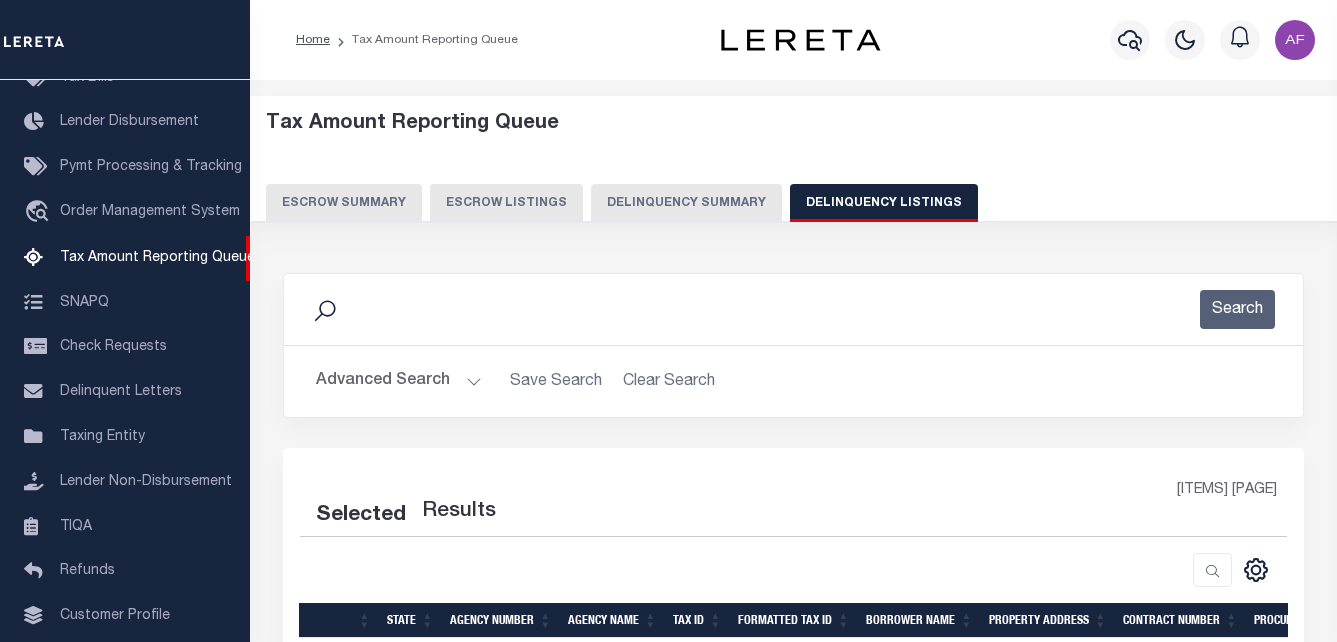 click on "Advanced Search" at bounding box center (399, 381) 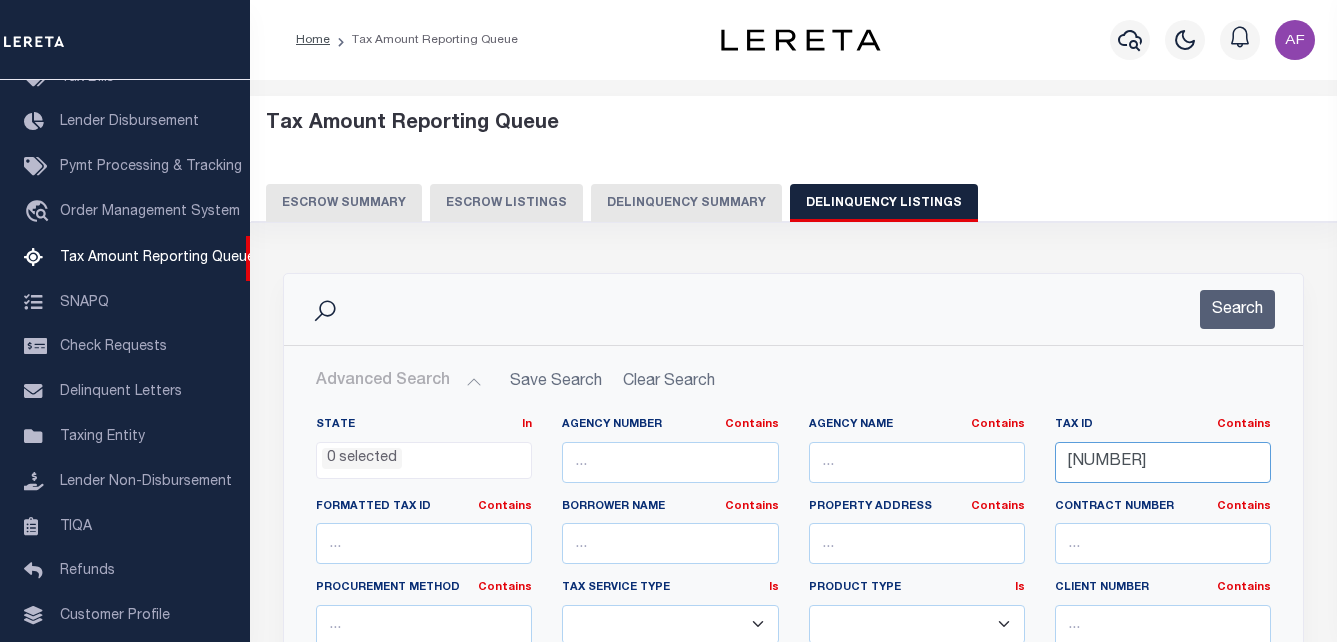 scroll, scrollTop: 0, scrollLeft: 6, axis: horizontal 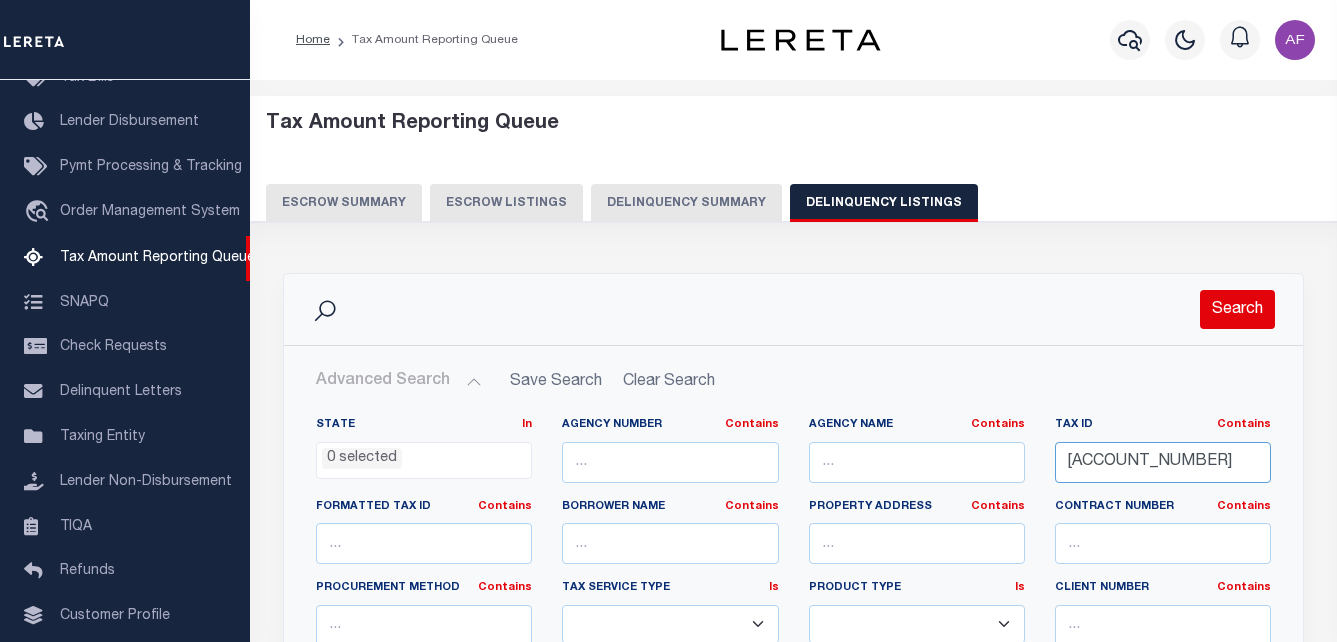 type on "[ACCOUNT_NUMBER]" 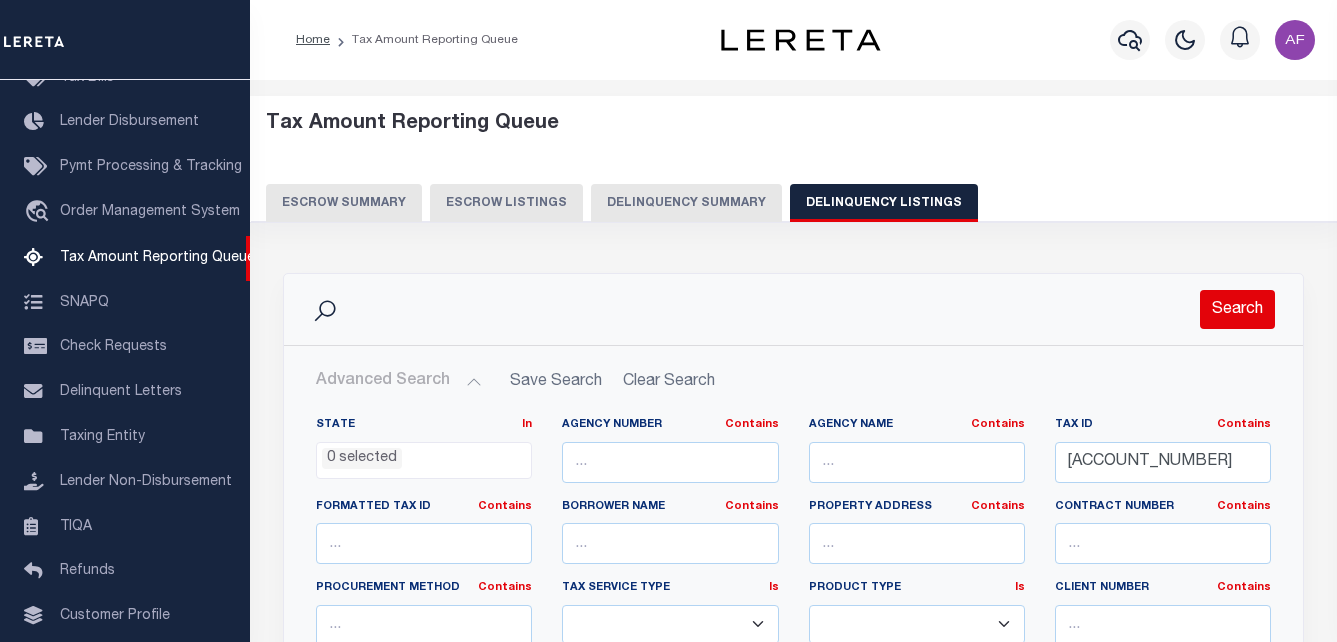 click on "Search" at bounding box center [1237, 309] 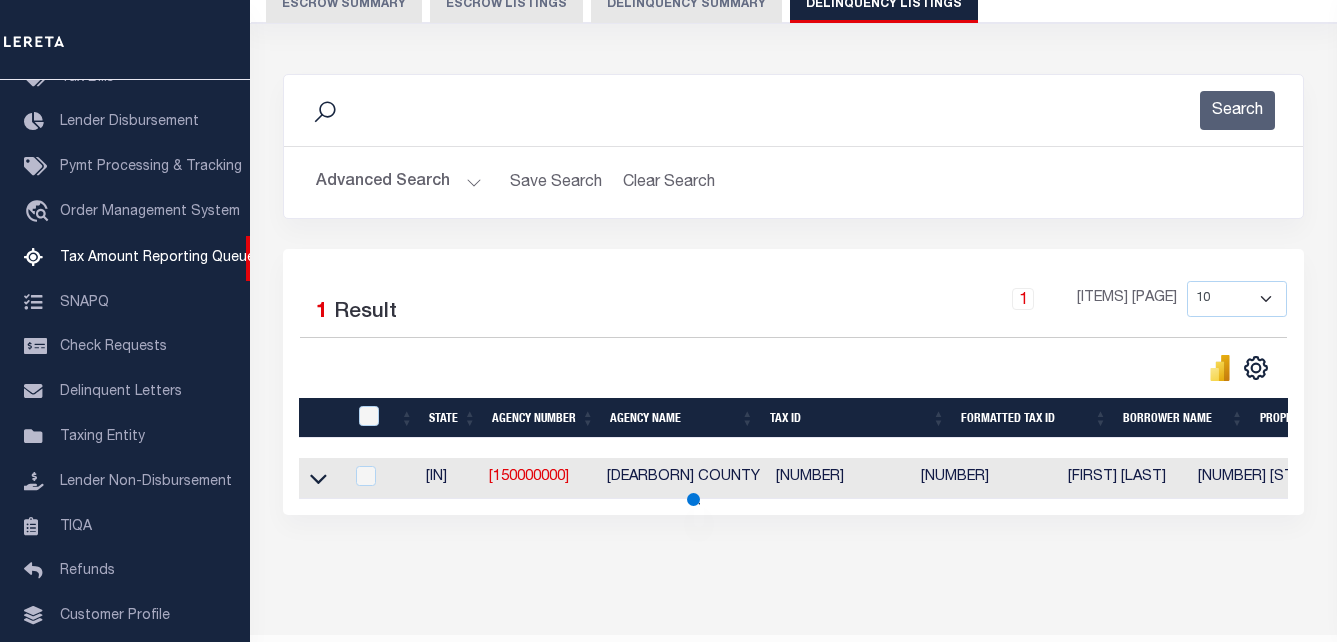 scroll, scrollTop: 200, scrollLeft: 0, axis: vertical 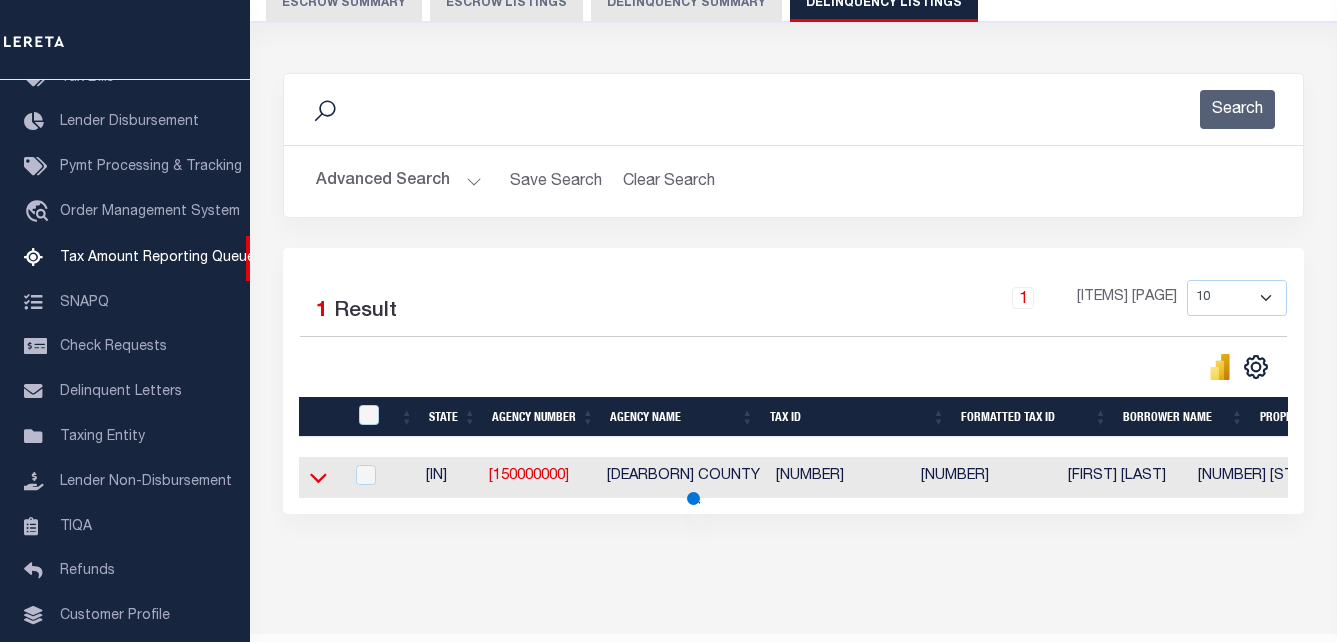 click at bounding box center [318, 477] 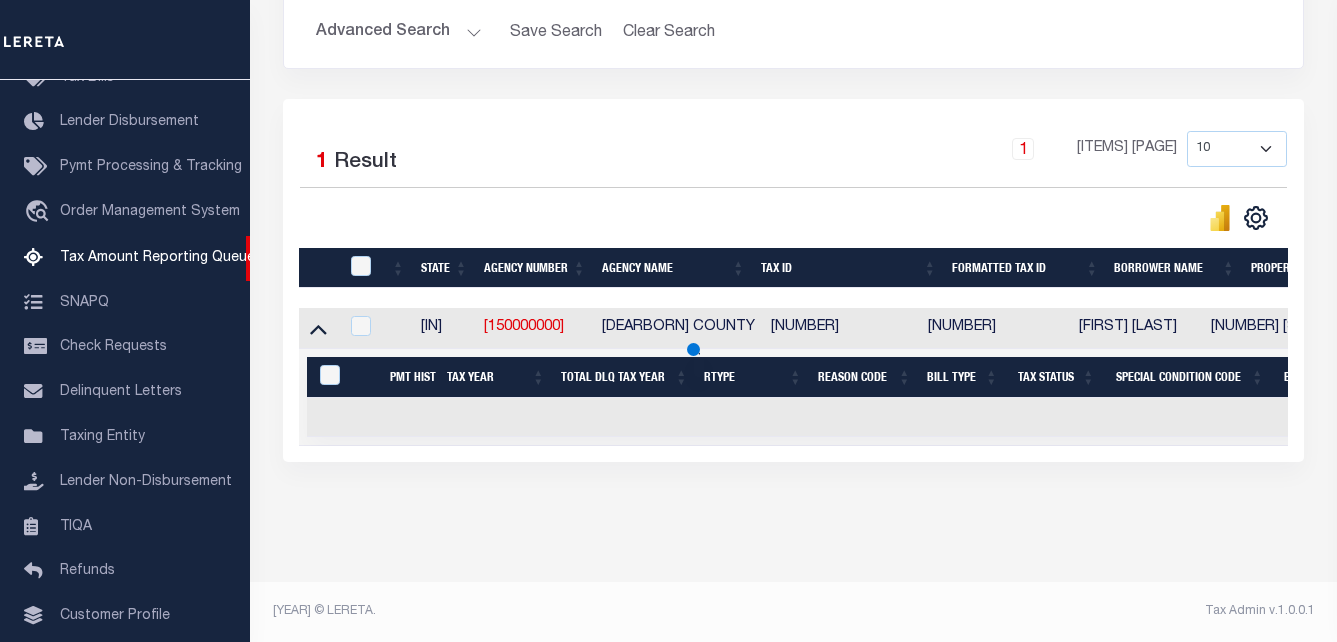 scroll, scrollTop: 311, scrollLeft: 0, axis: vertical 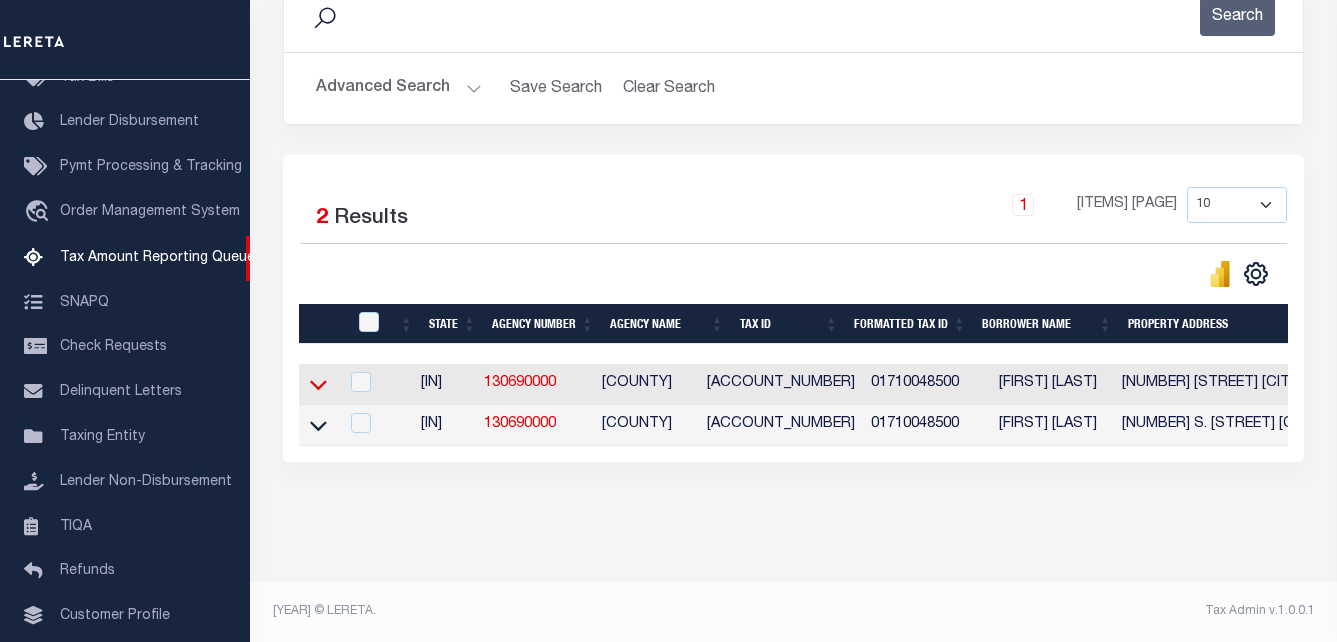 click at bounding box center [318, 384] 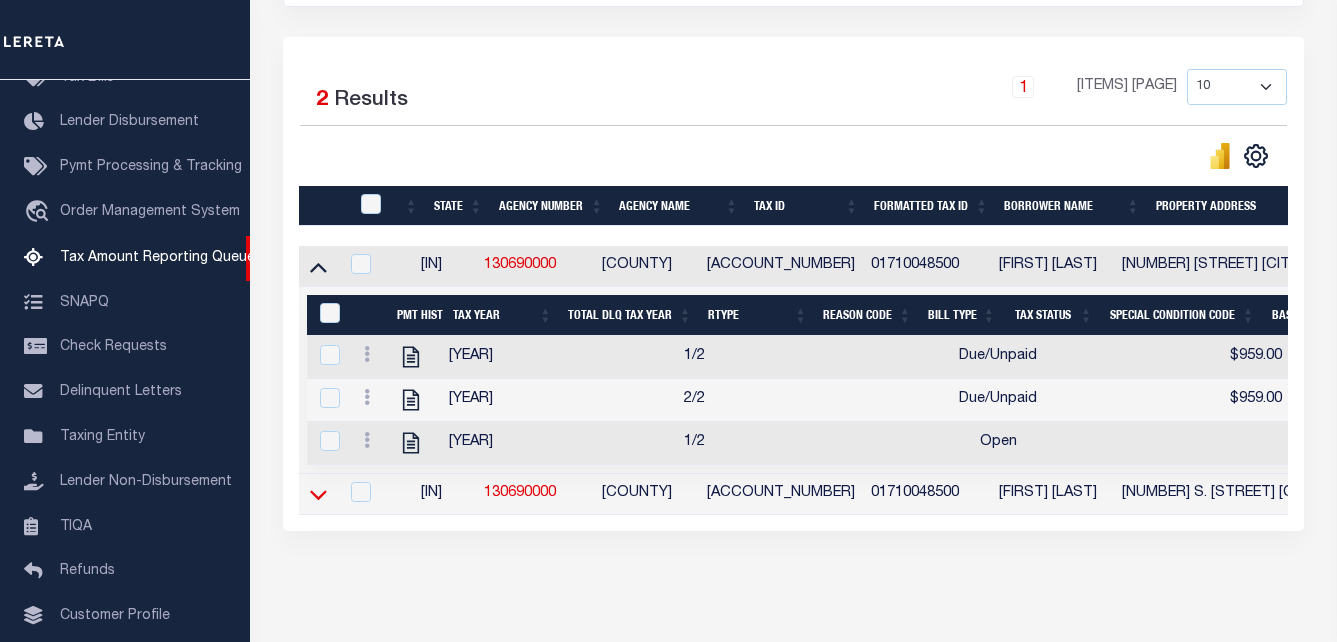 click at bounding box center [318, 495] 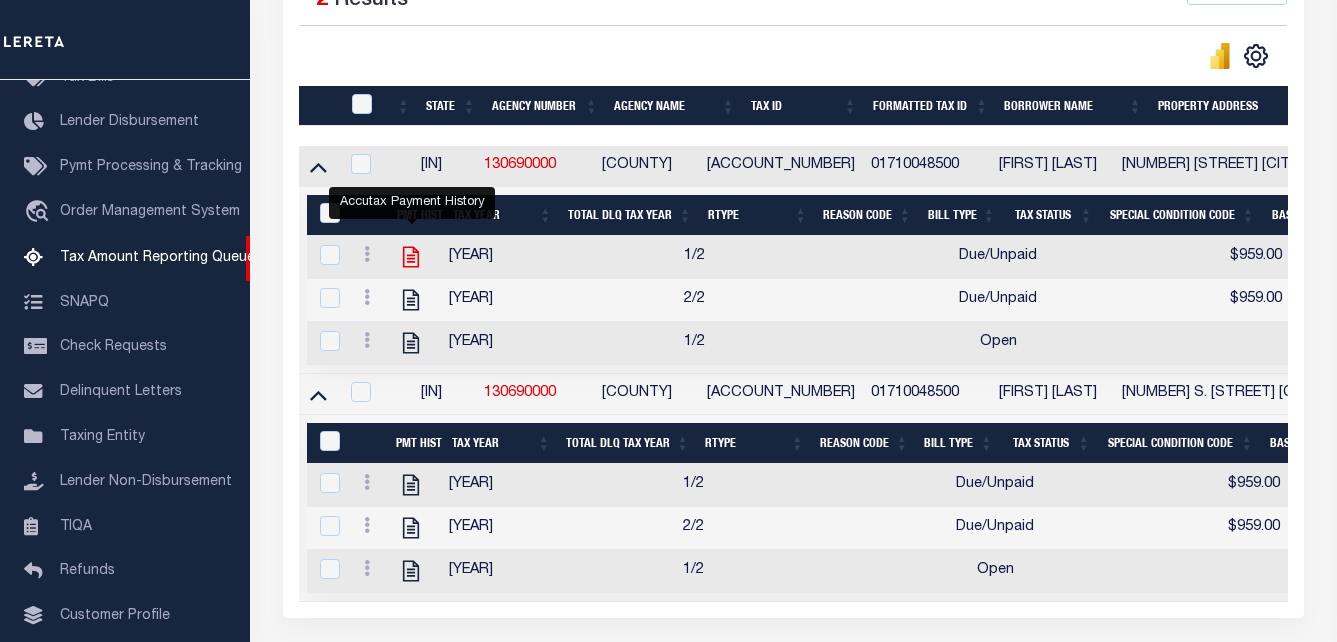 click at bounding box center [411, 257] 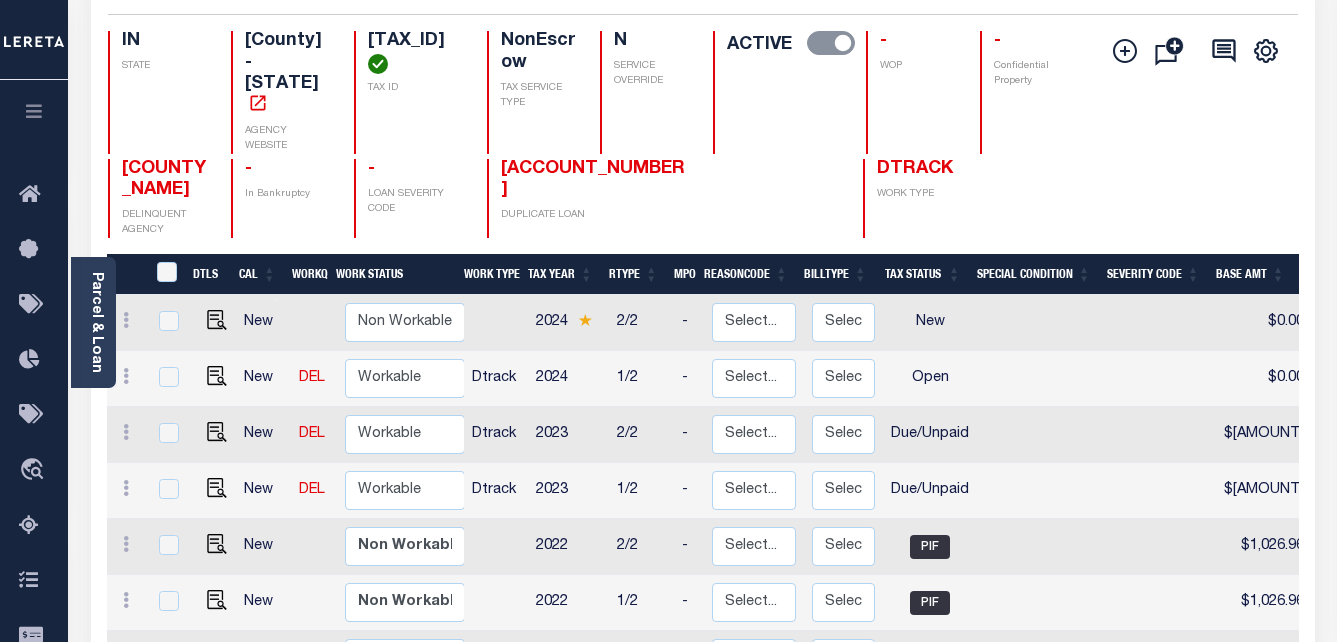 scroll, scrollTop: 200, scrollLeft: 0, axis: vertical 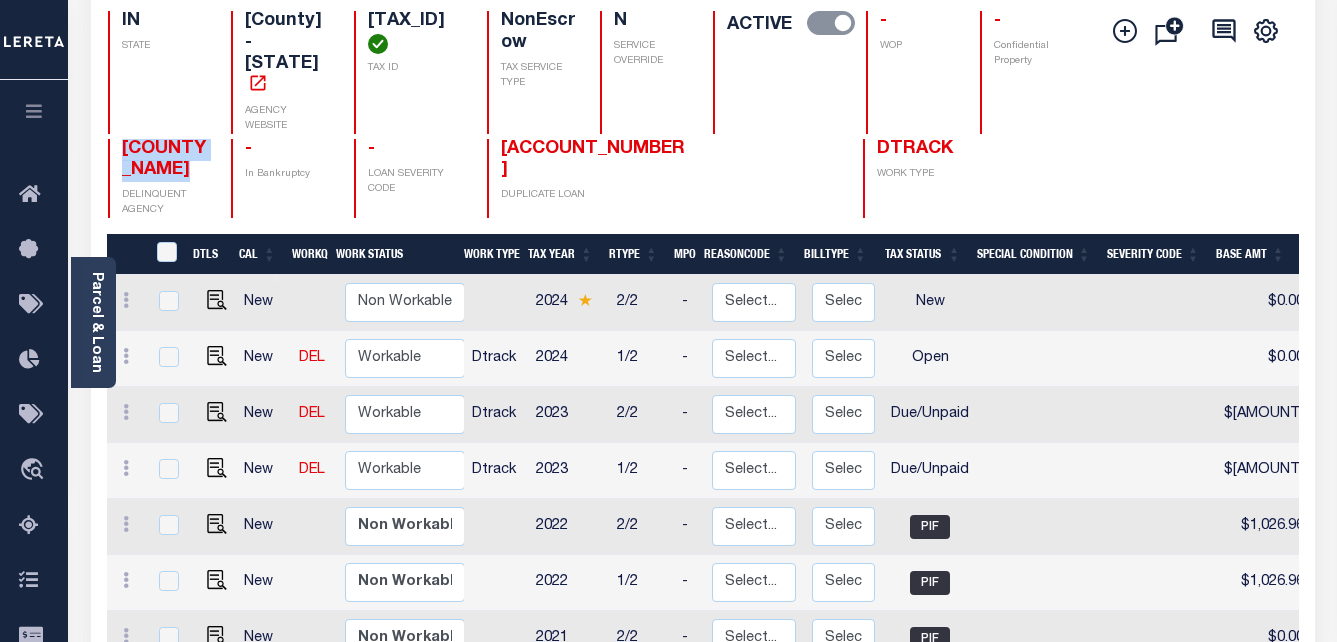 drag, startPoint x: 123, startPoint y: 115, endPoint x: 193, endPoint y: 138, distance: 73.68175 